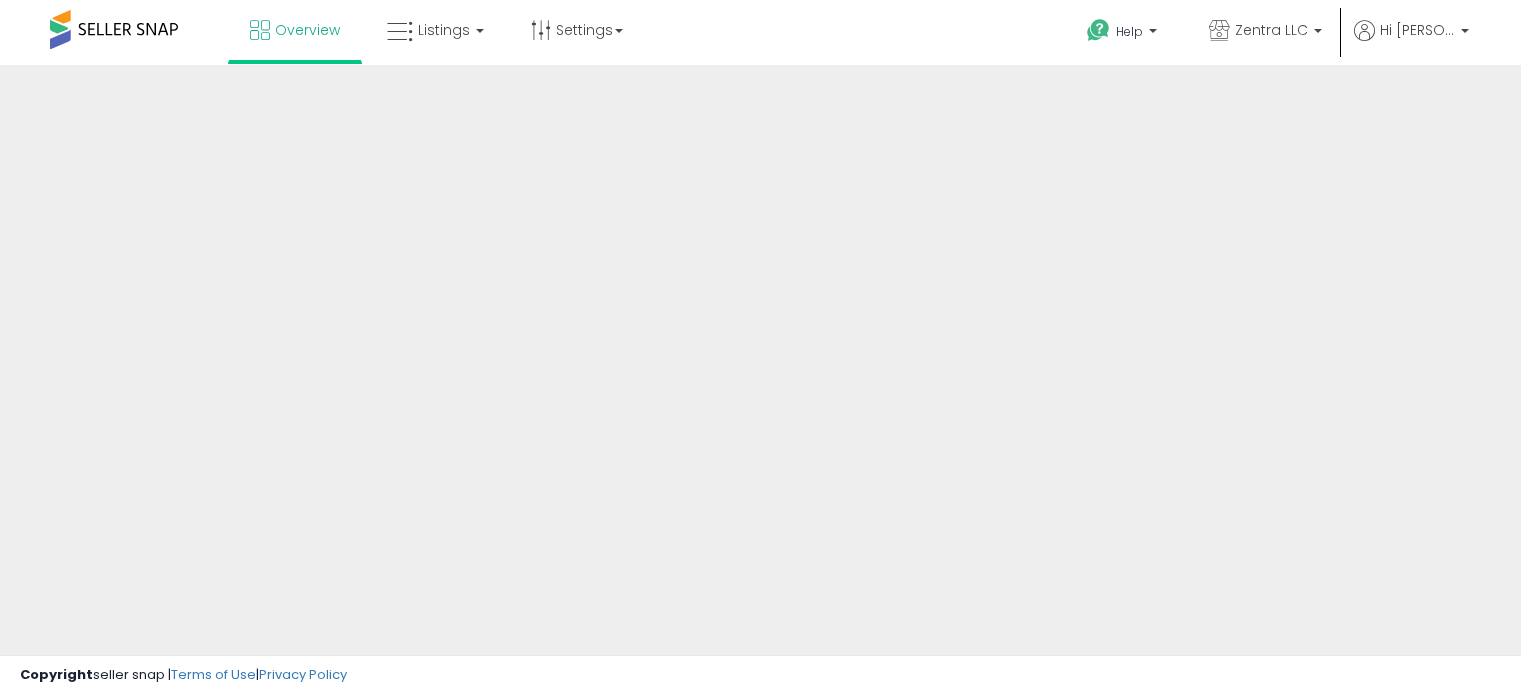 scroll, scrollTop: 0, scrollLeft: 0, axis: both 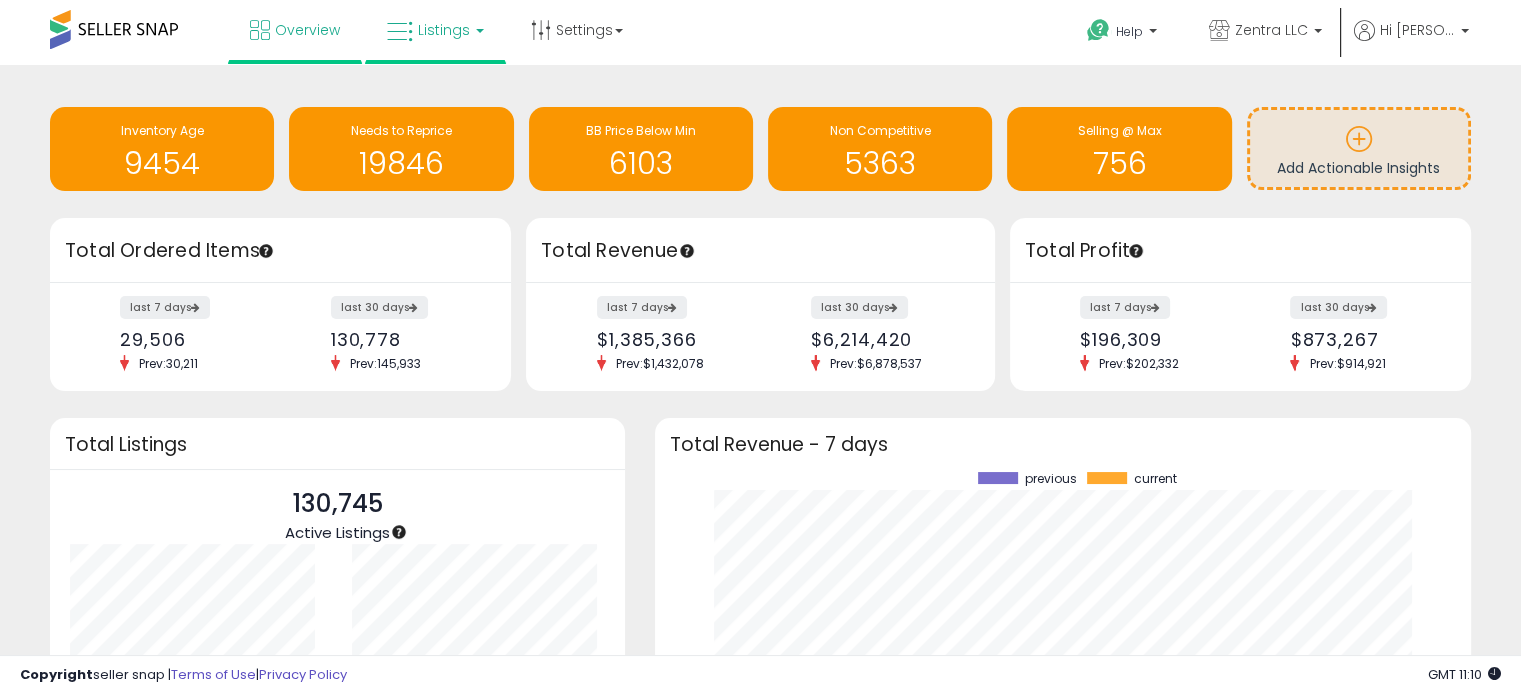 click at bounding box center (400, 32) 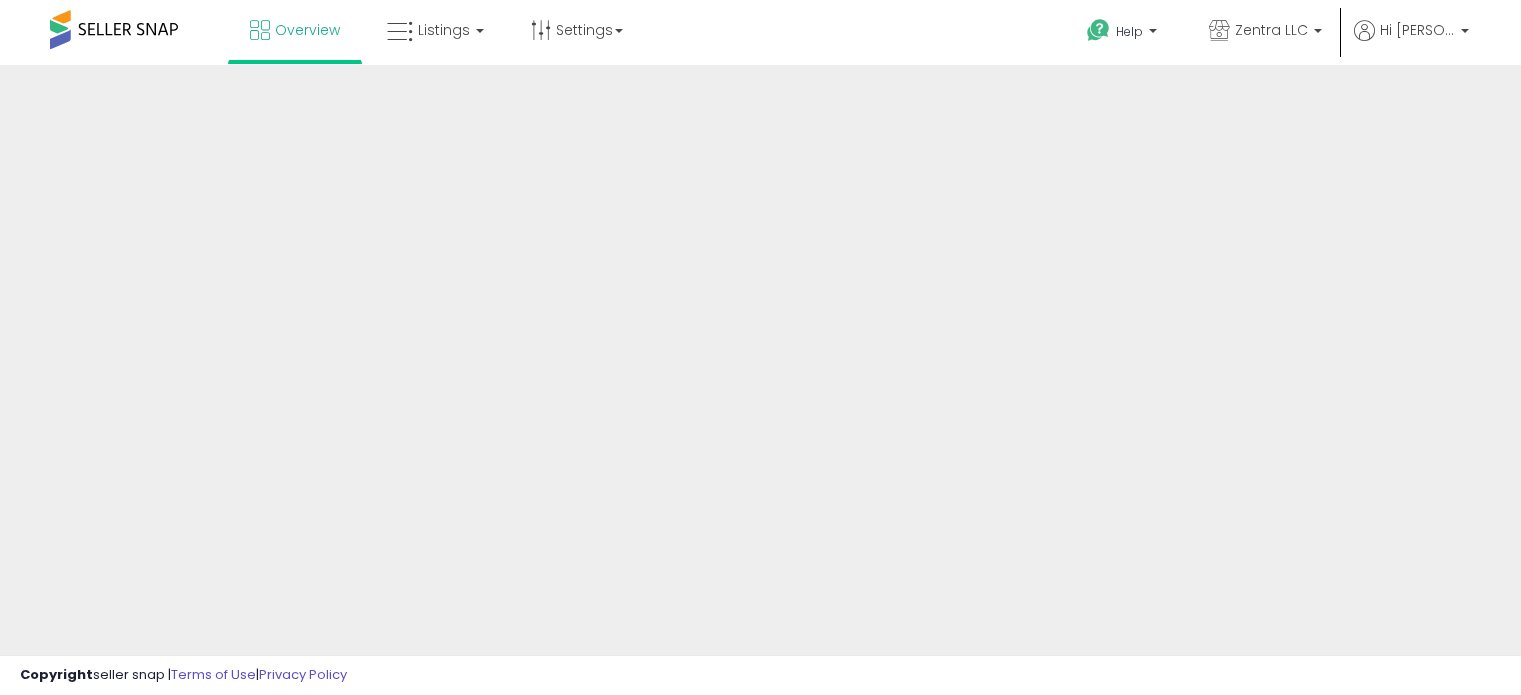 scroll, scrollTop: 0, scrollLeft: 0, axis: both 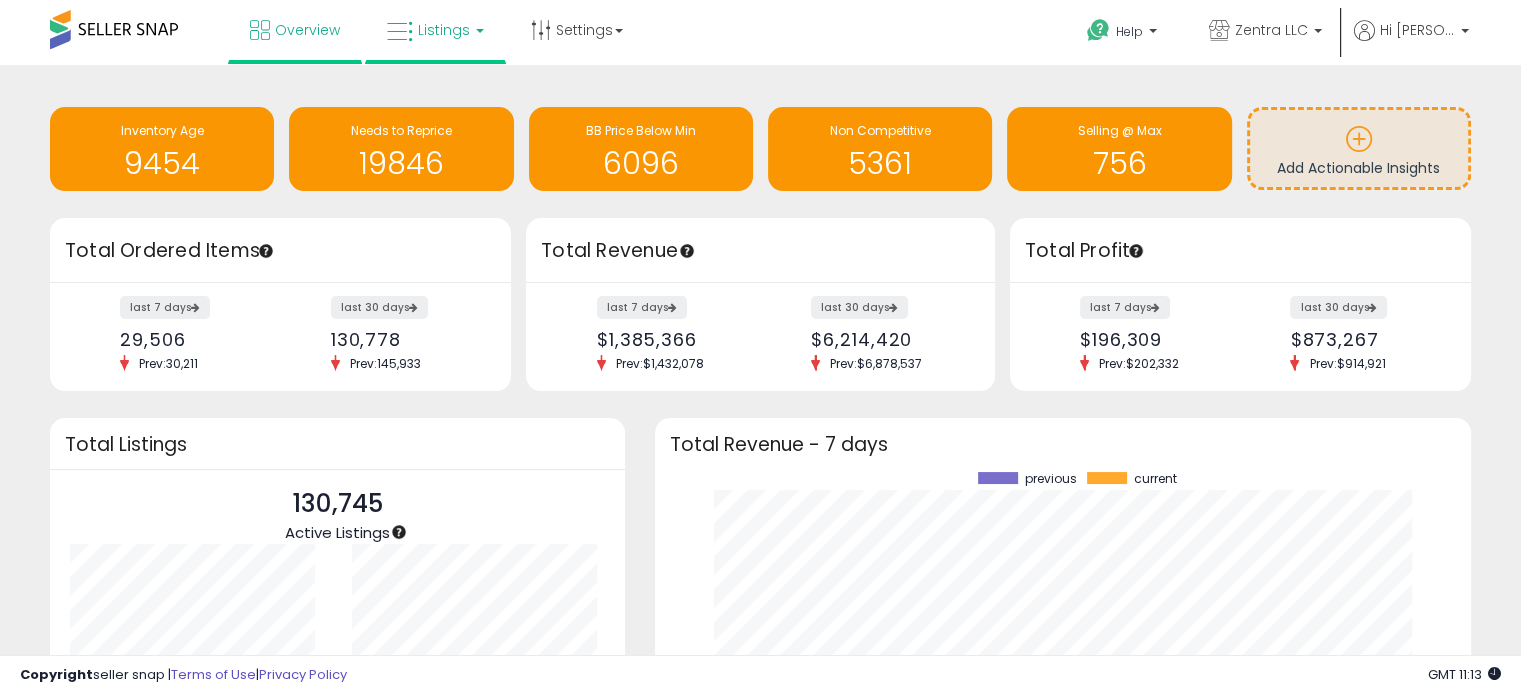 click on "Listings" at bounding box center [444, 30] 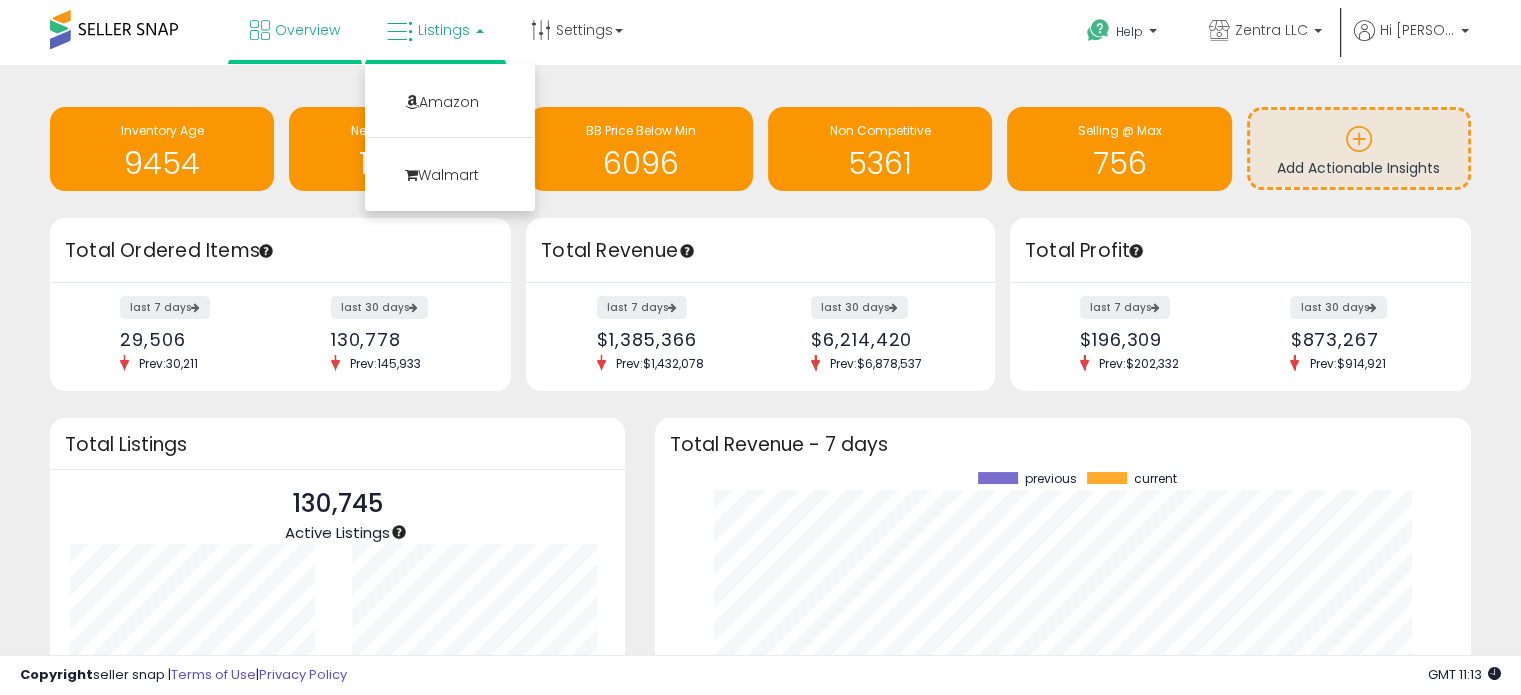 click at bounding box center (480, 31) 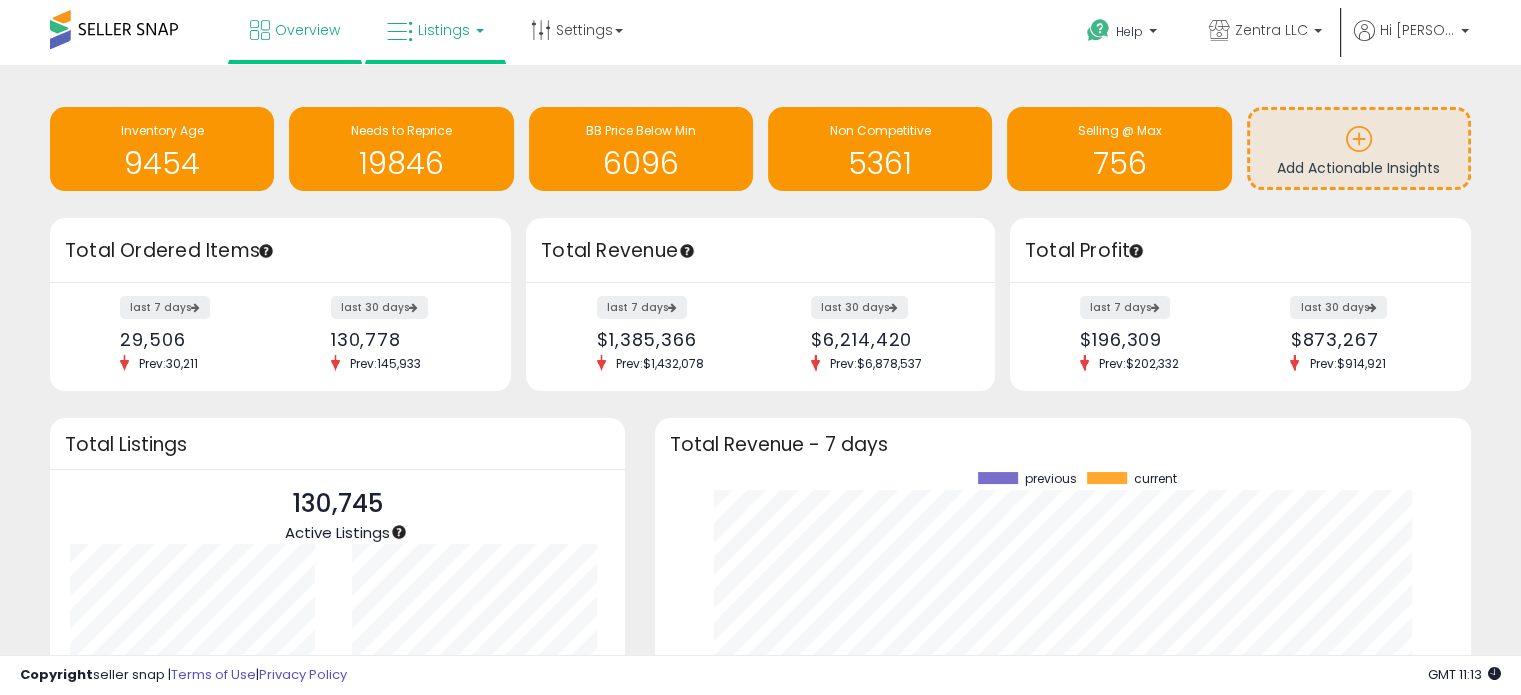 click at bounding box center (480, 31) 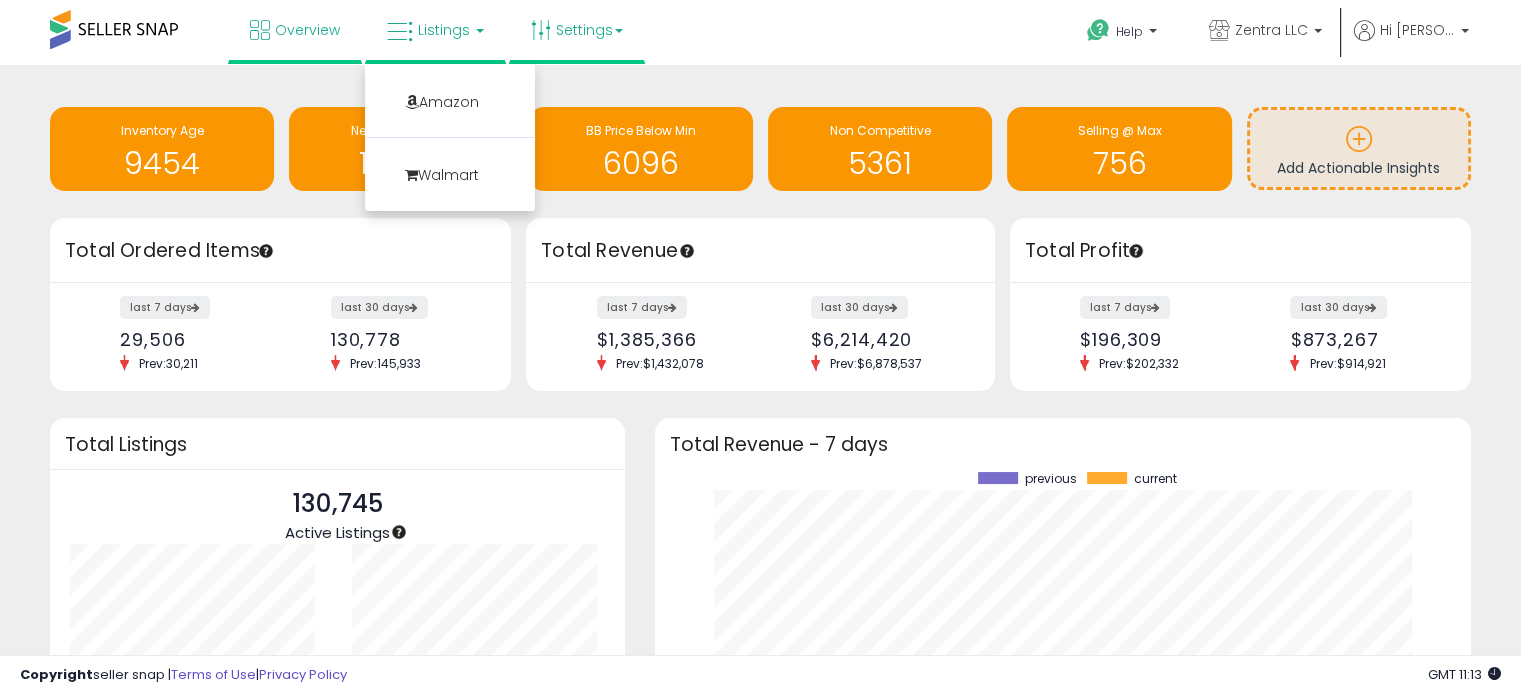 click on "Settings" at bounding box center [577, 30] 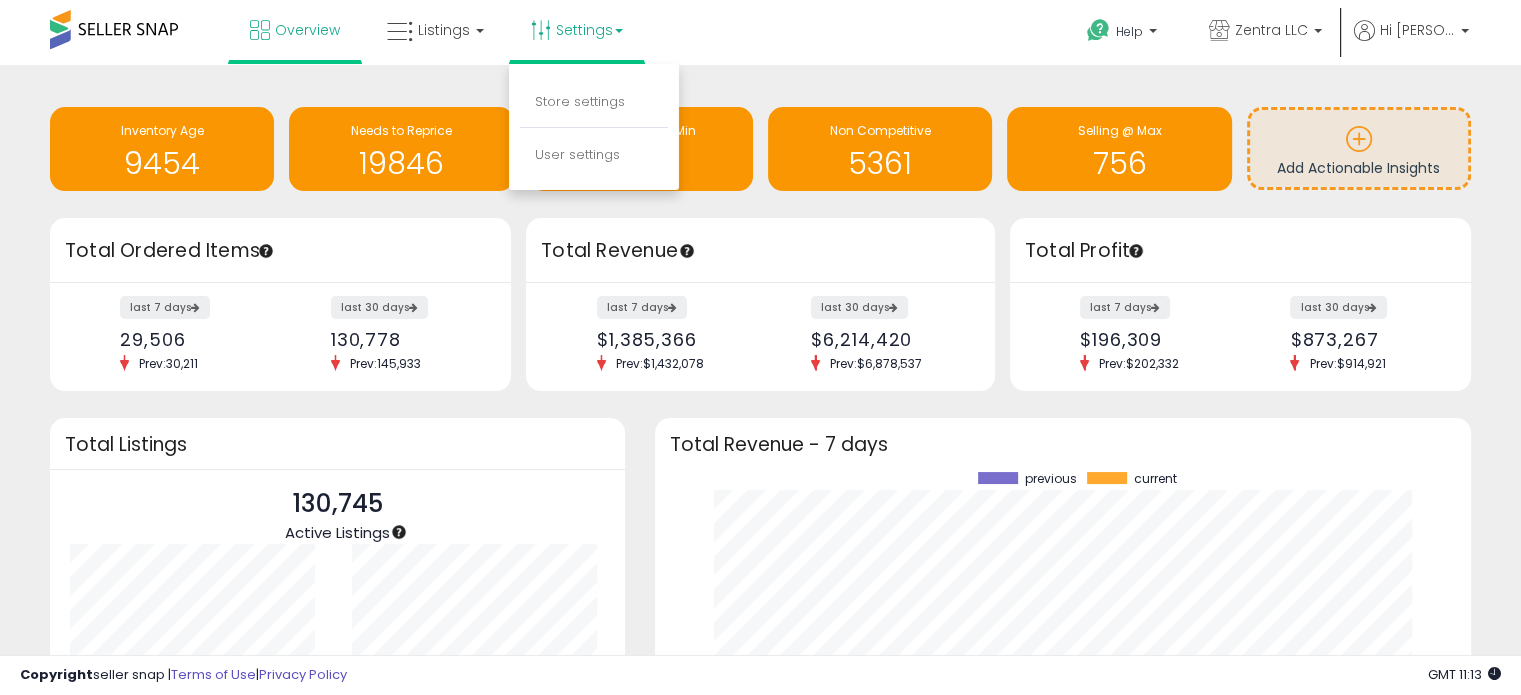 click on "Overview
Listings
Amazon" at bounding box center (487, 42) 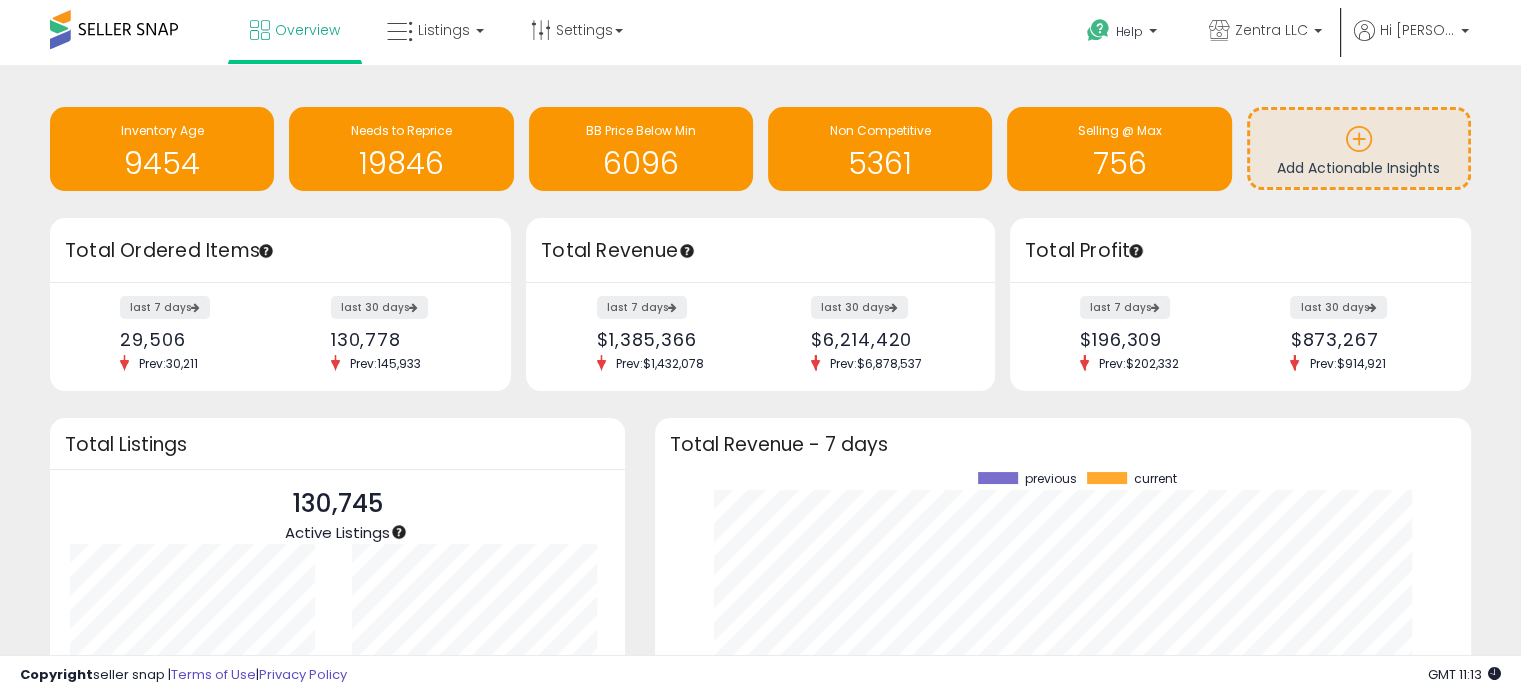 scroll, scrollTop: 0, scrollLeft: 0, axis: both 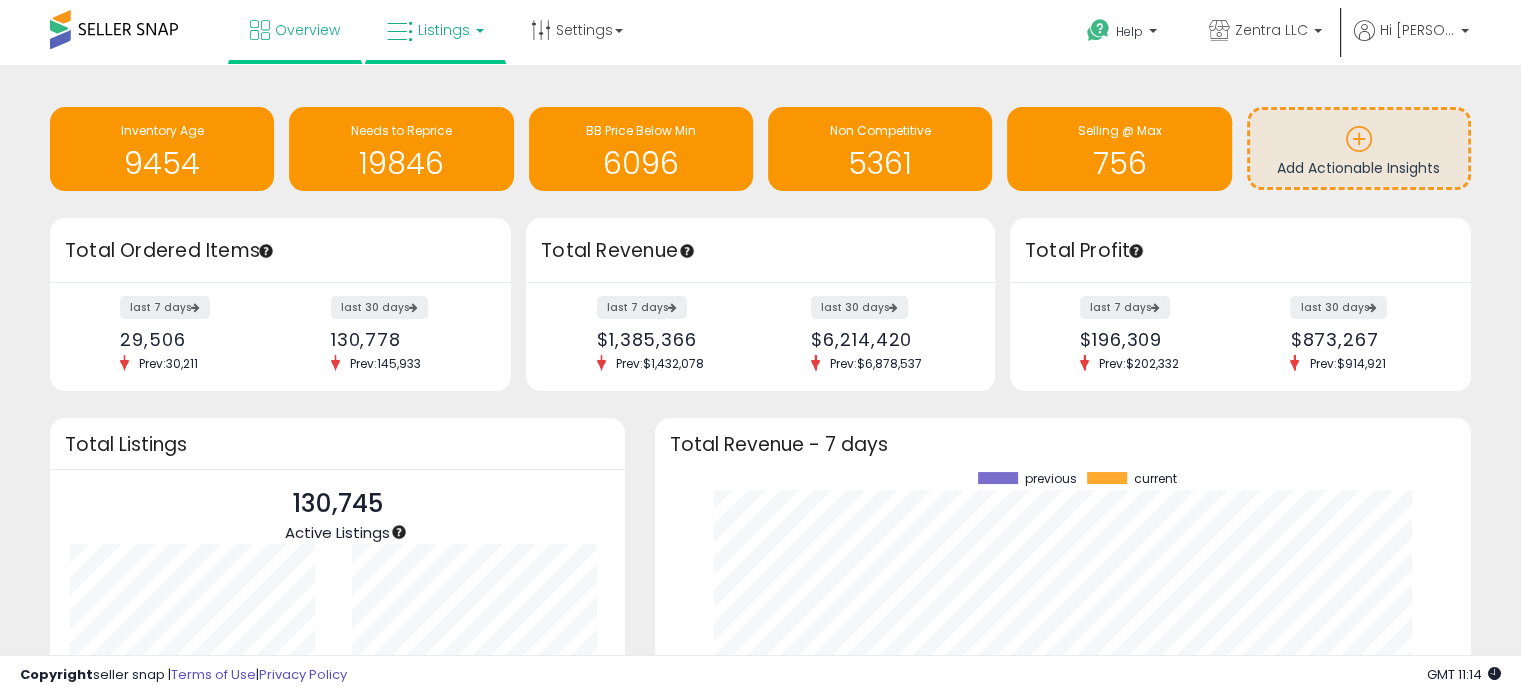click on "Listings" at bounding box center (444, 30) 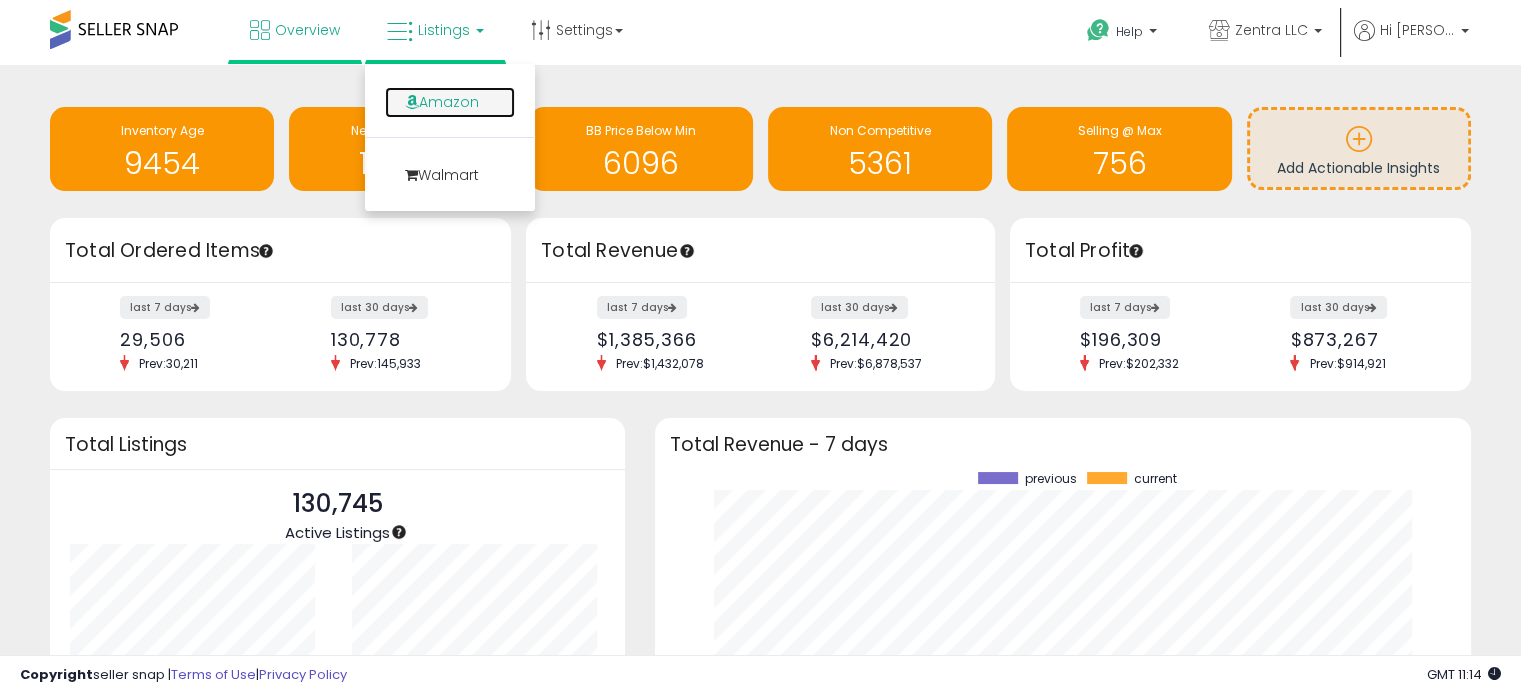 click on "Amazon" at bounding box center (450, 102) 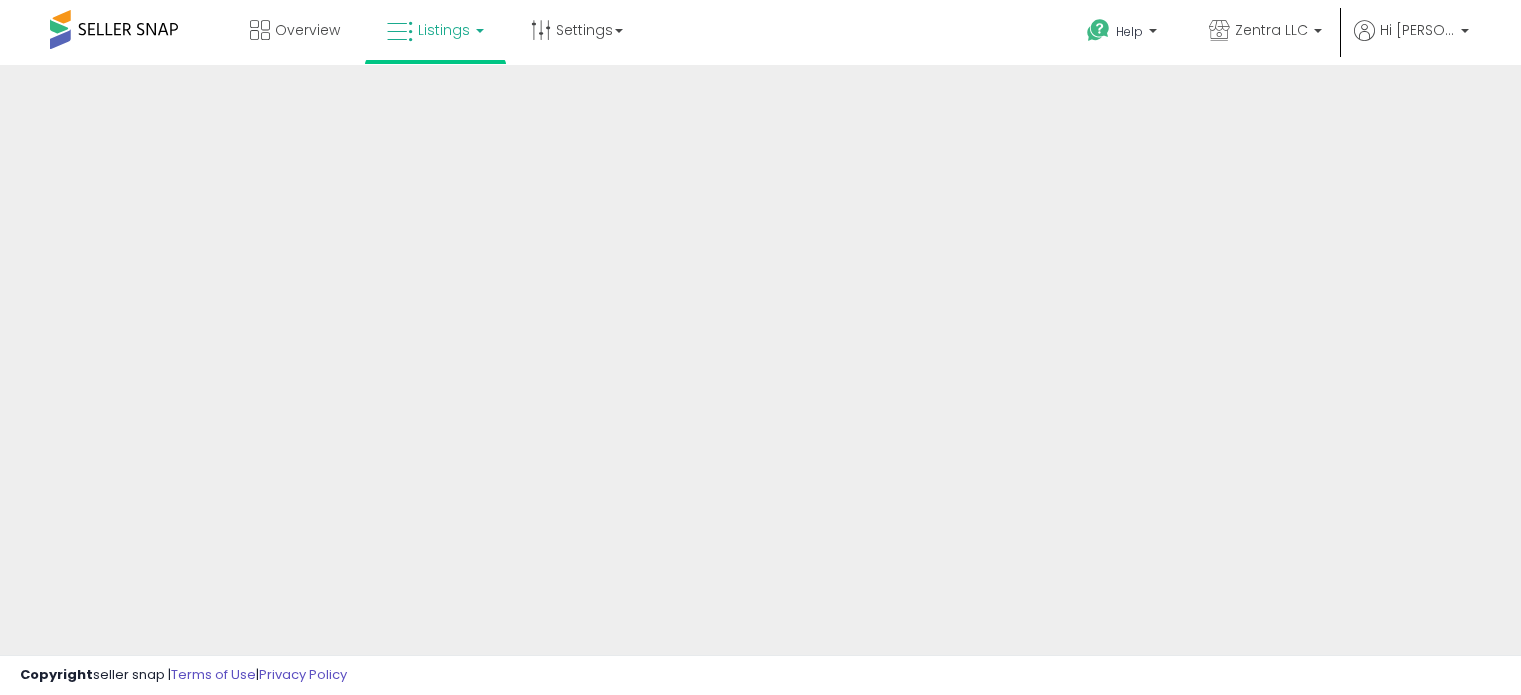scroll, scrollTop: 0, scrollLeft: 0, axis: both 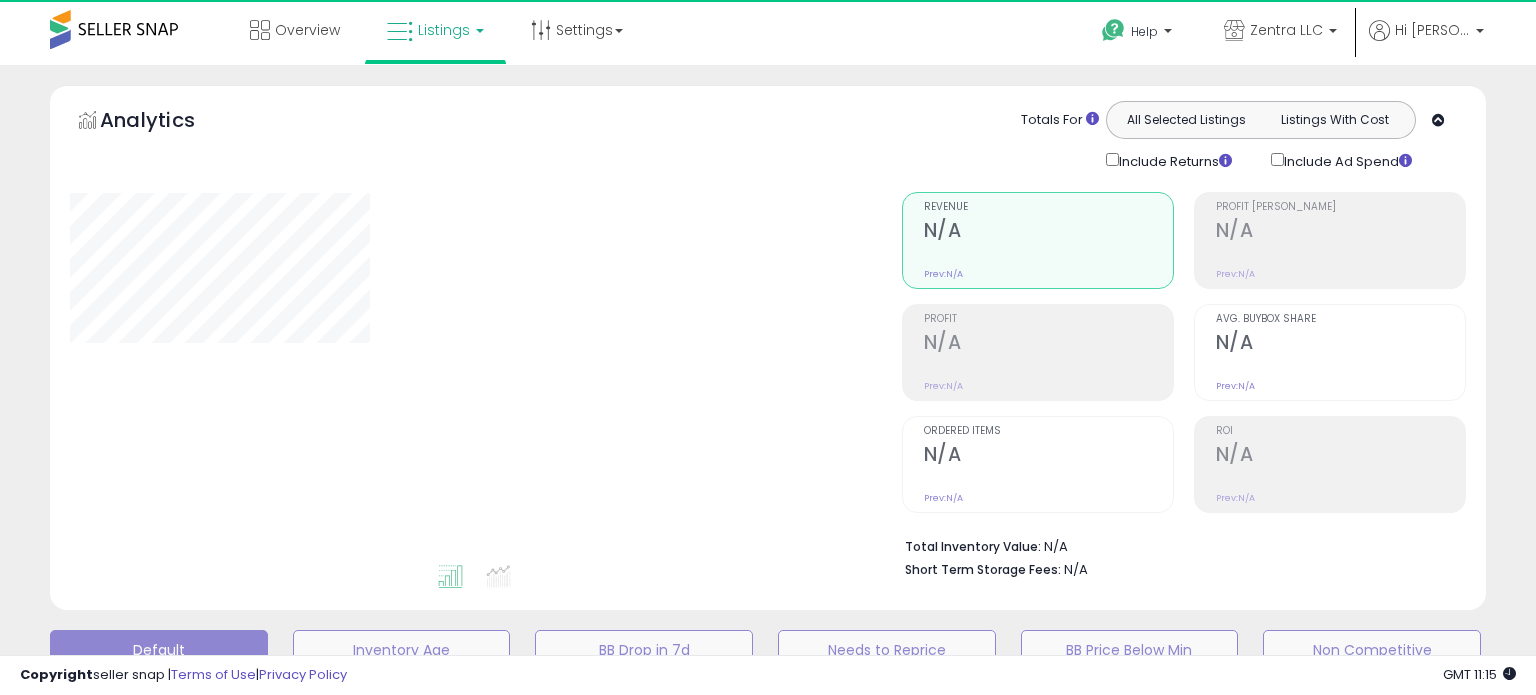 select on "**" 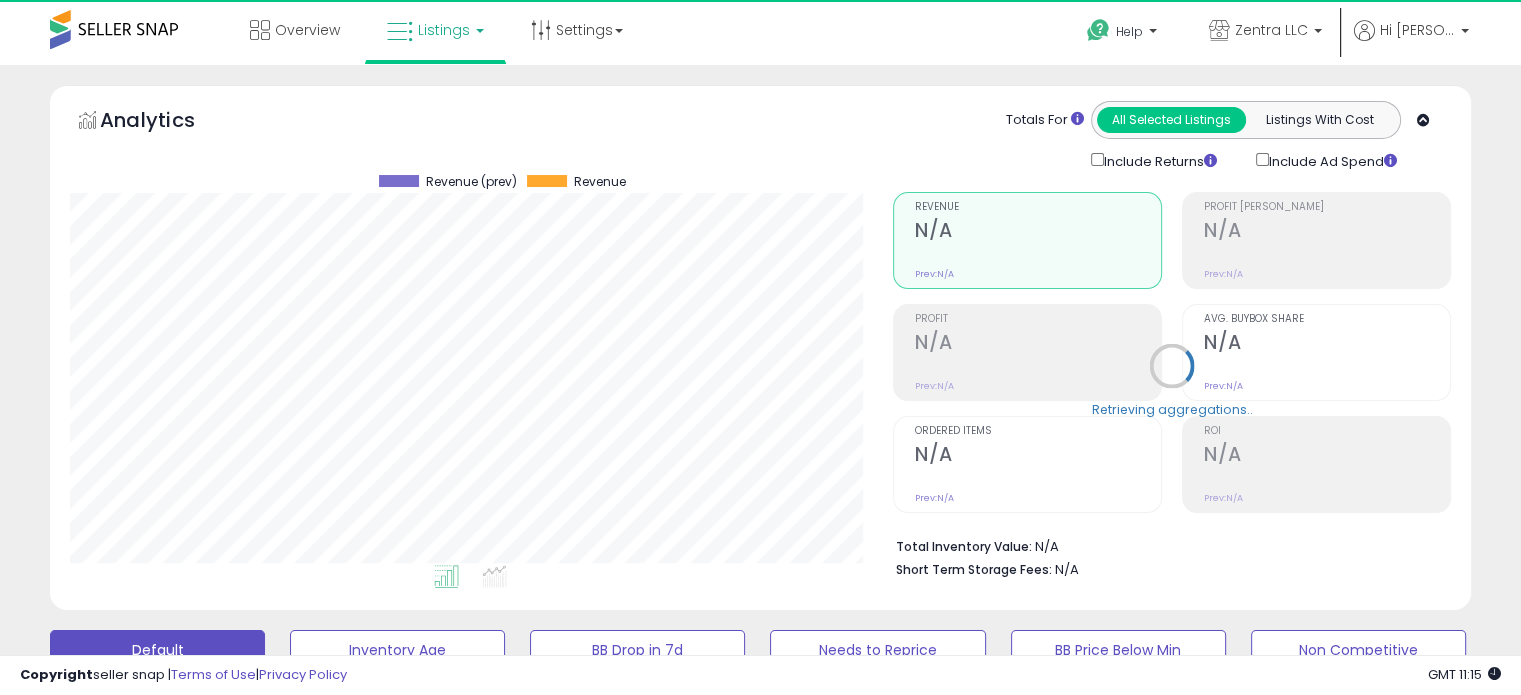 scroll, scrollTop: 999589, scrollLeft: 999176, axis: both 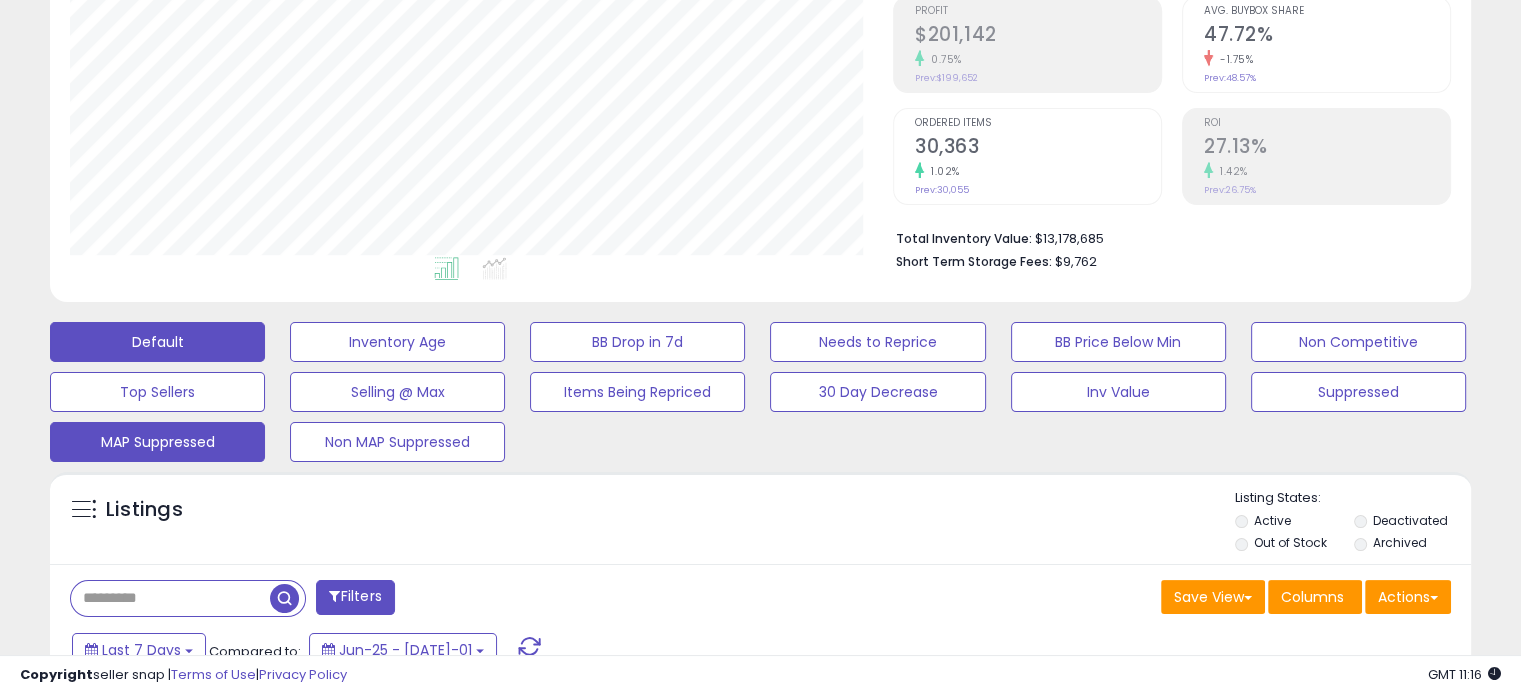 click on "MAP Suppressed" at bounding box center (397, 342) 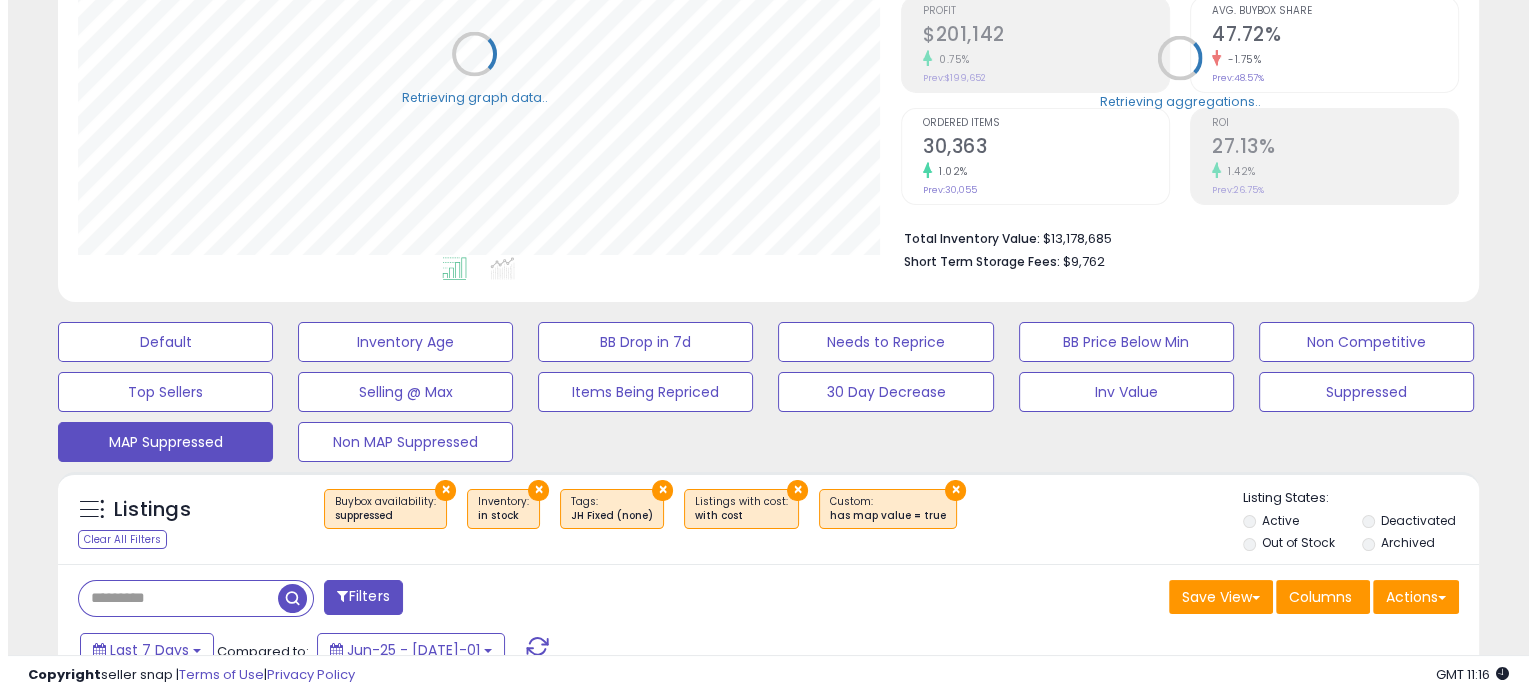 scroll, scrollTop: 471, scrollLeft: 0, axis: vertical 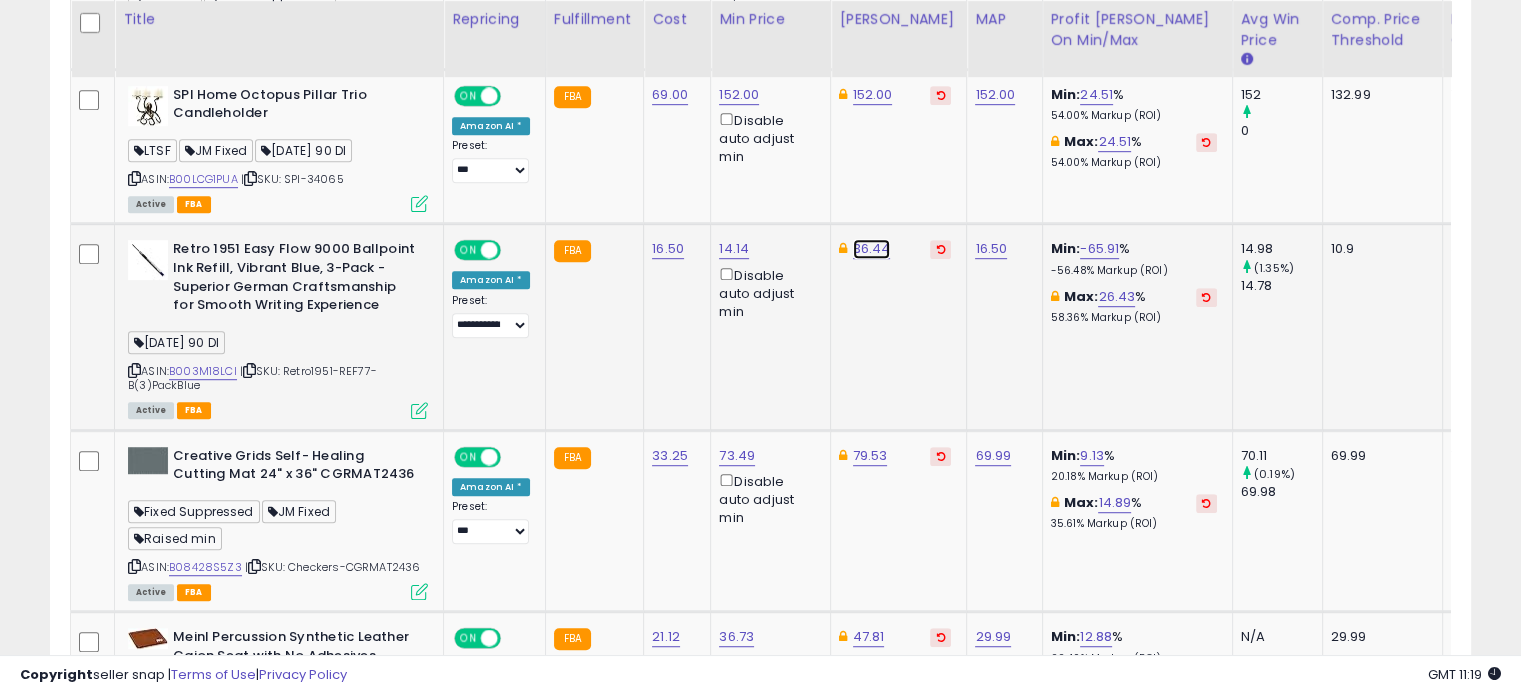 click on "36.44" at bounding box center (871, -58) 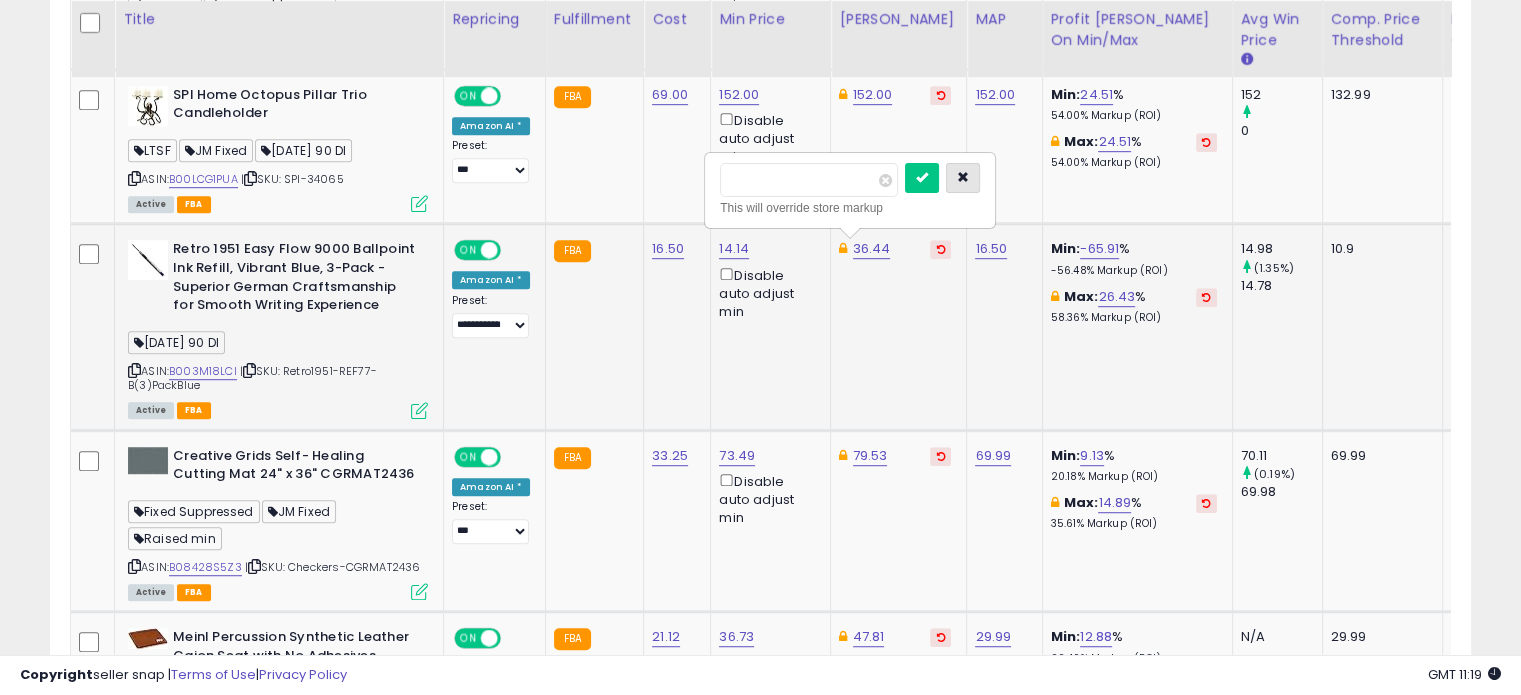 click at bounding box center [963, 177] 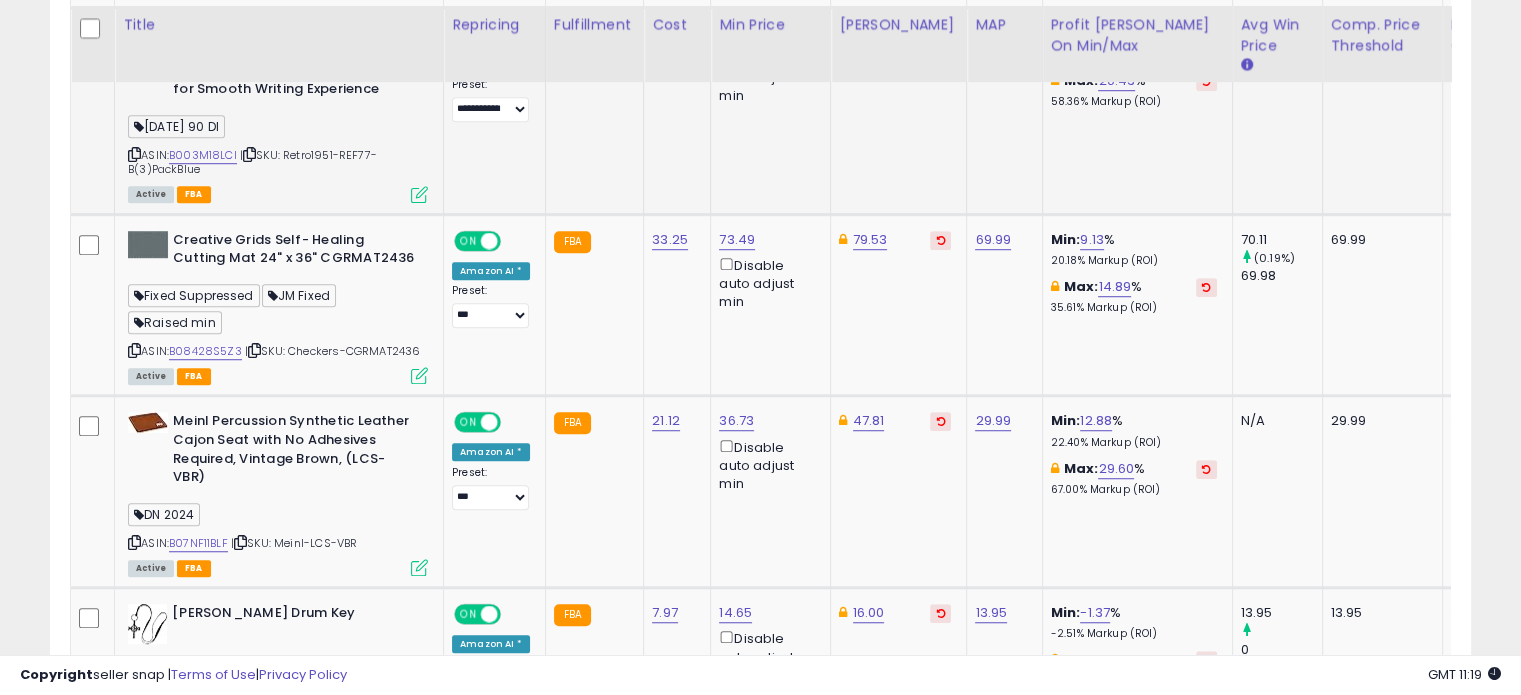 scroll, scrollTop: 1404, scrollLeft: 0, axis: vertical 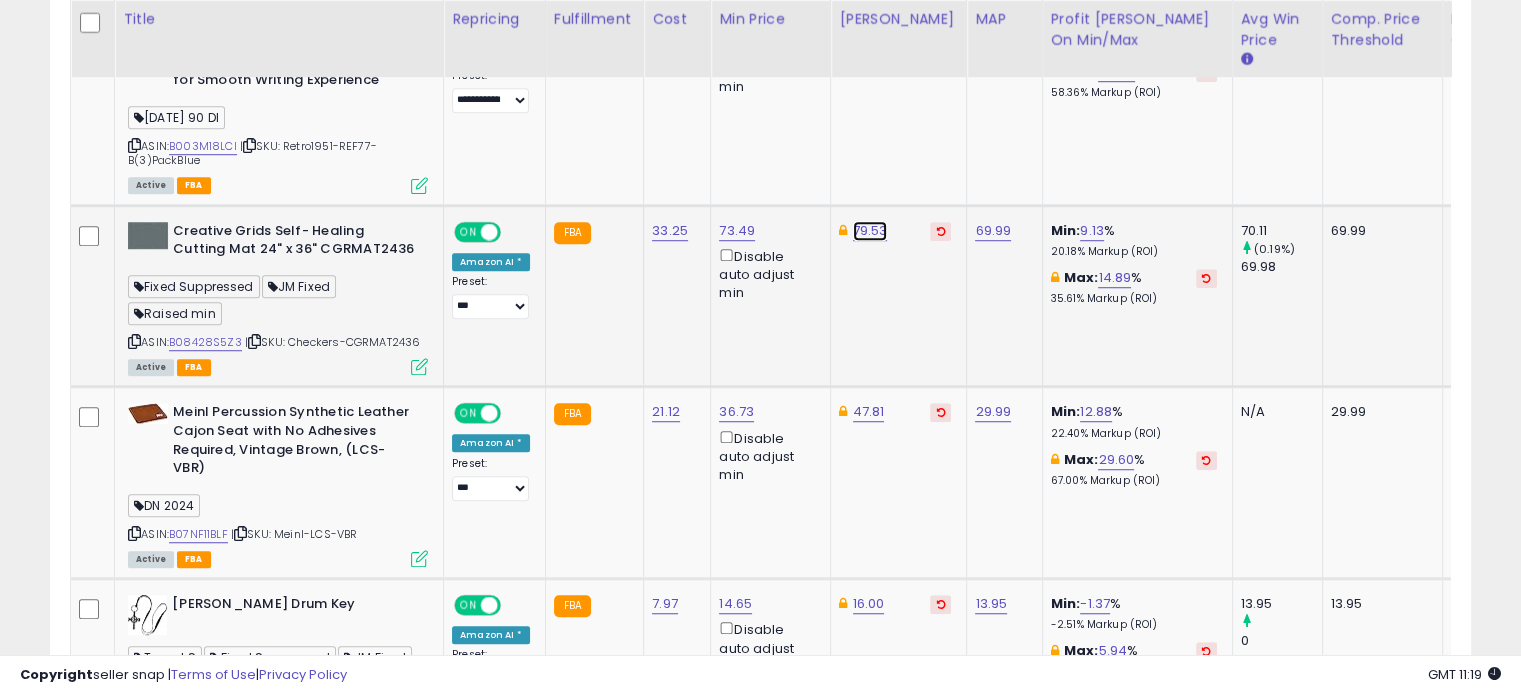 click on "79.53" at bounding box center [871, -283] 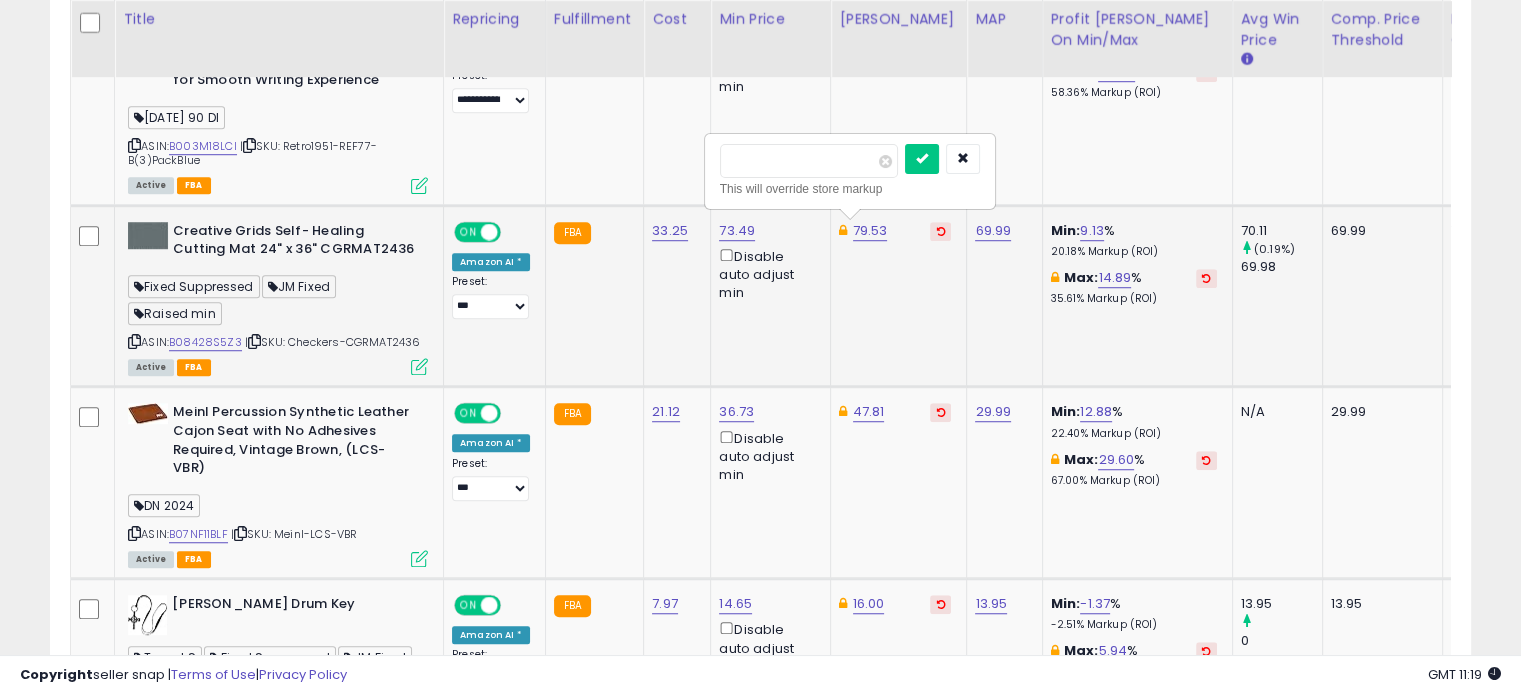 type on "*" 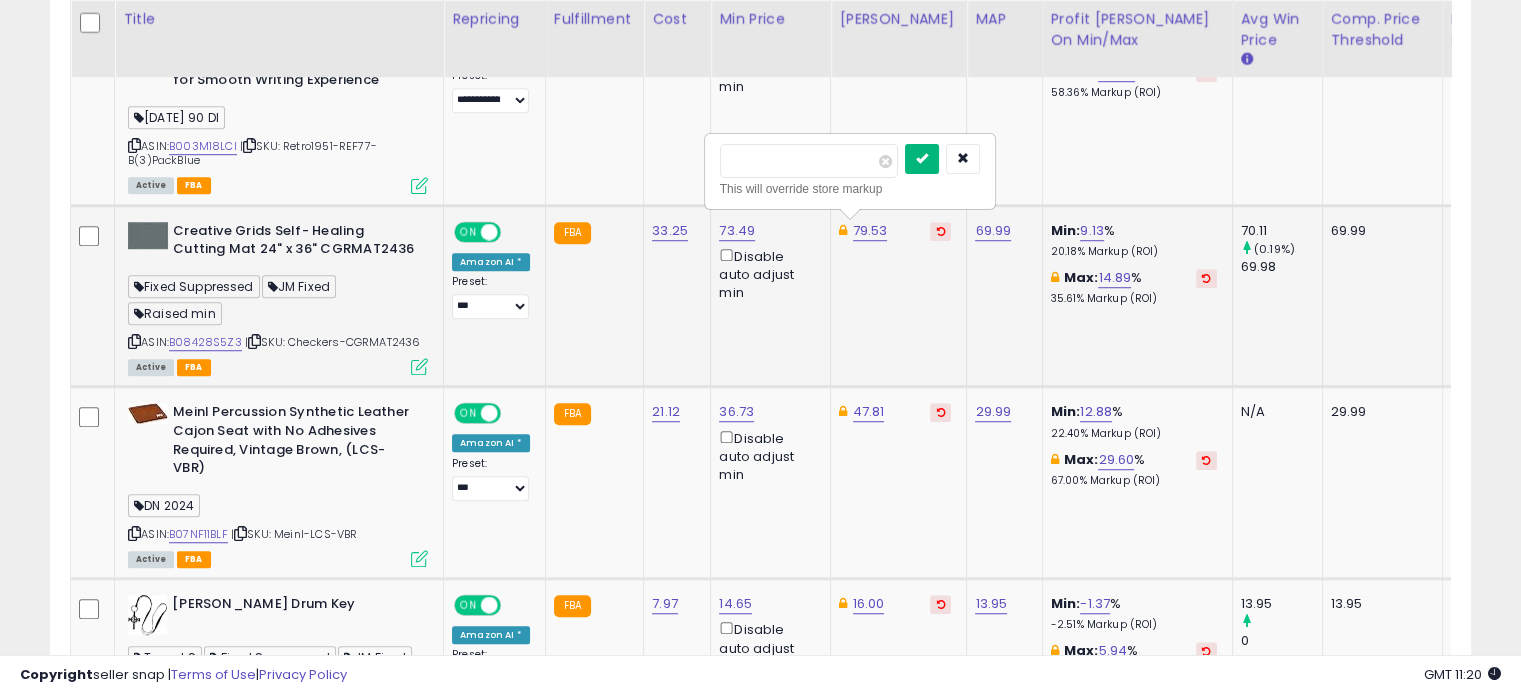 click at bounding box center (922, 158) 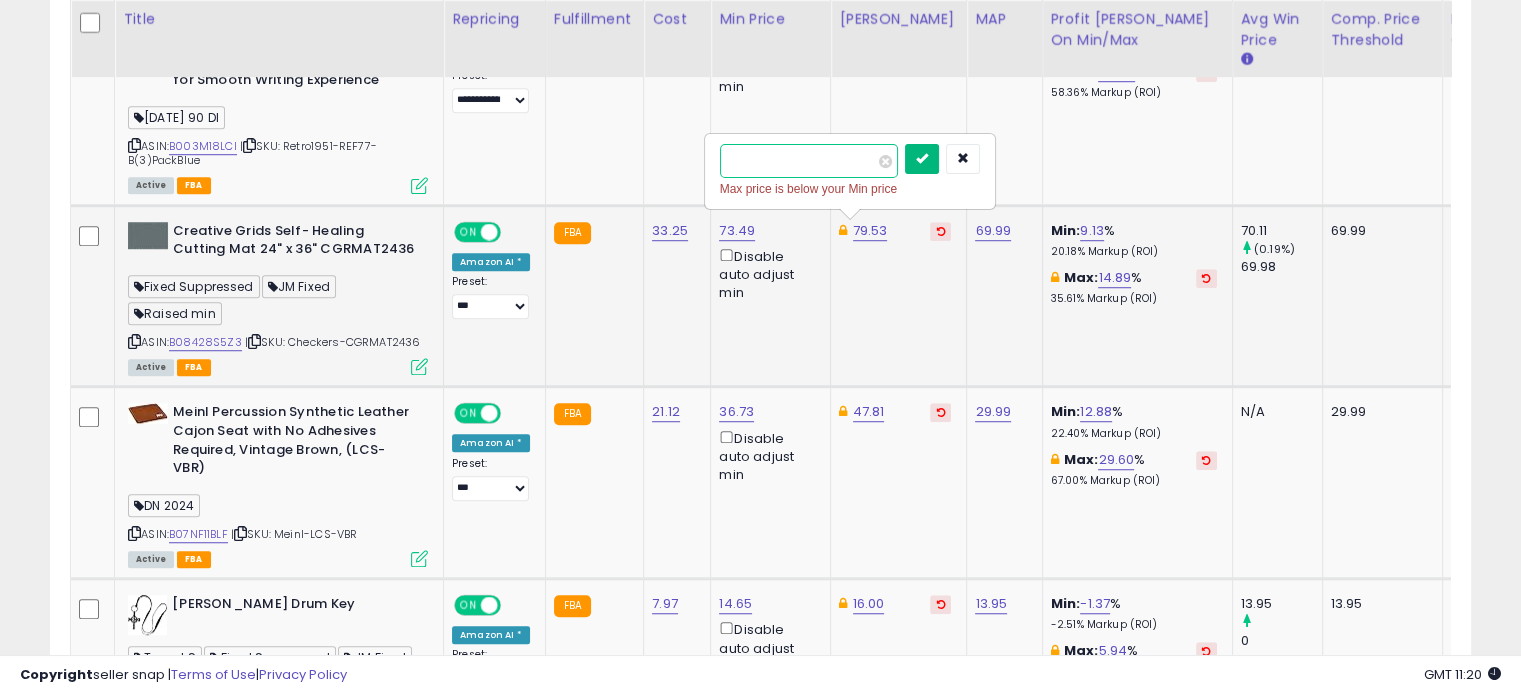 type on "*" 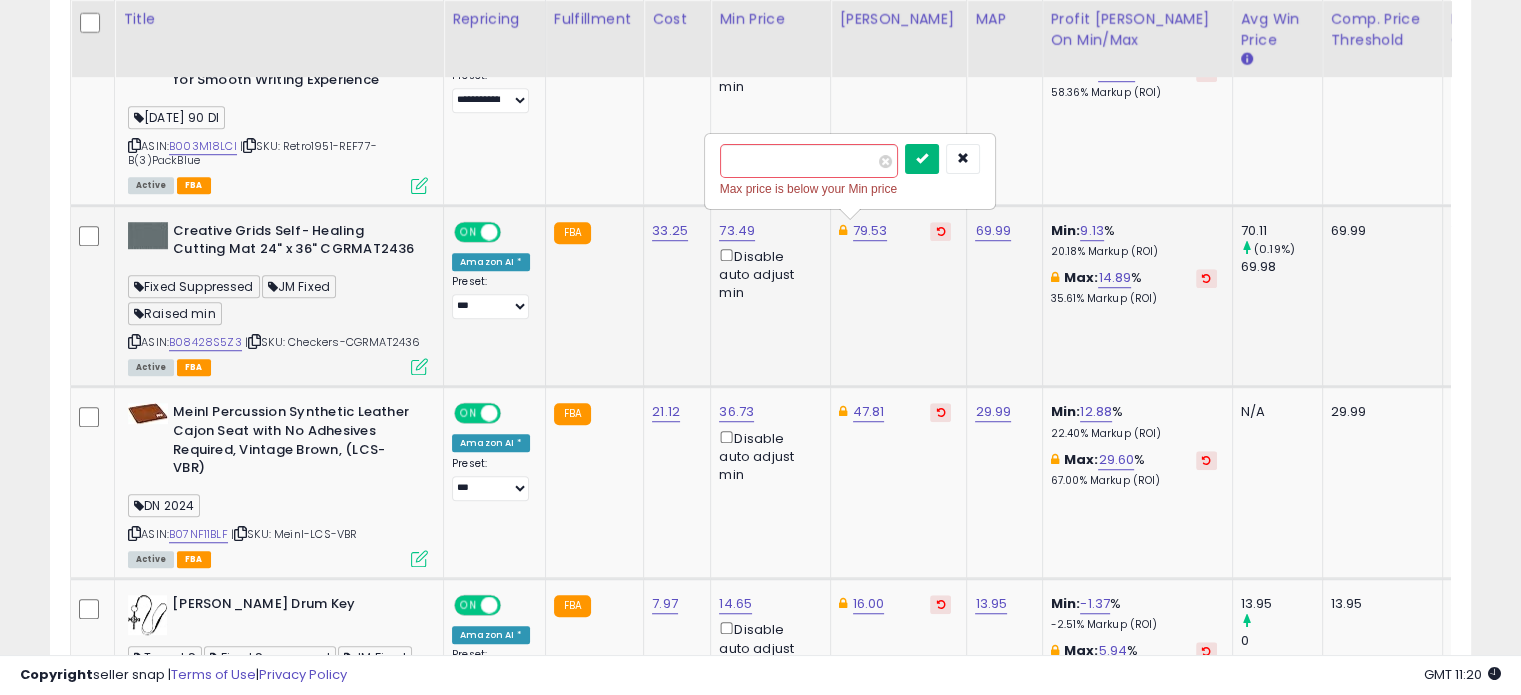 click at bounding box center (922, 158) 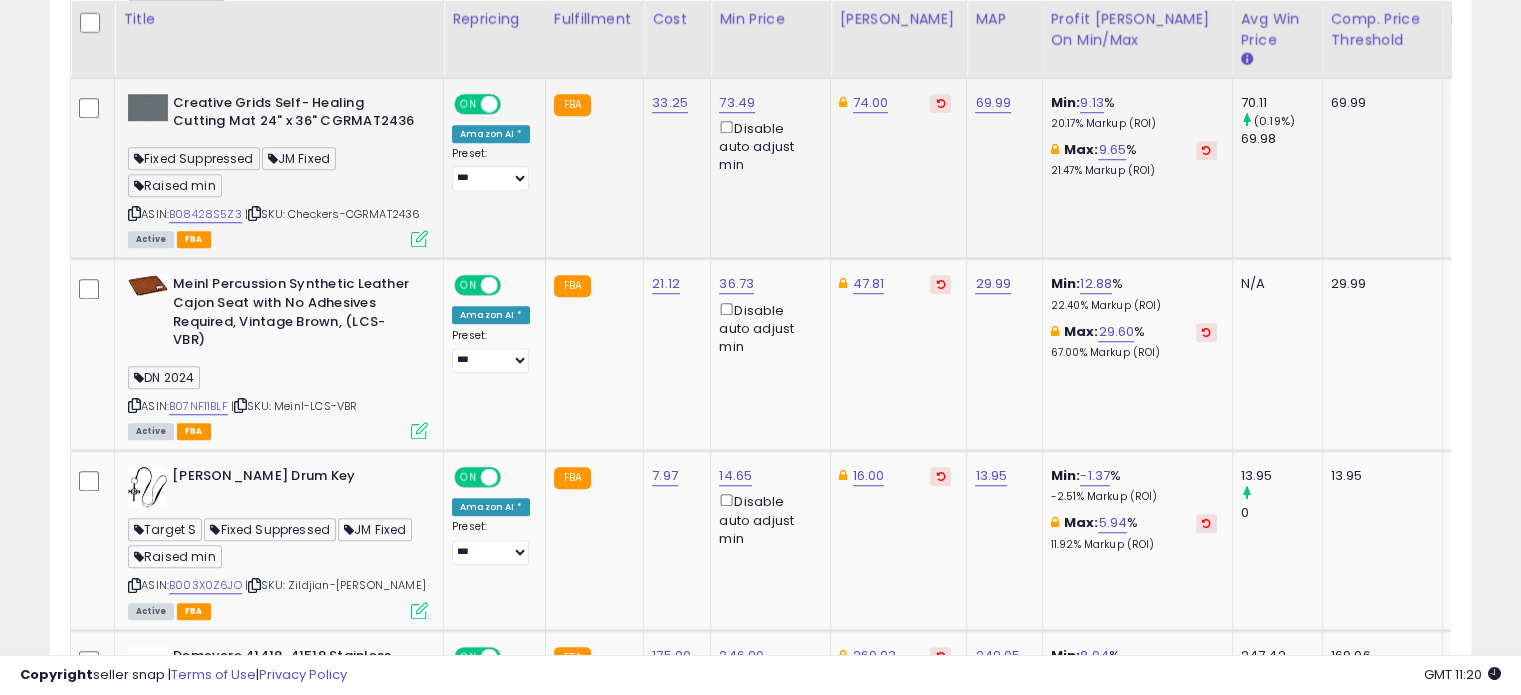 scroll, scrollTop: 1532, scrollLeft: 0, axis: vertical 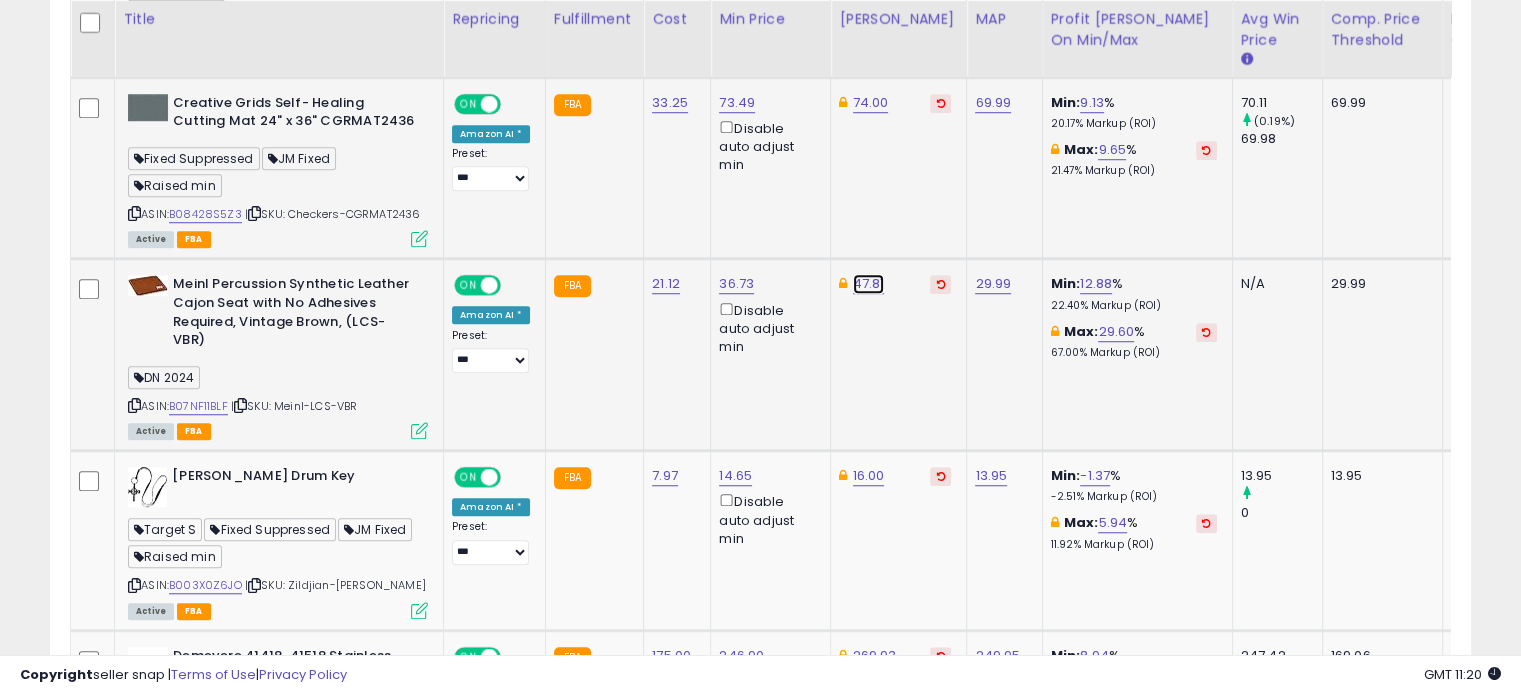 click on "47.81" at bounding box center (871, -411) 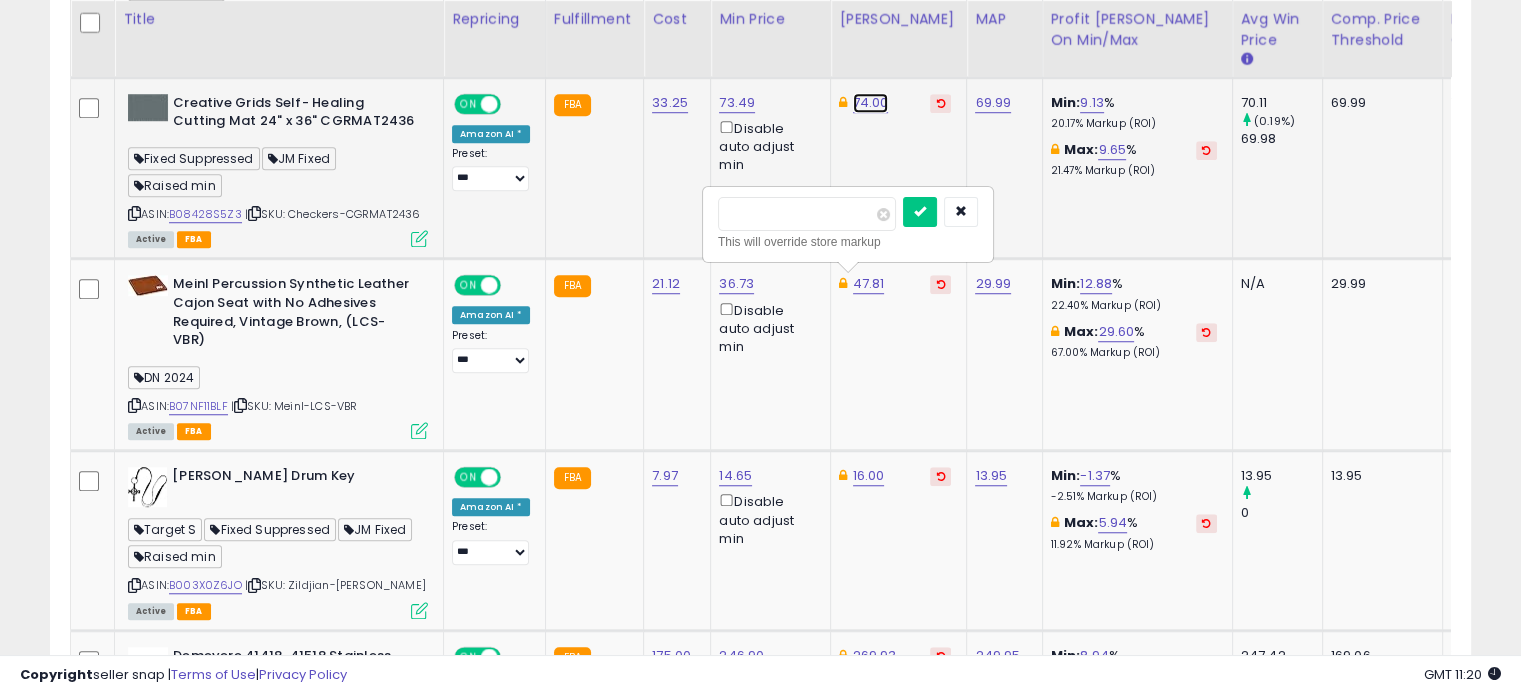 click on "74.00" at bounding box center [871, -411] 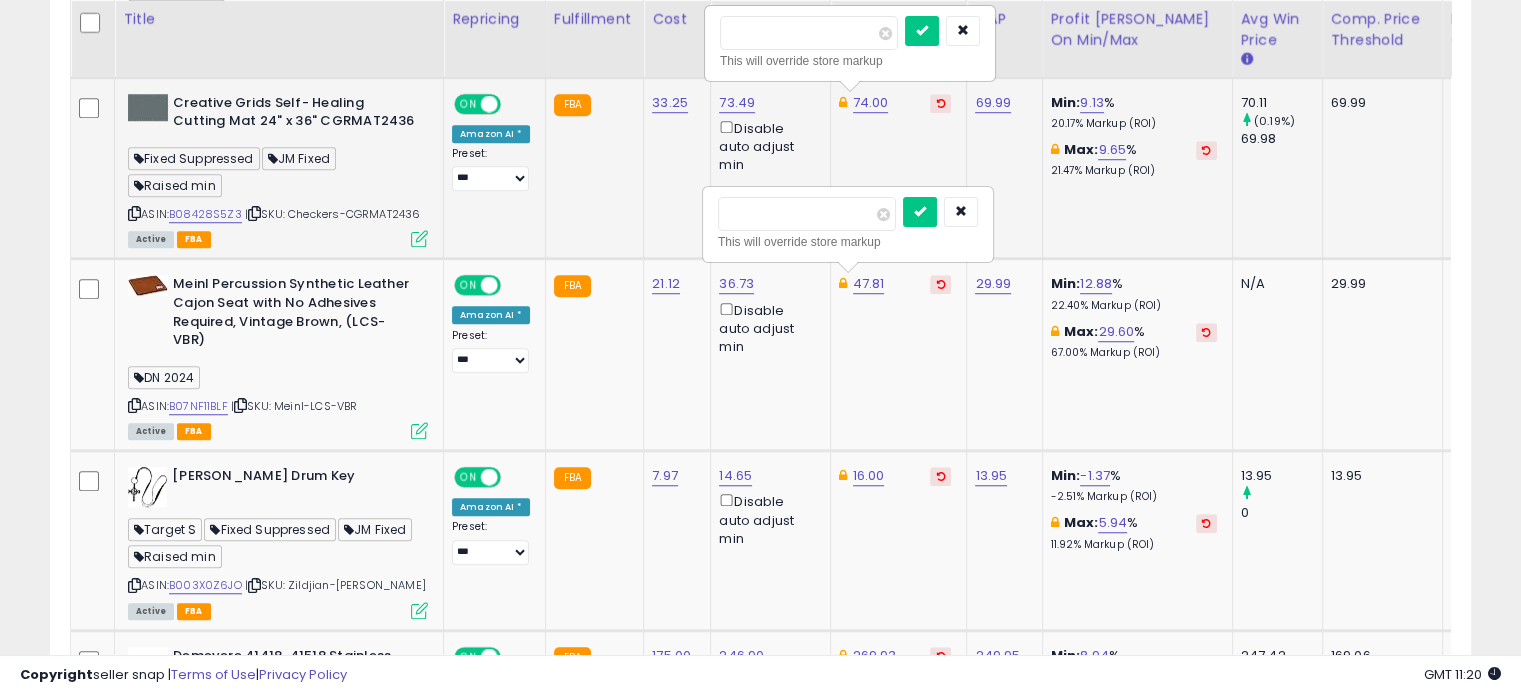 type on "*" 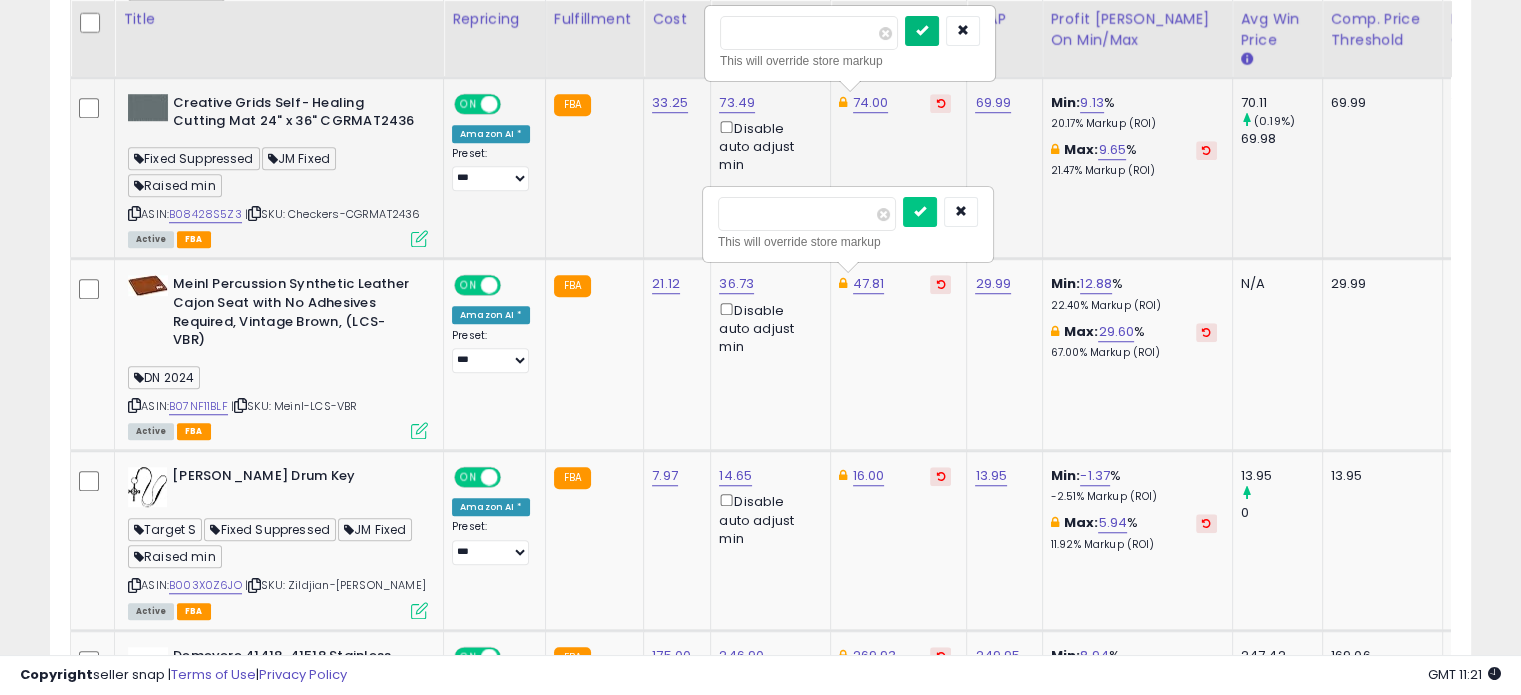 type on "*****" 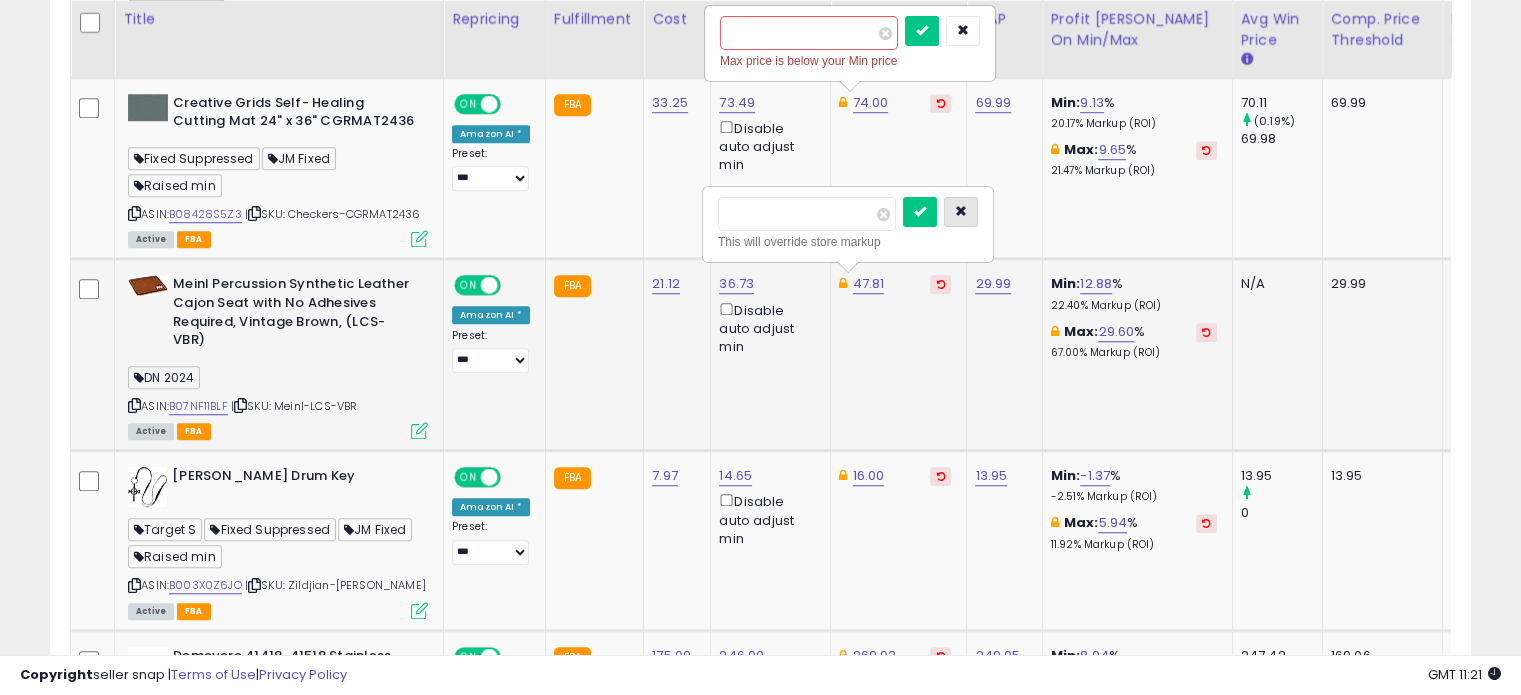 click at bounding box center (961, 211) 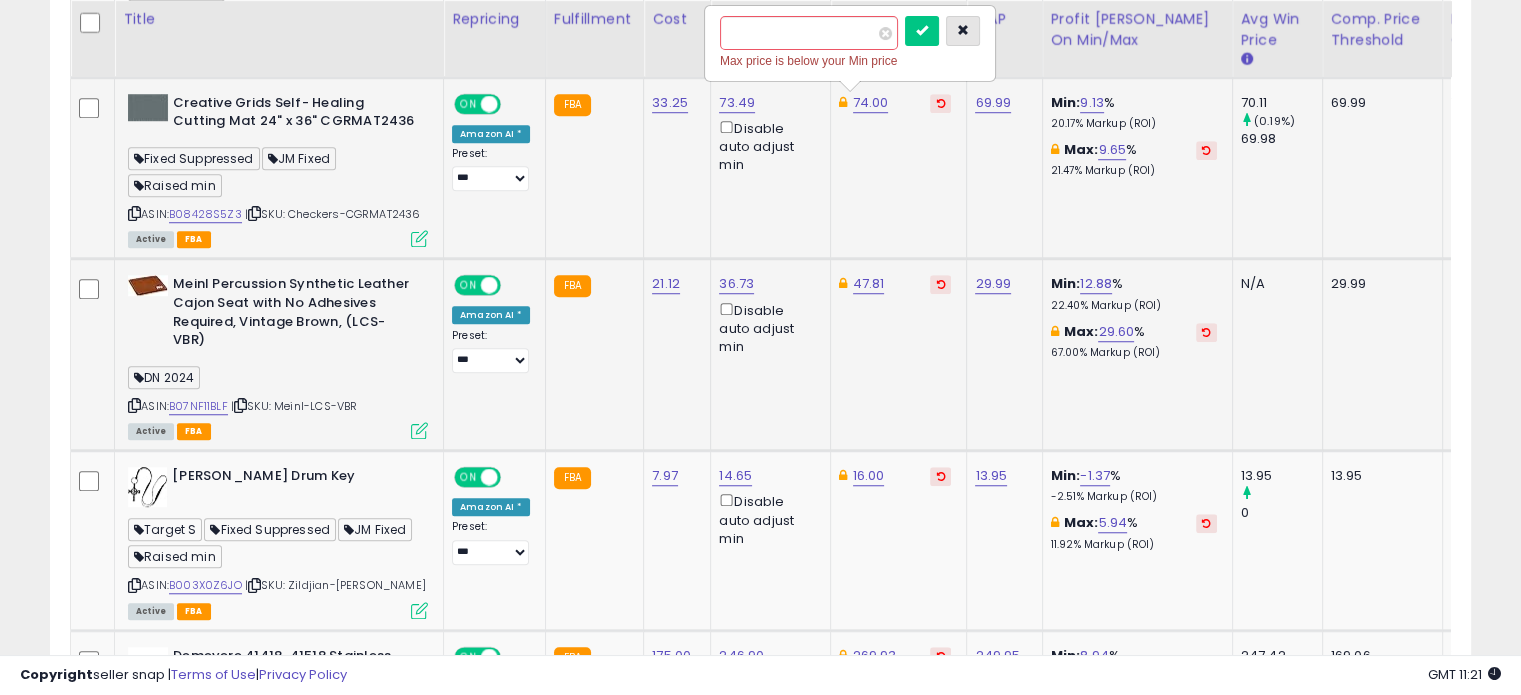 click at bounding box center (963, 30) 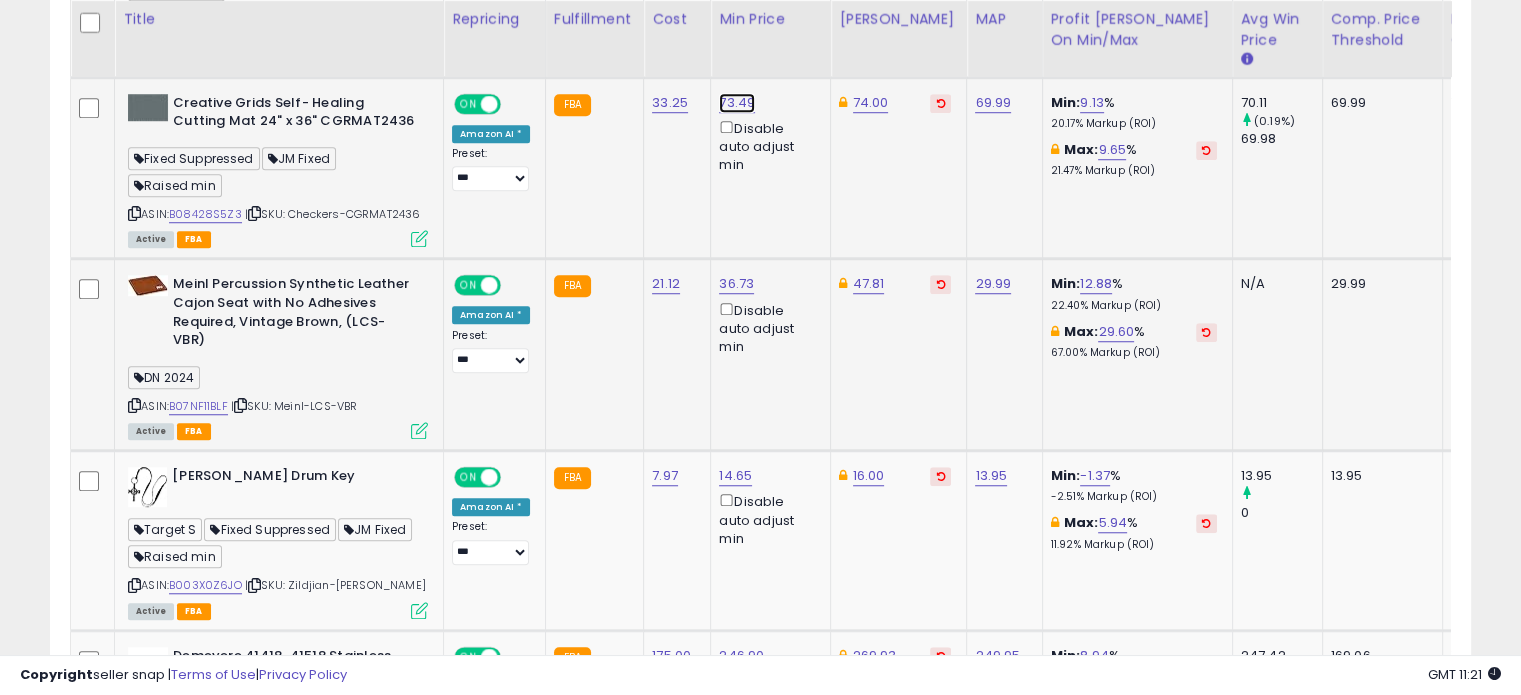 click on "73.49" at bounding box center [737, -411] 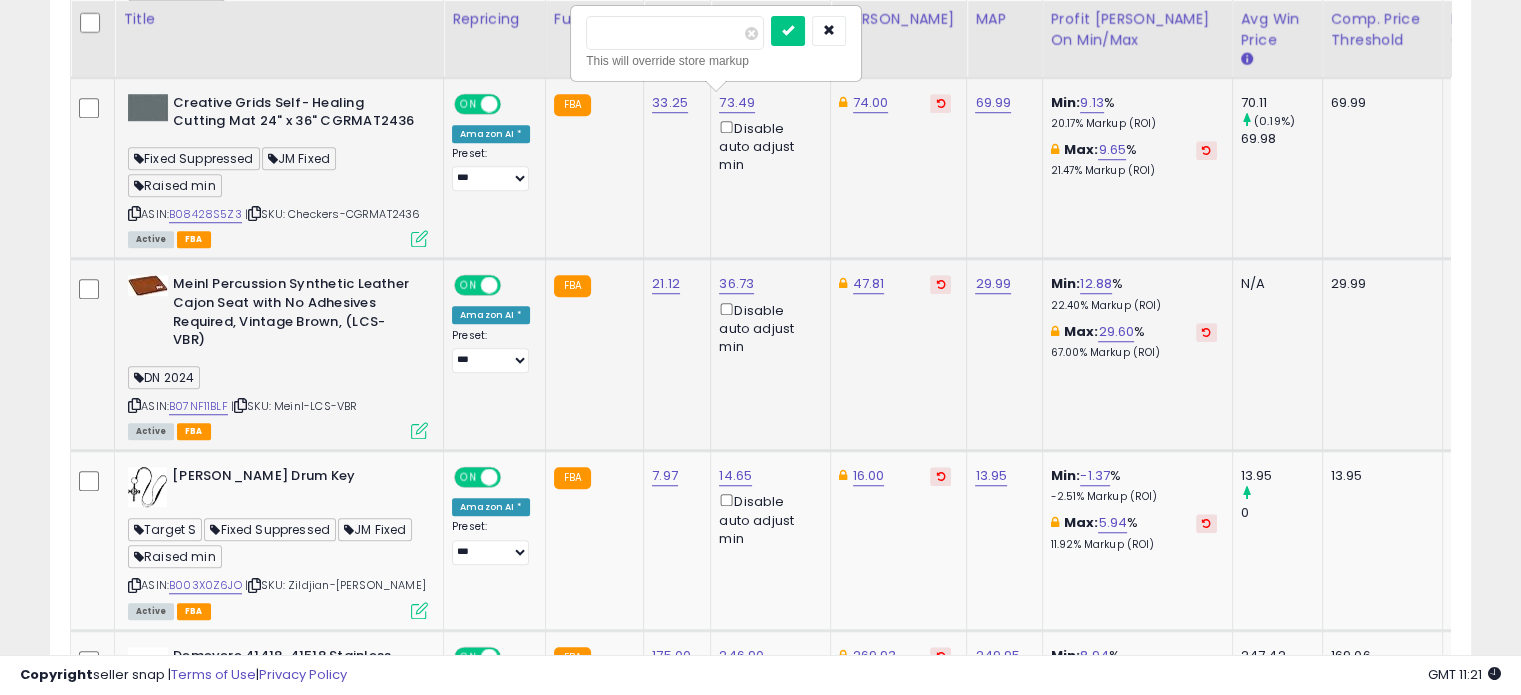type on "*" 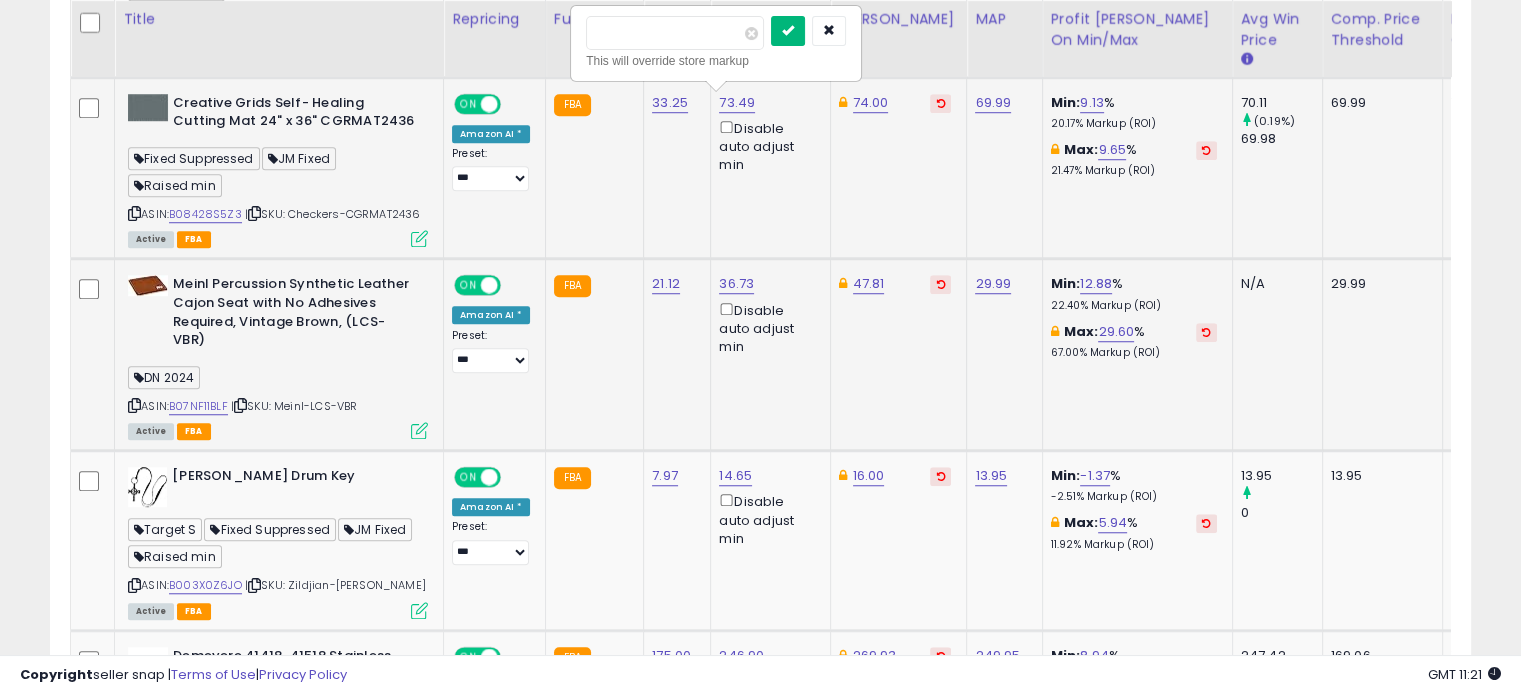 type on "*****" 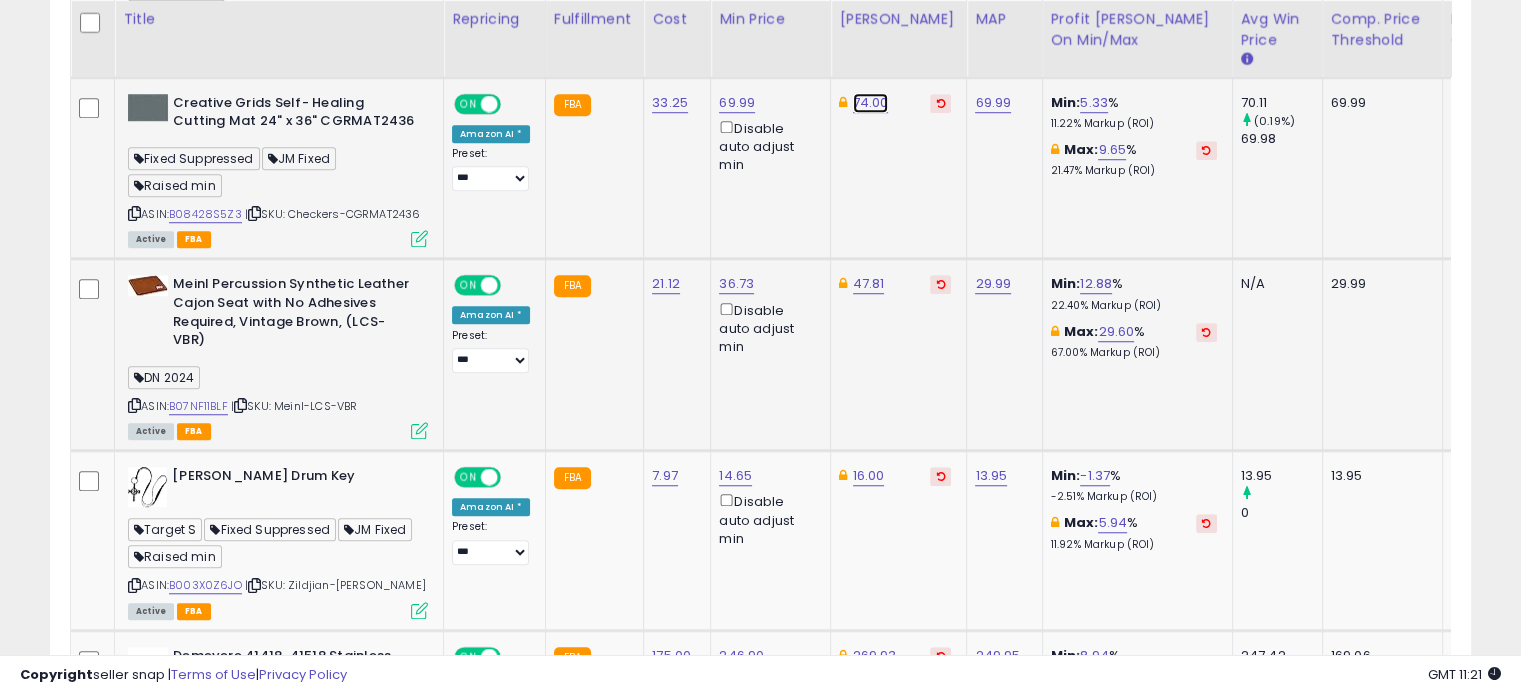 click on "74.00" at bounding box center [871, -411] 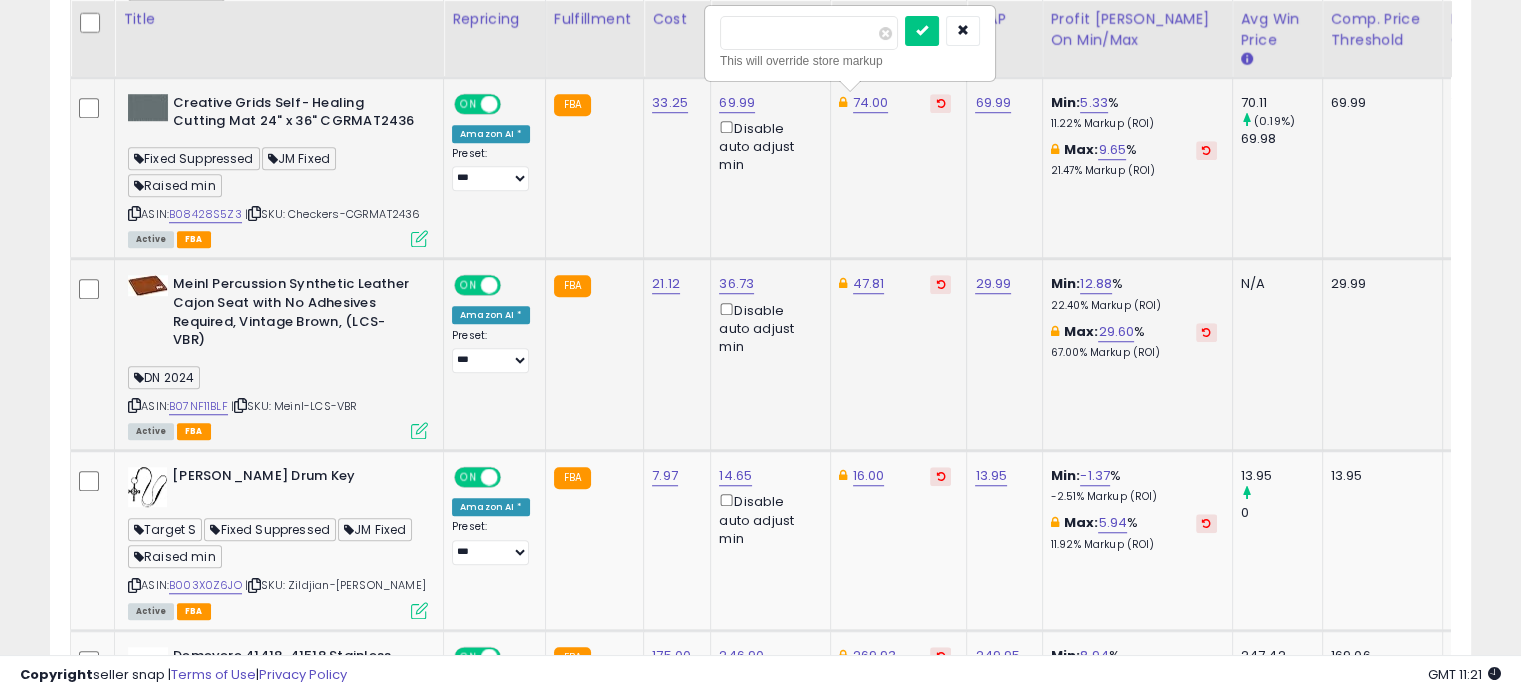 type on "*" 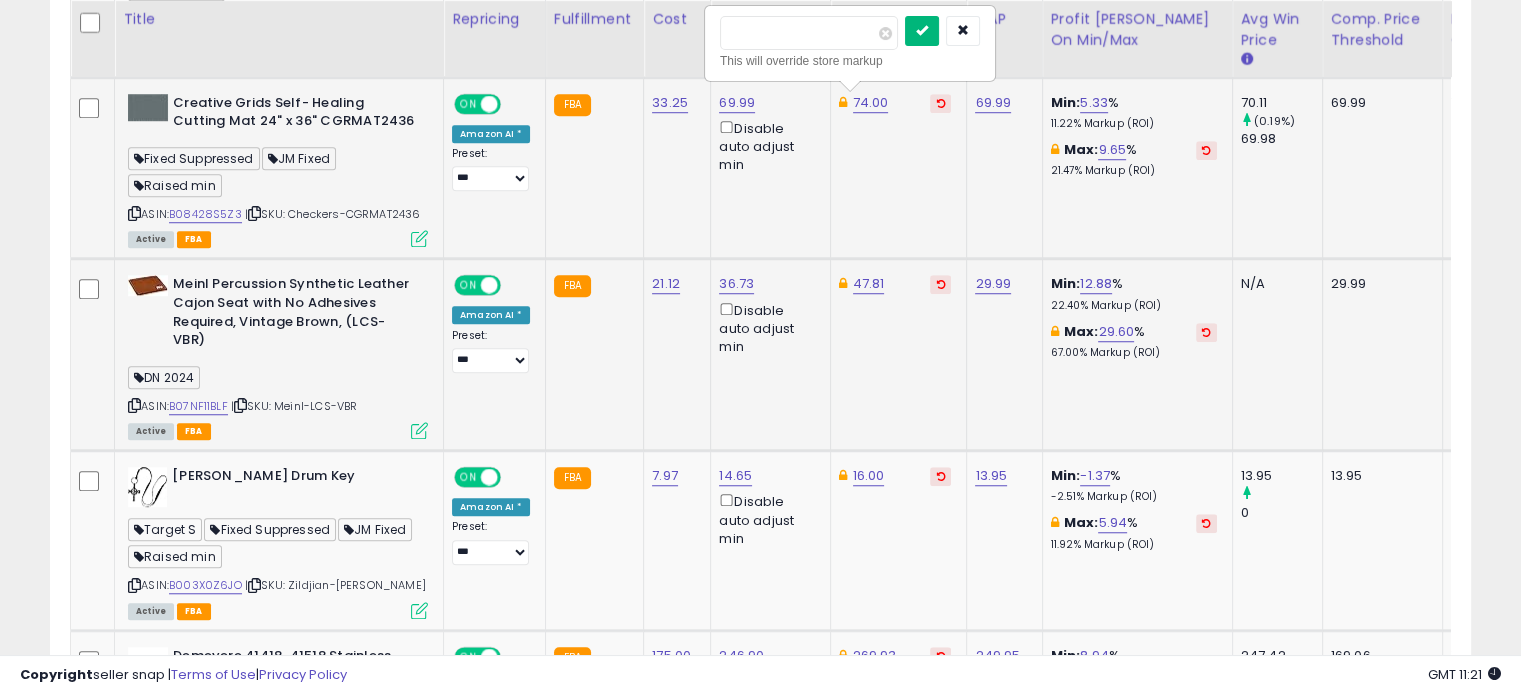 type on "*****" 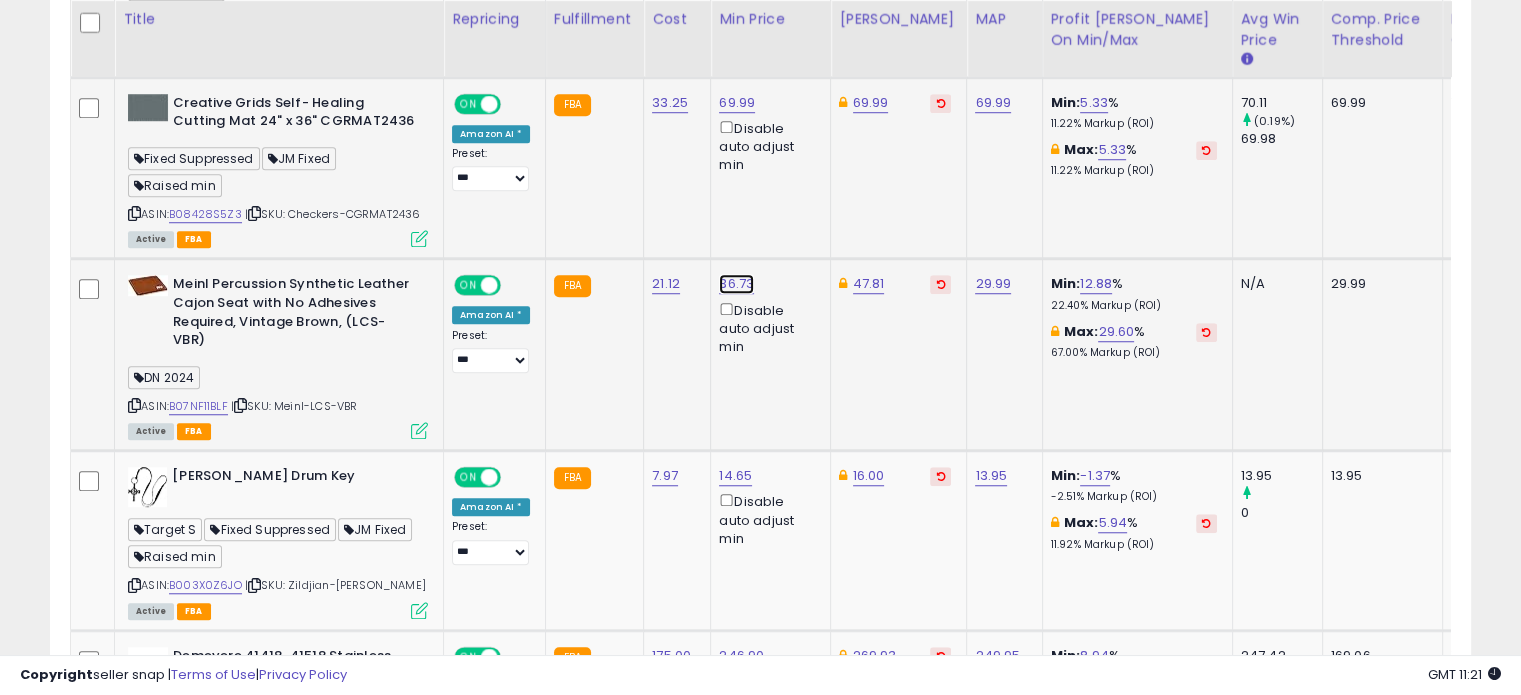 click on "36.73" at bounding box center (737, -411) 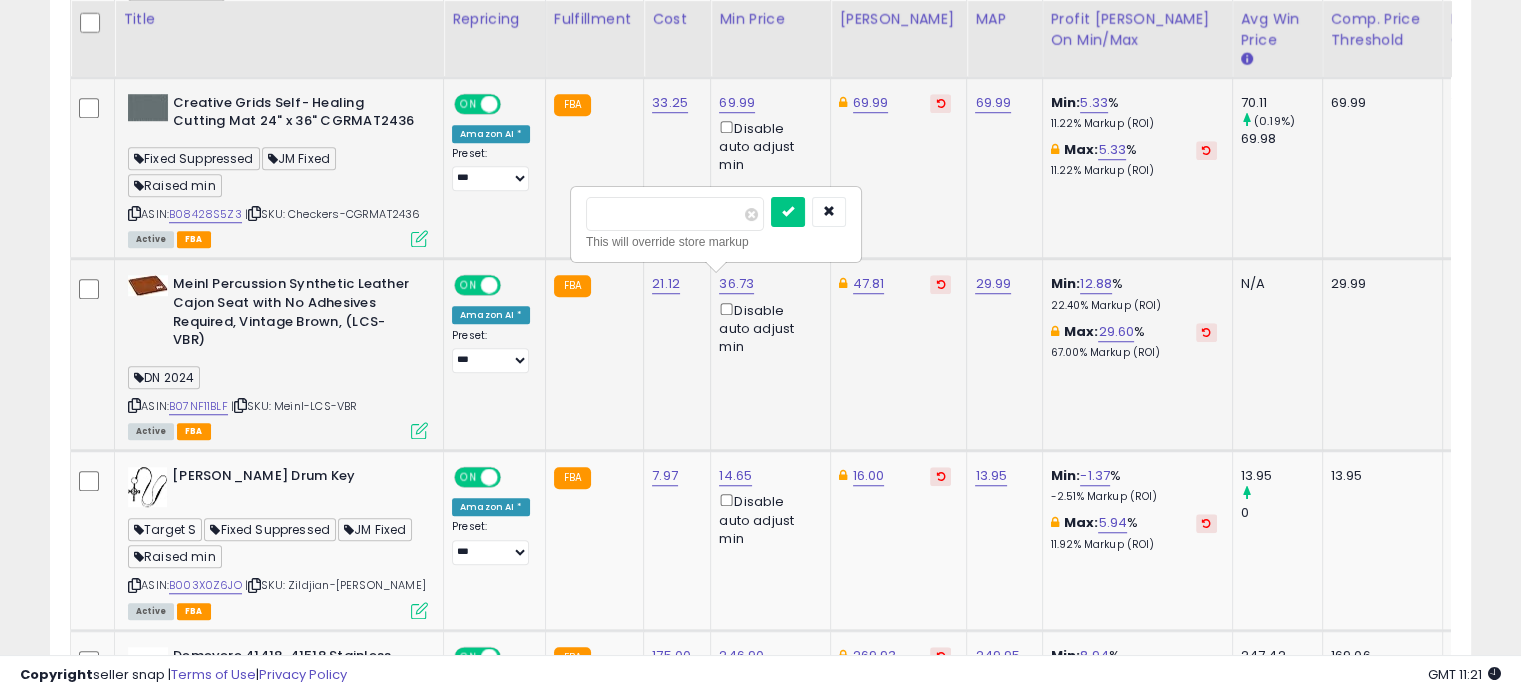 type on "*" 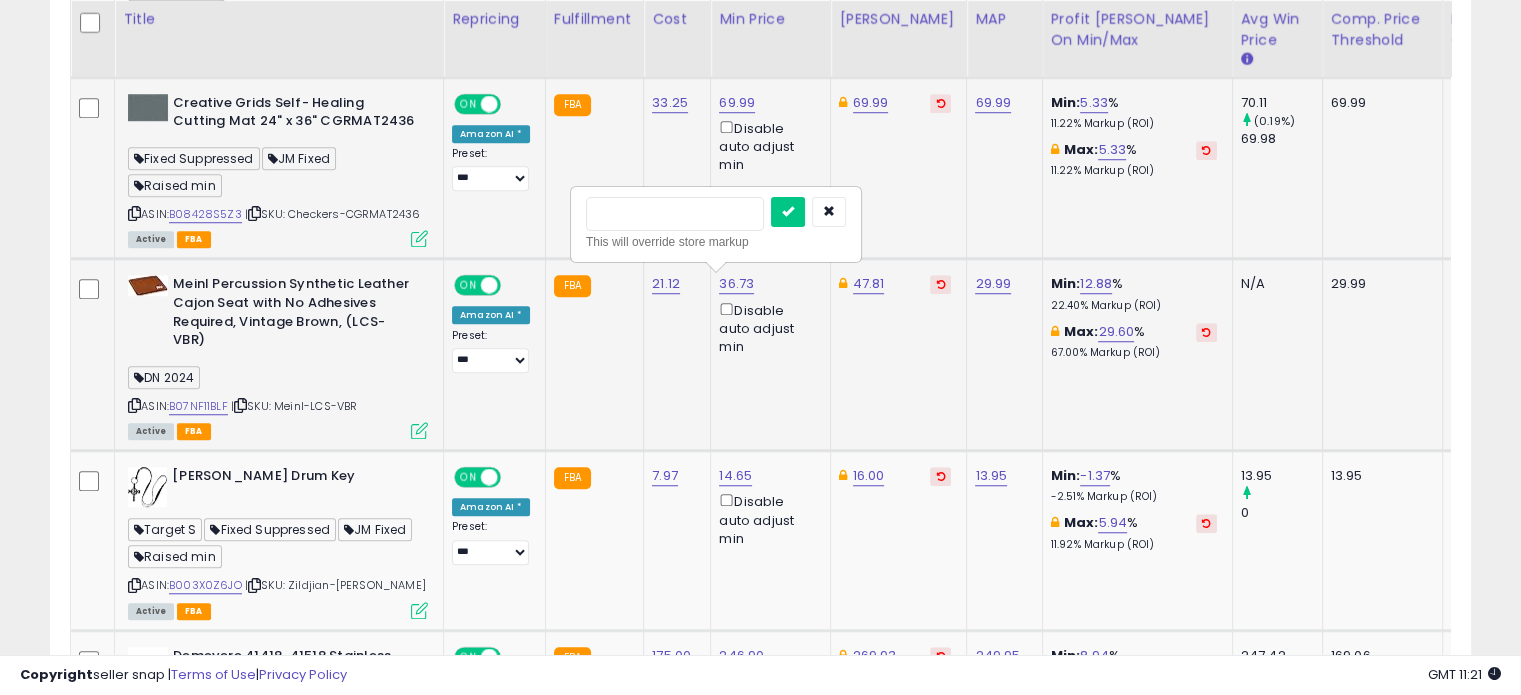 type on "*" 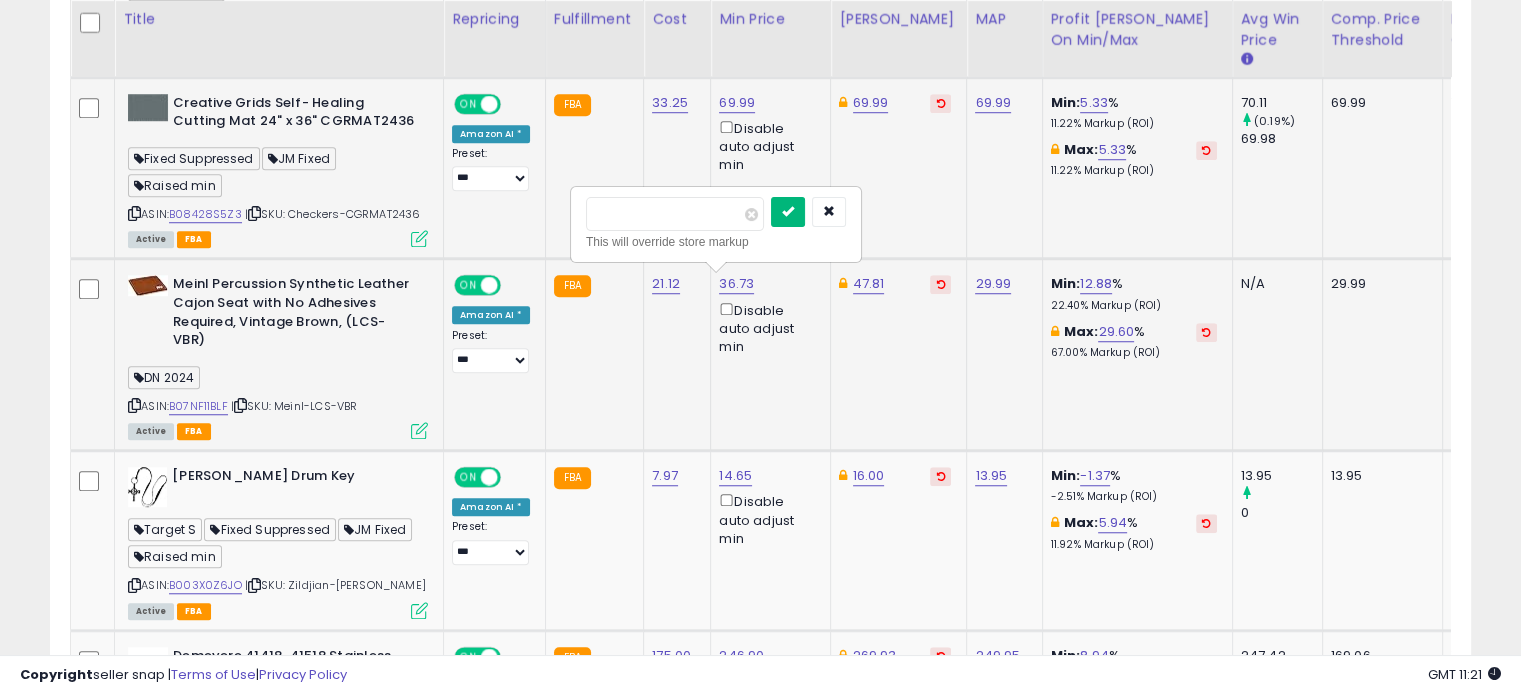 type on "*****" 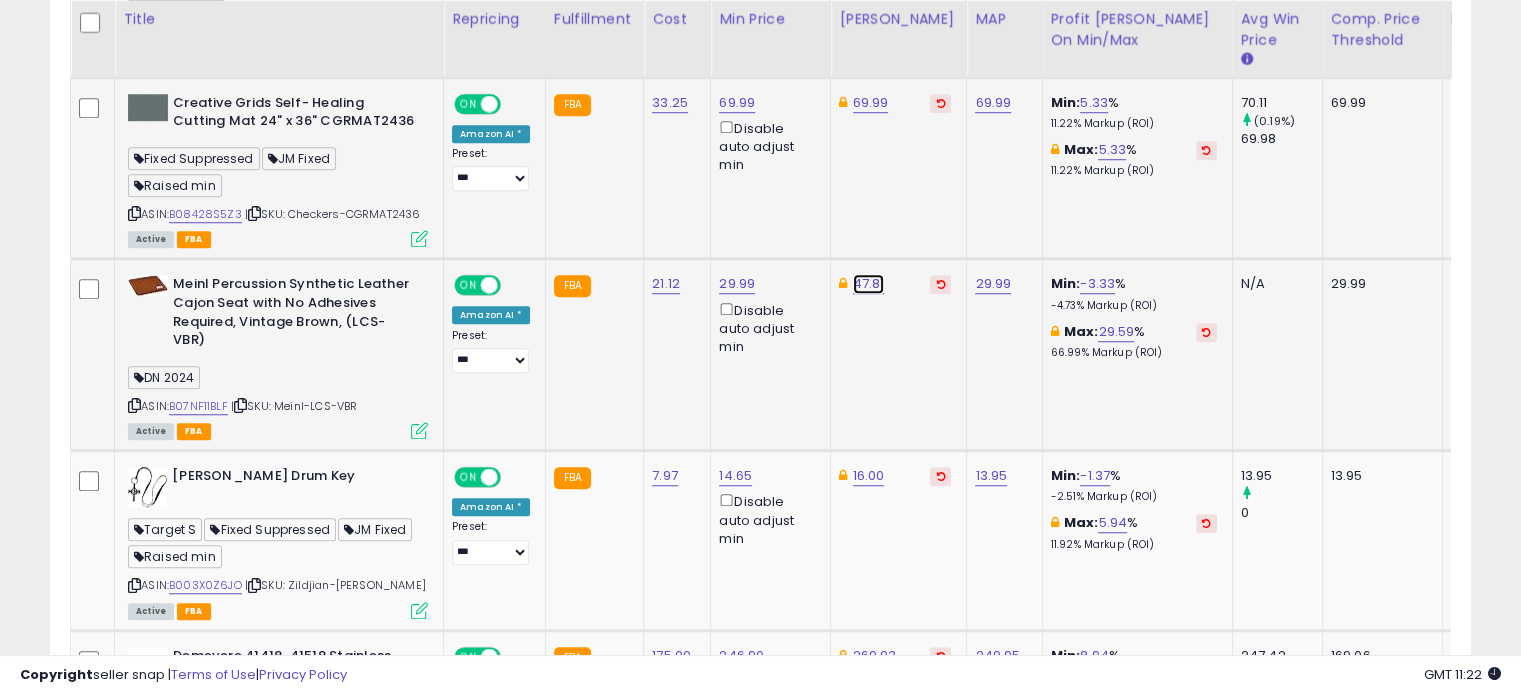 click on "47.81" at bounding box center (871, -411) 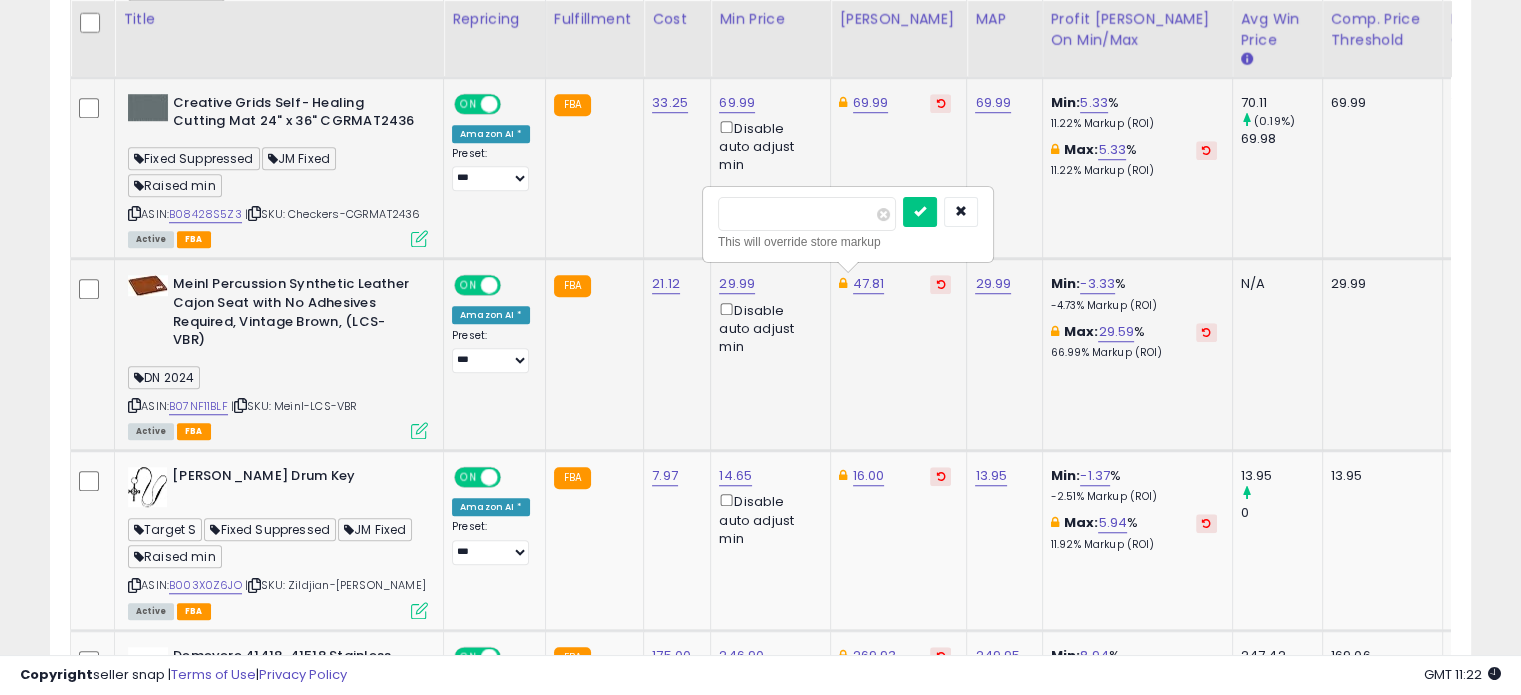 type on "*" 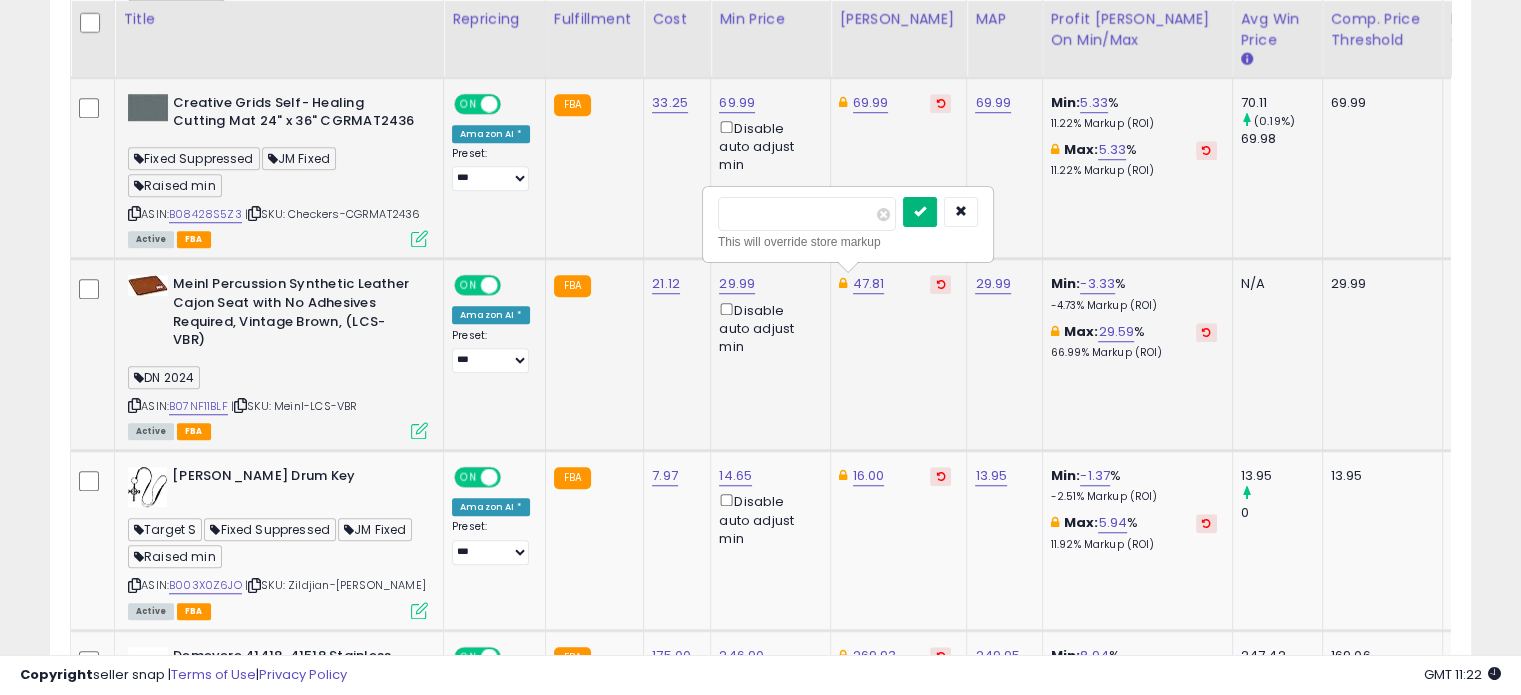 type on "*****" 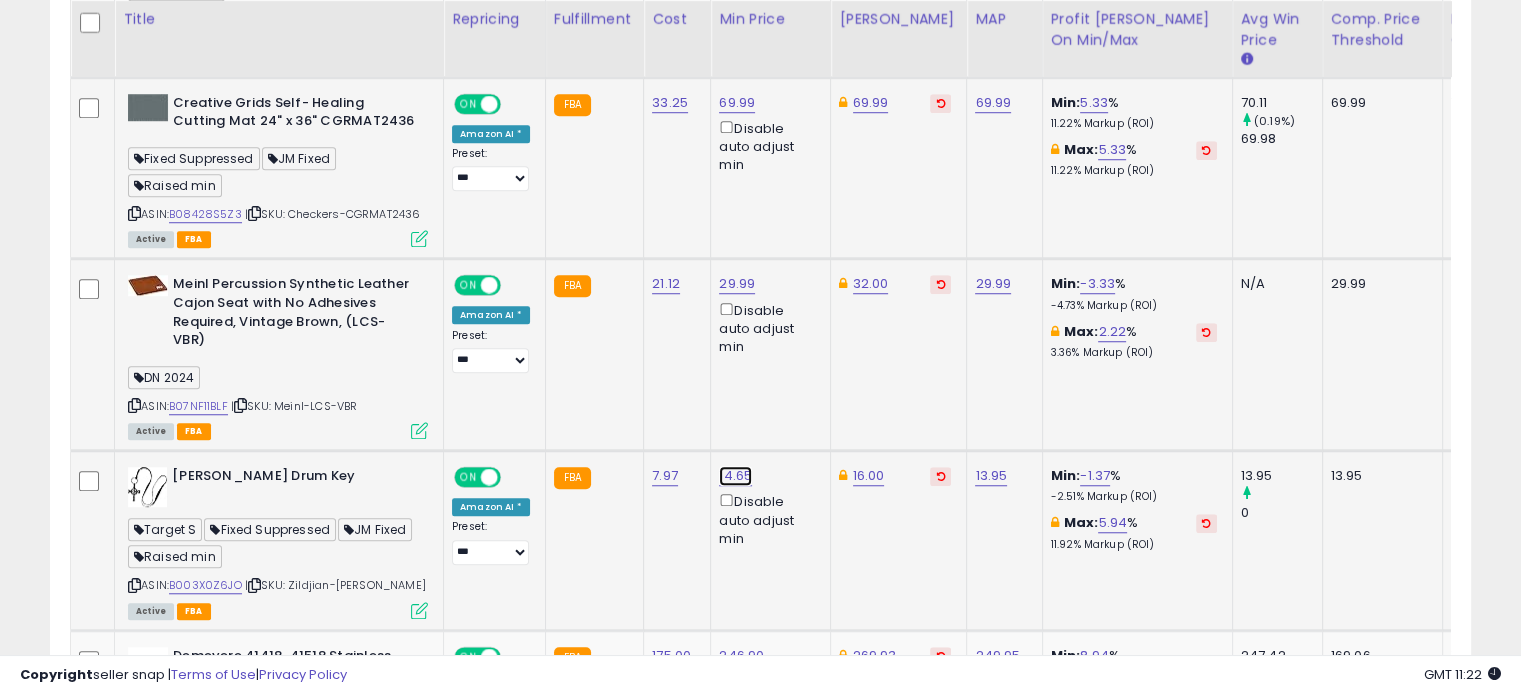 click on "14.65" at bounding box center (737, -411) 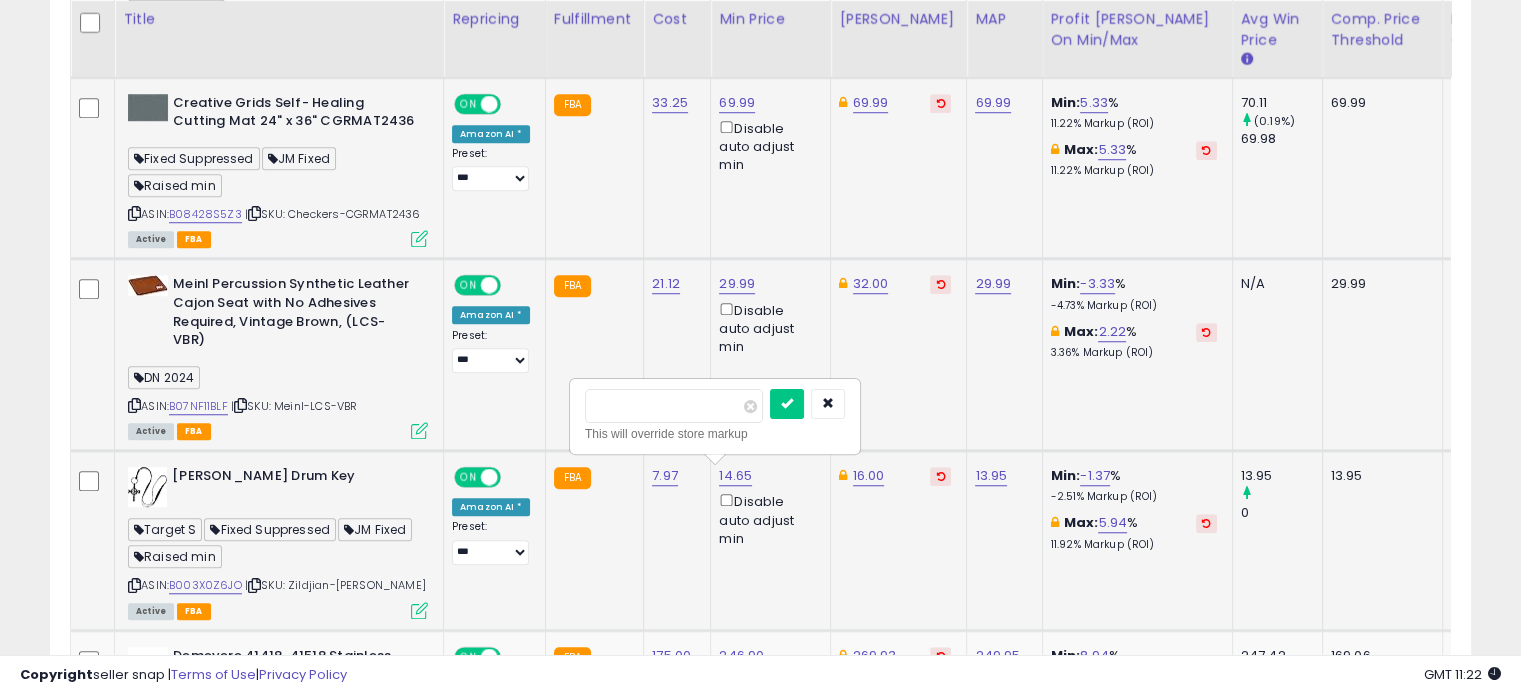 type on "*" 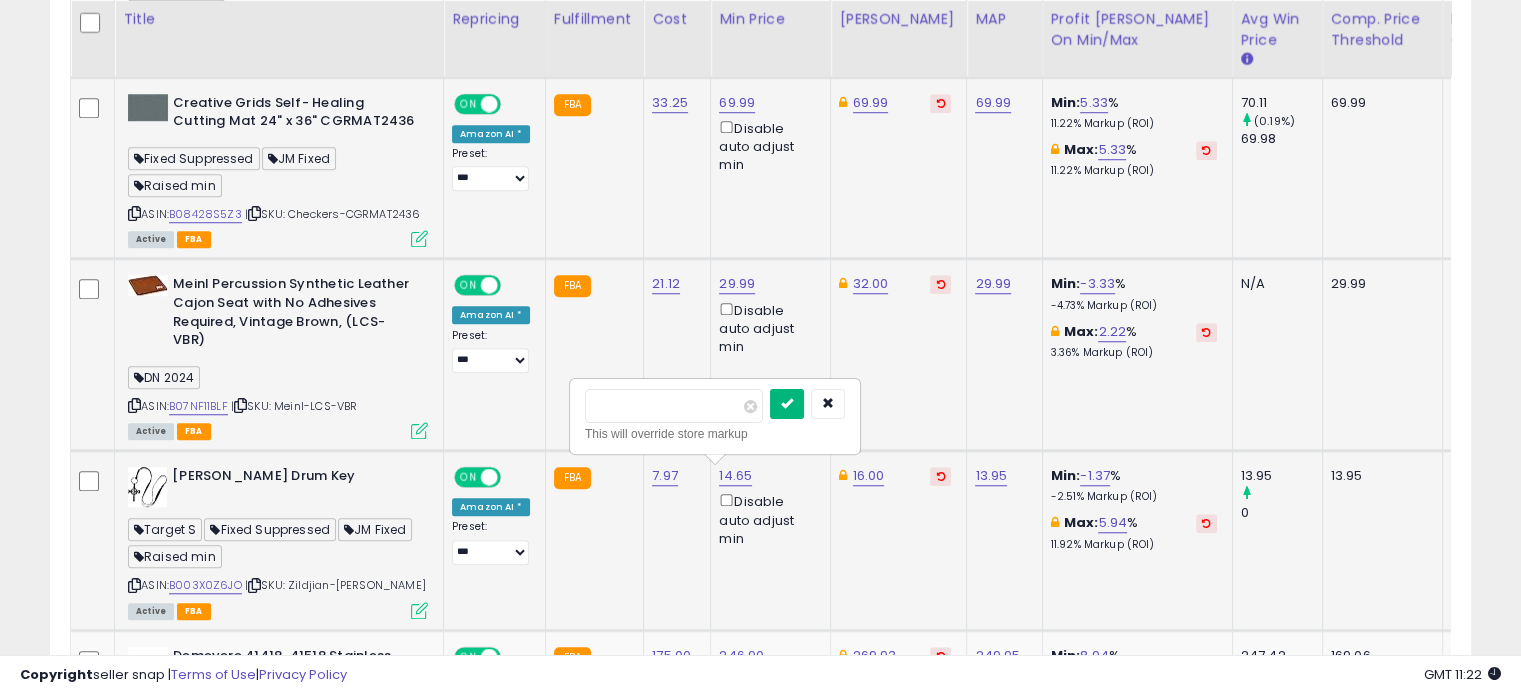 type on "*****" 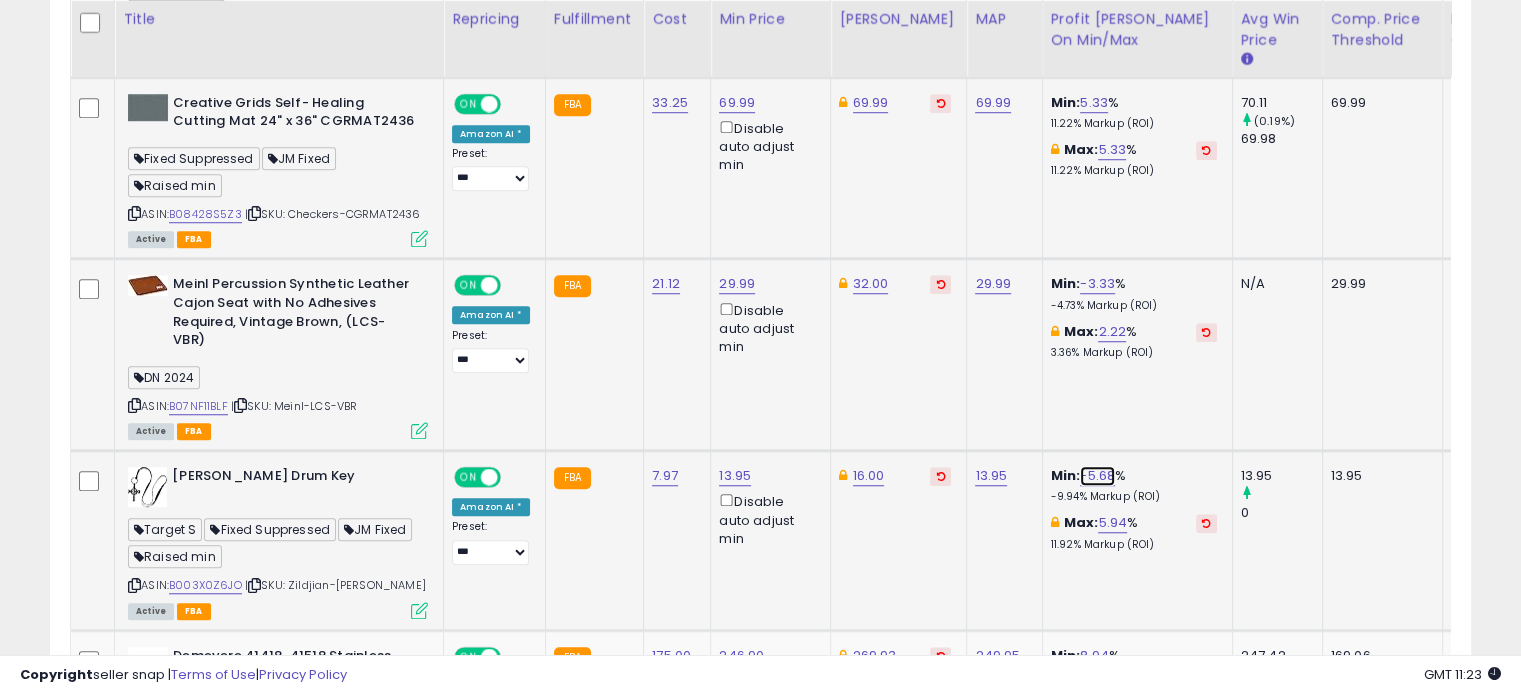click on "-5.68" at bounding box center (1097, 476) 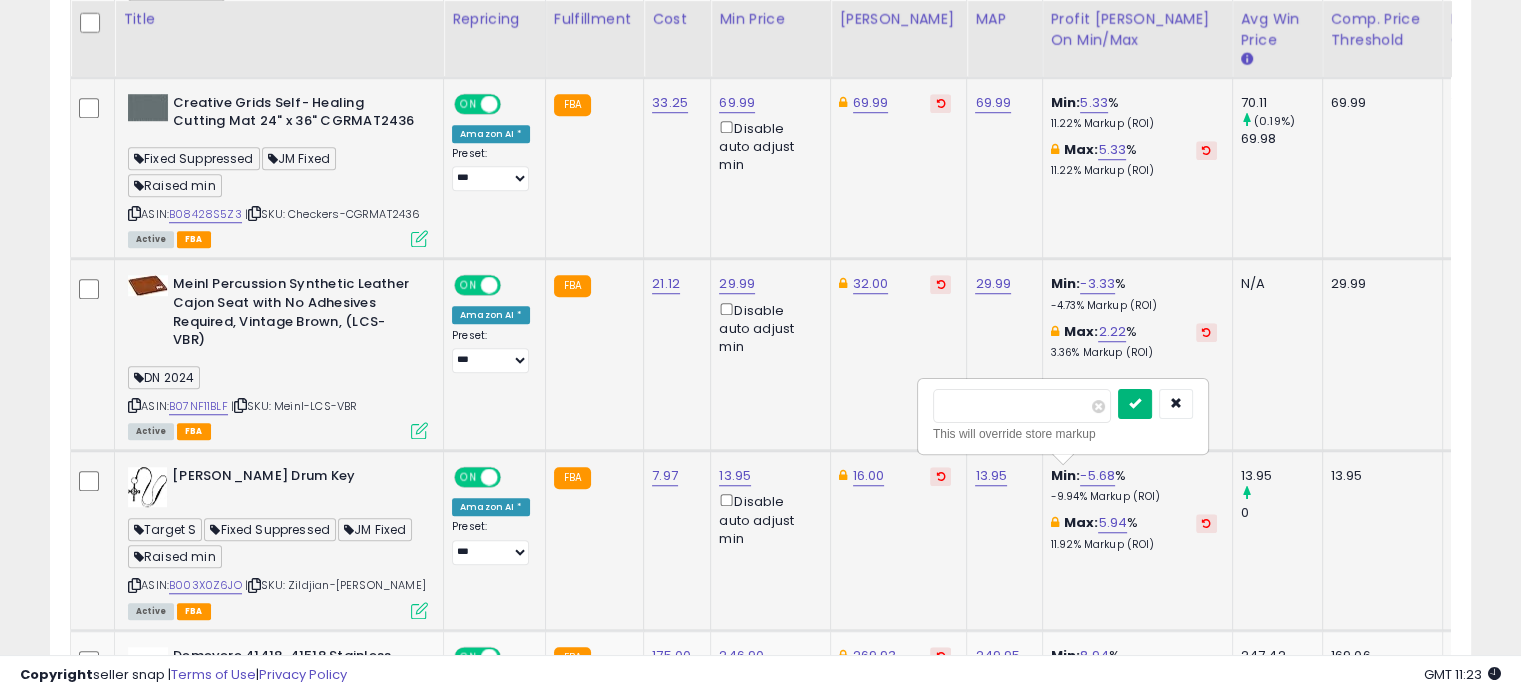 type on "**" 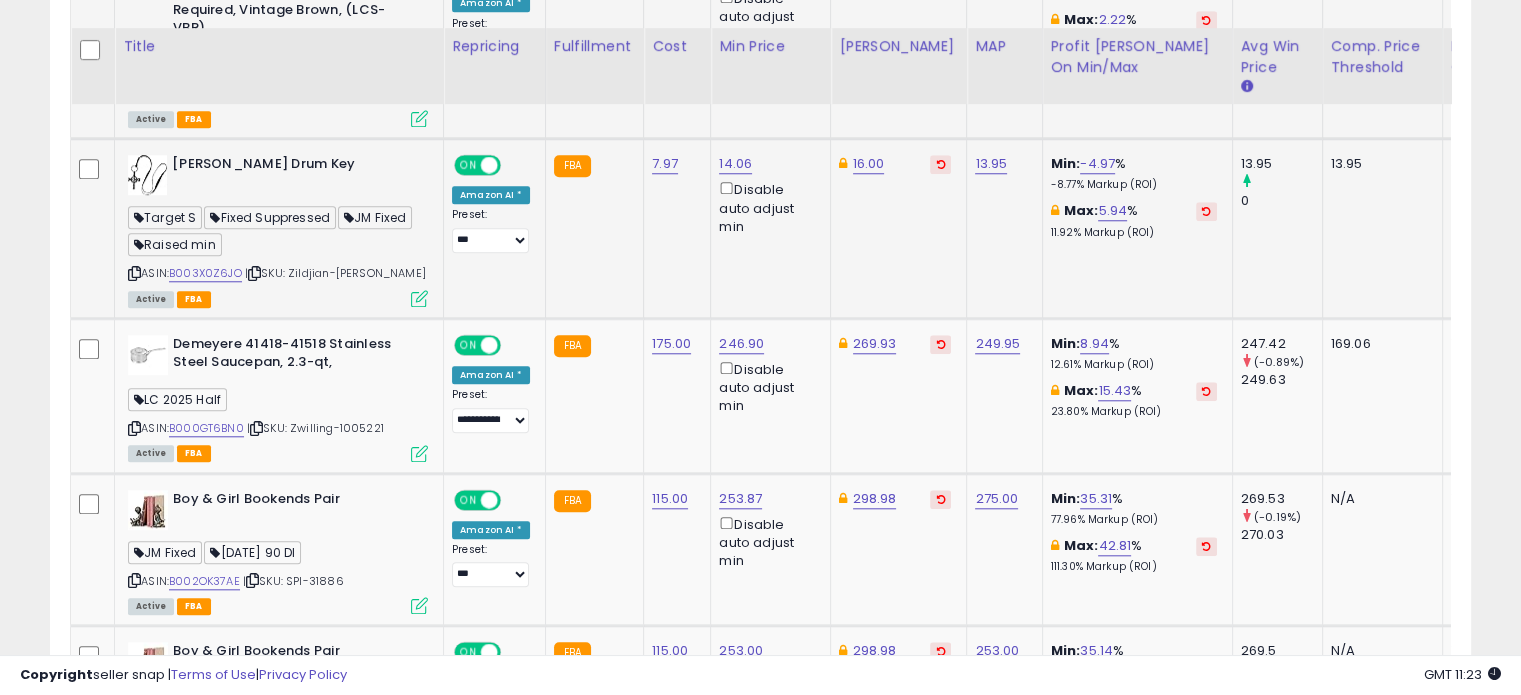 scroll, scrollTop: 1892, scrollLeft: 0, axis: vertical 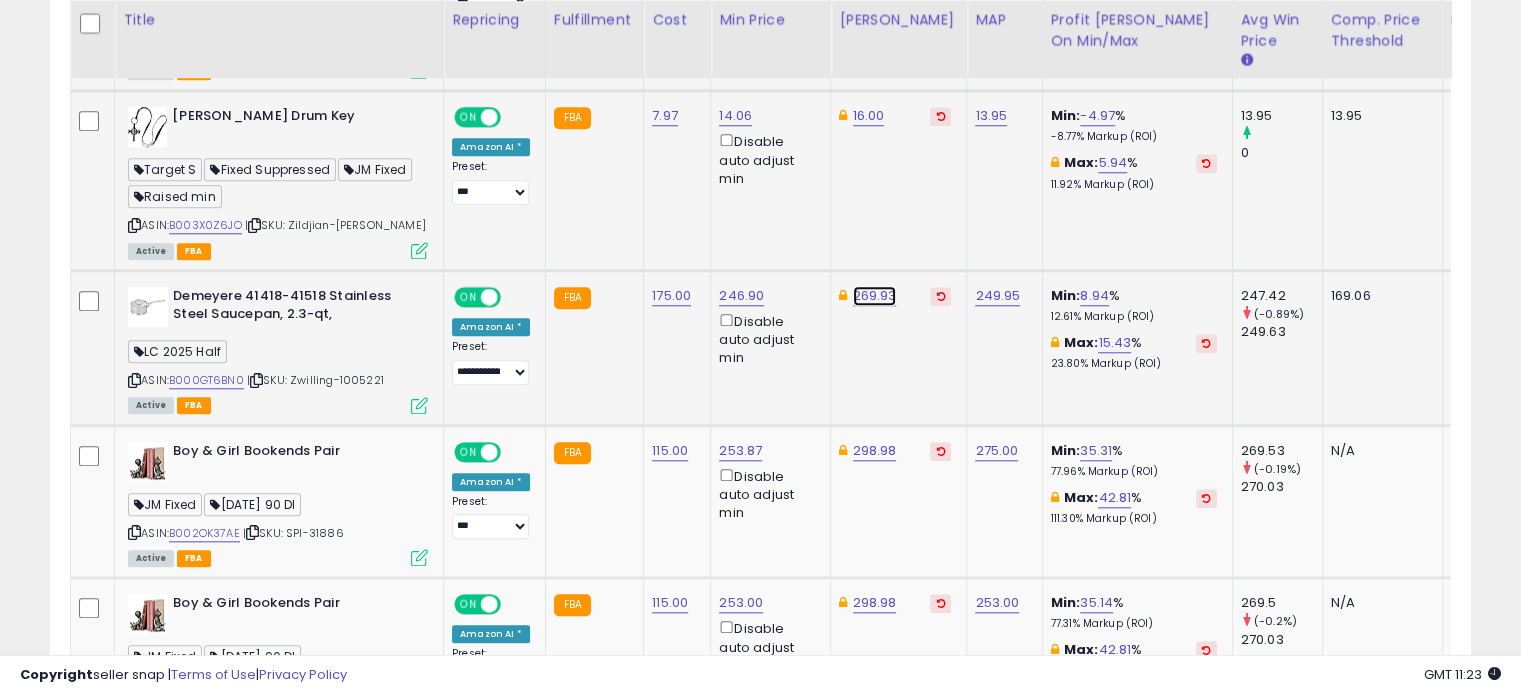 click on "269.93" at bounding box center (871, -771) 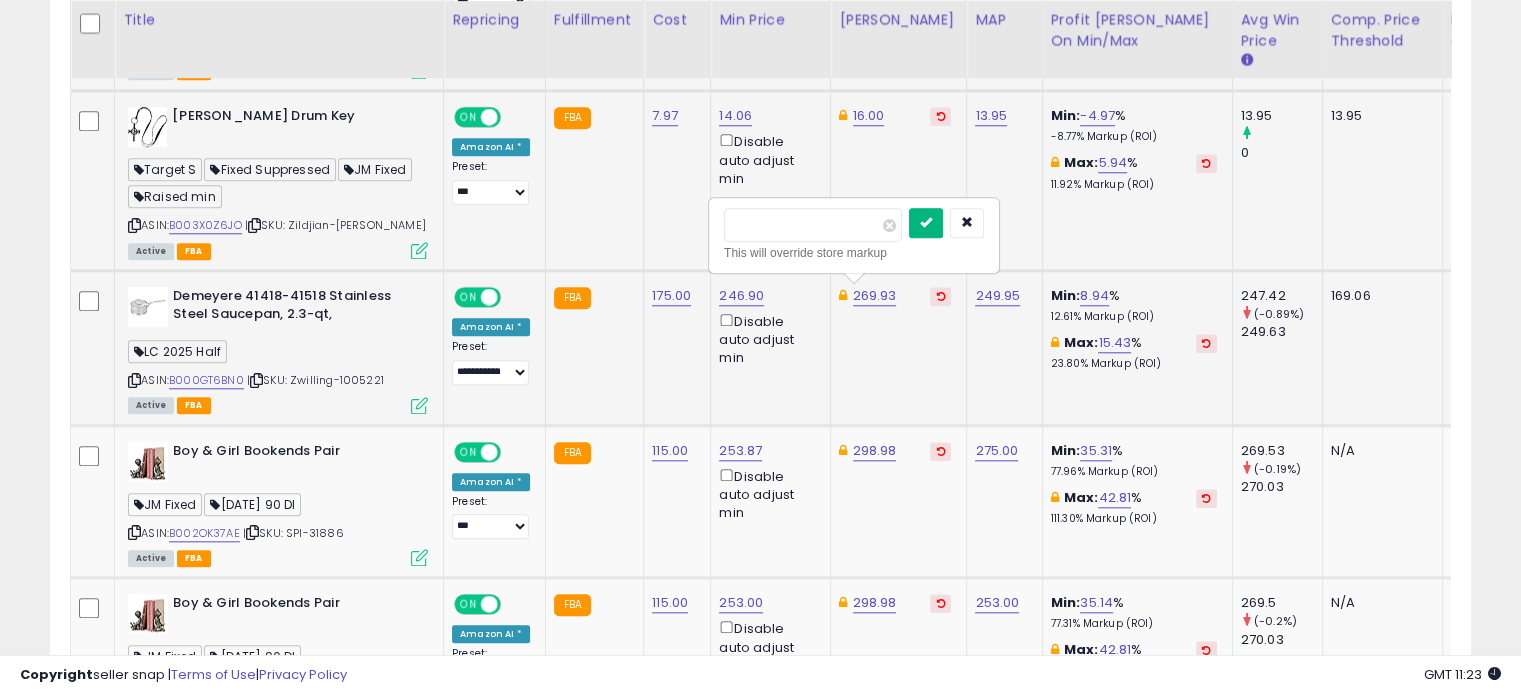 type on "******" 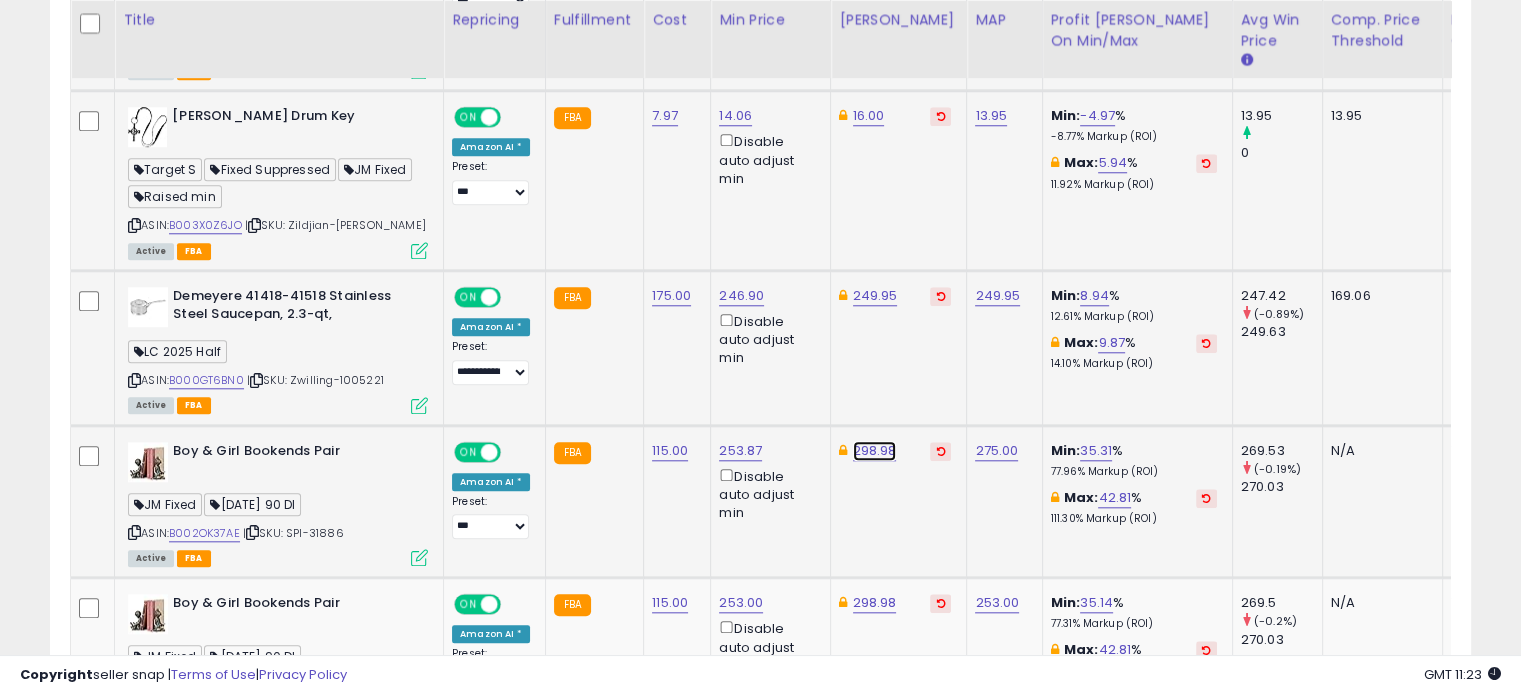 click on "298.98" at bounding box center [871, -771] 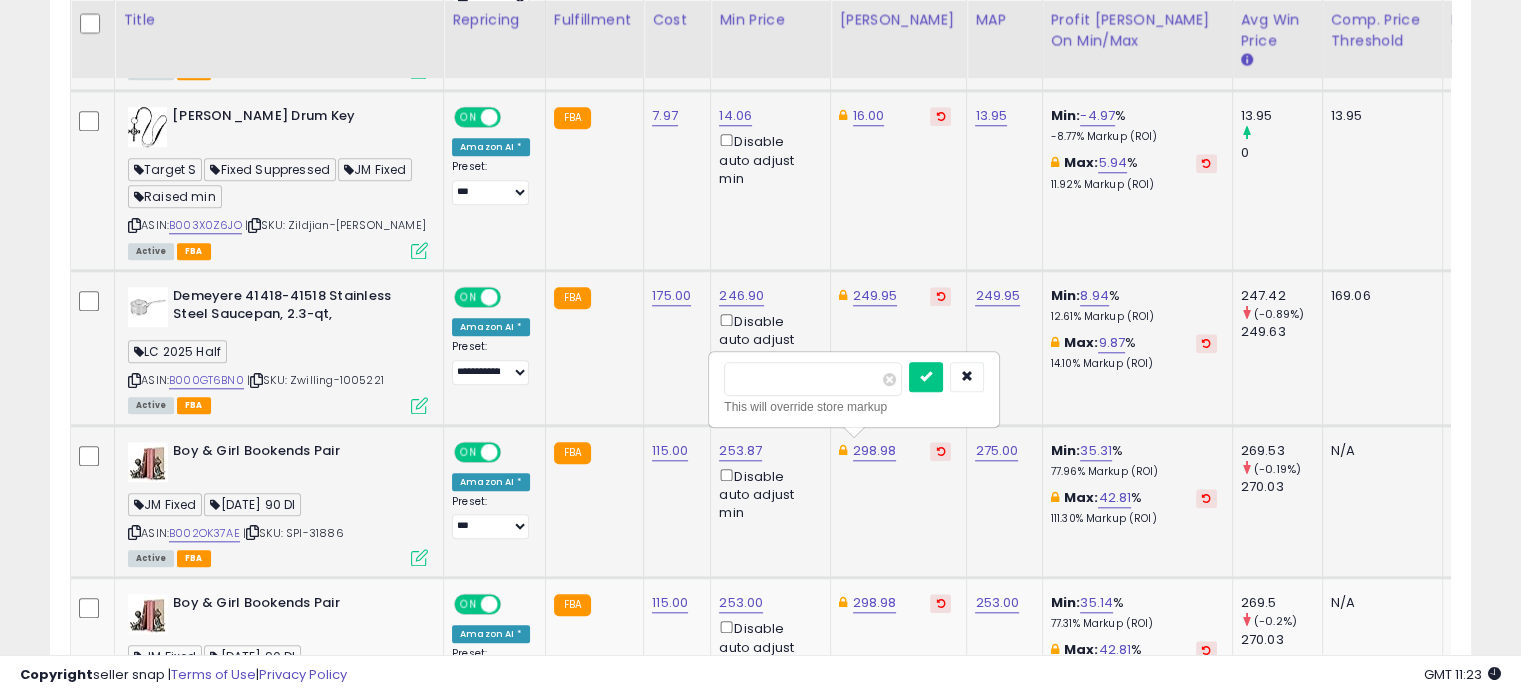 type on "*" 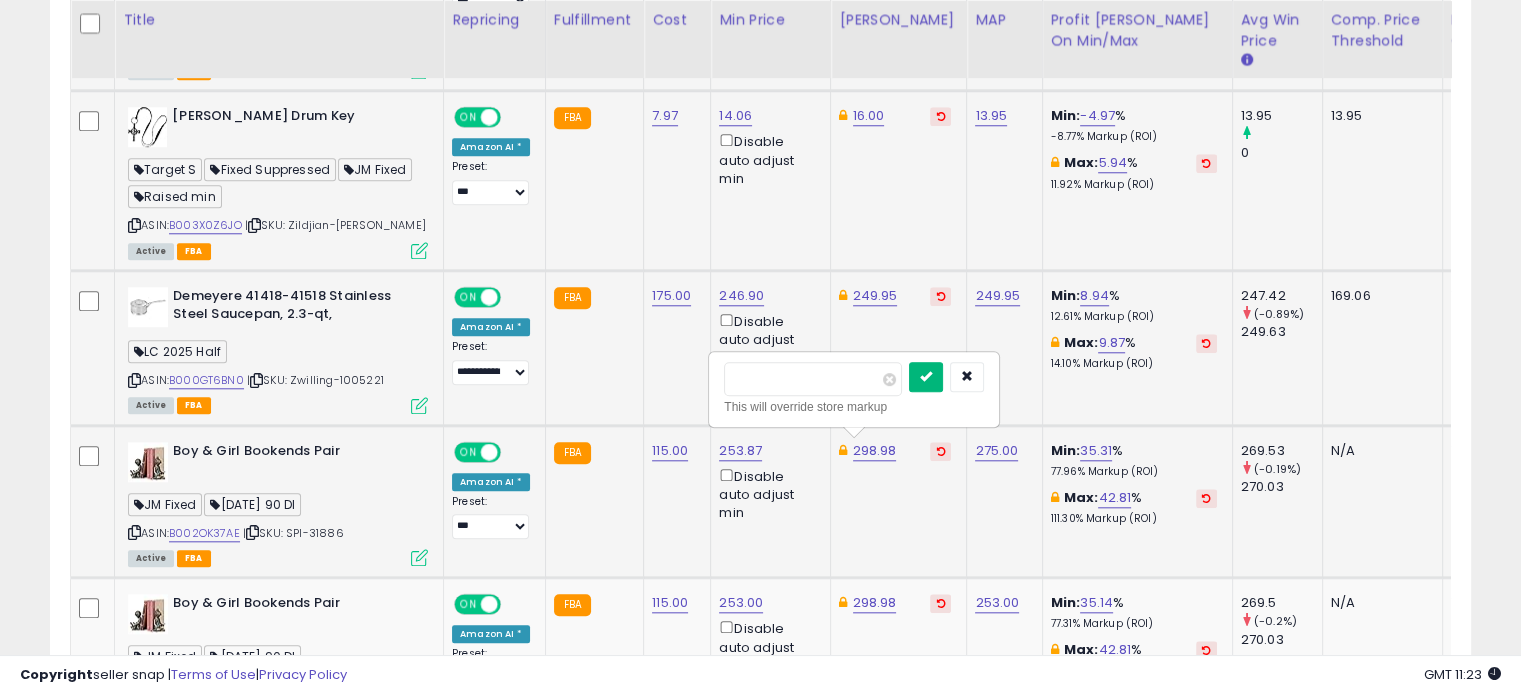 type on "*****" 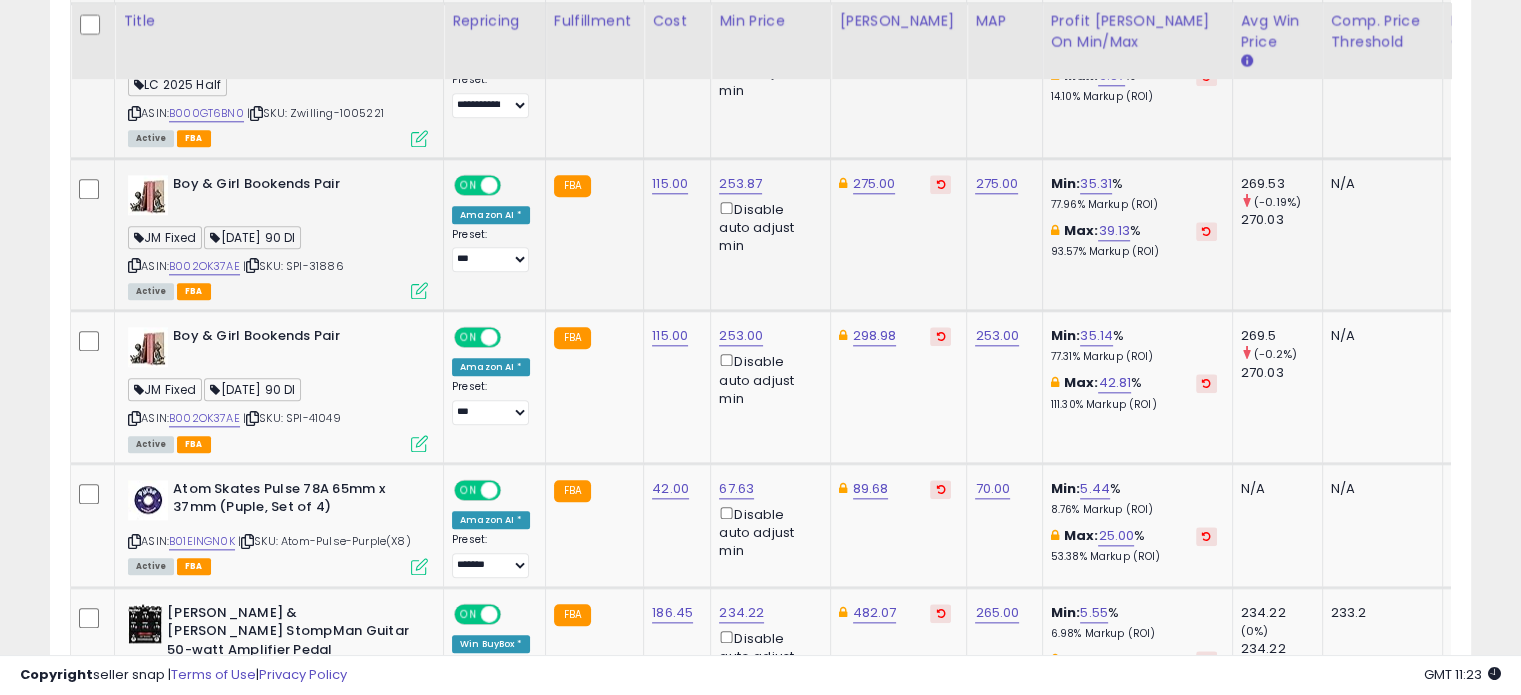 scroll, scrollTop: 2160, scrollLeft: 0, axis: vertical 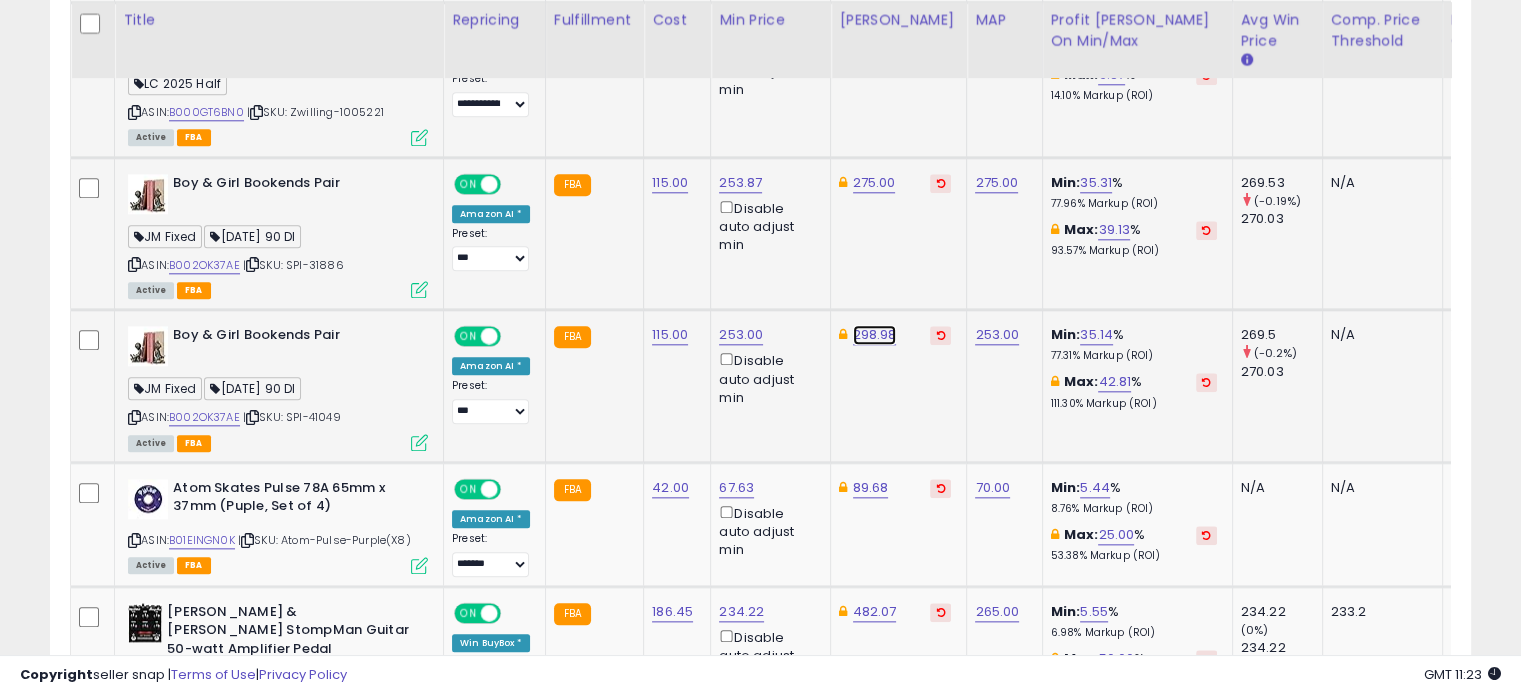 click on "298.98" at bounding box center (871, -1039) 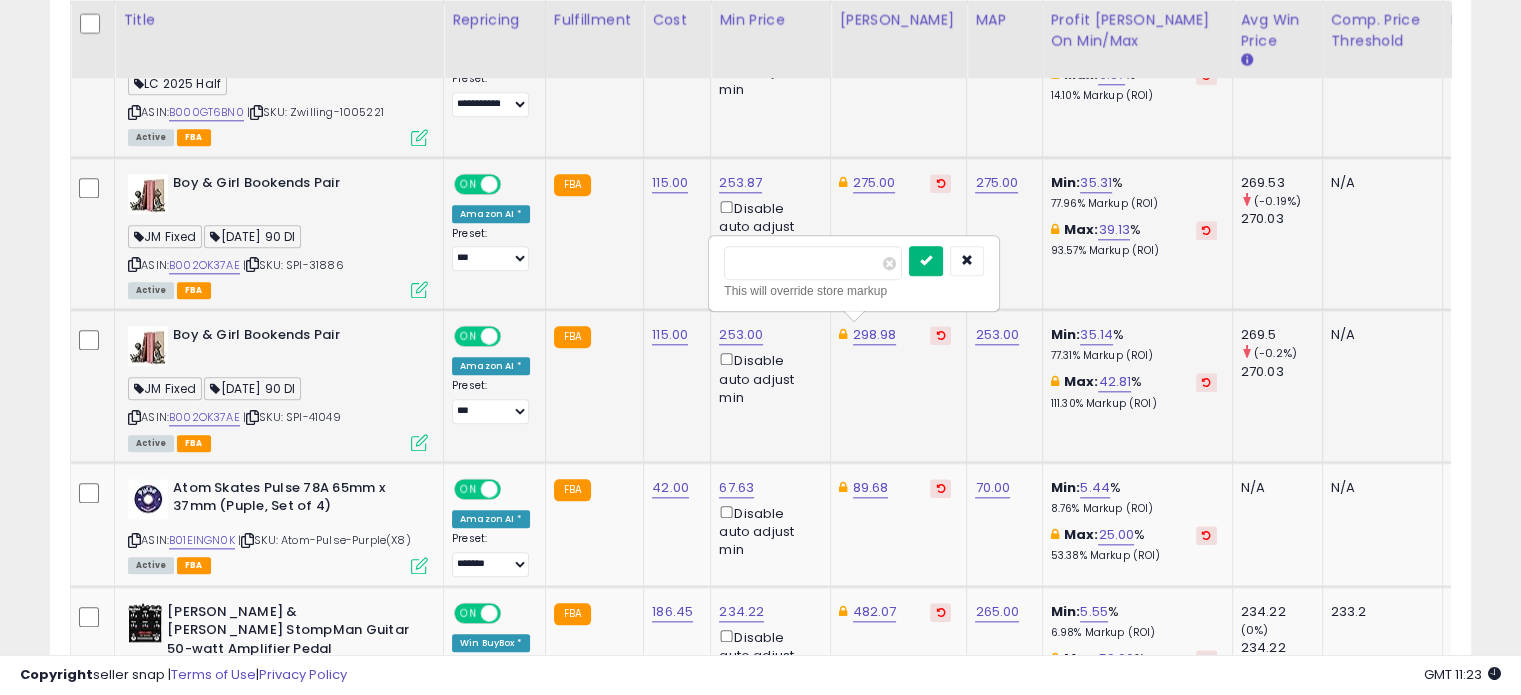 type on "*****" 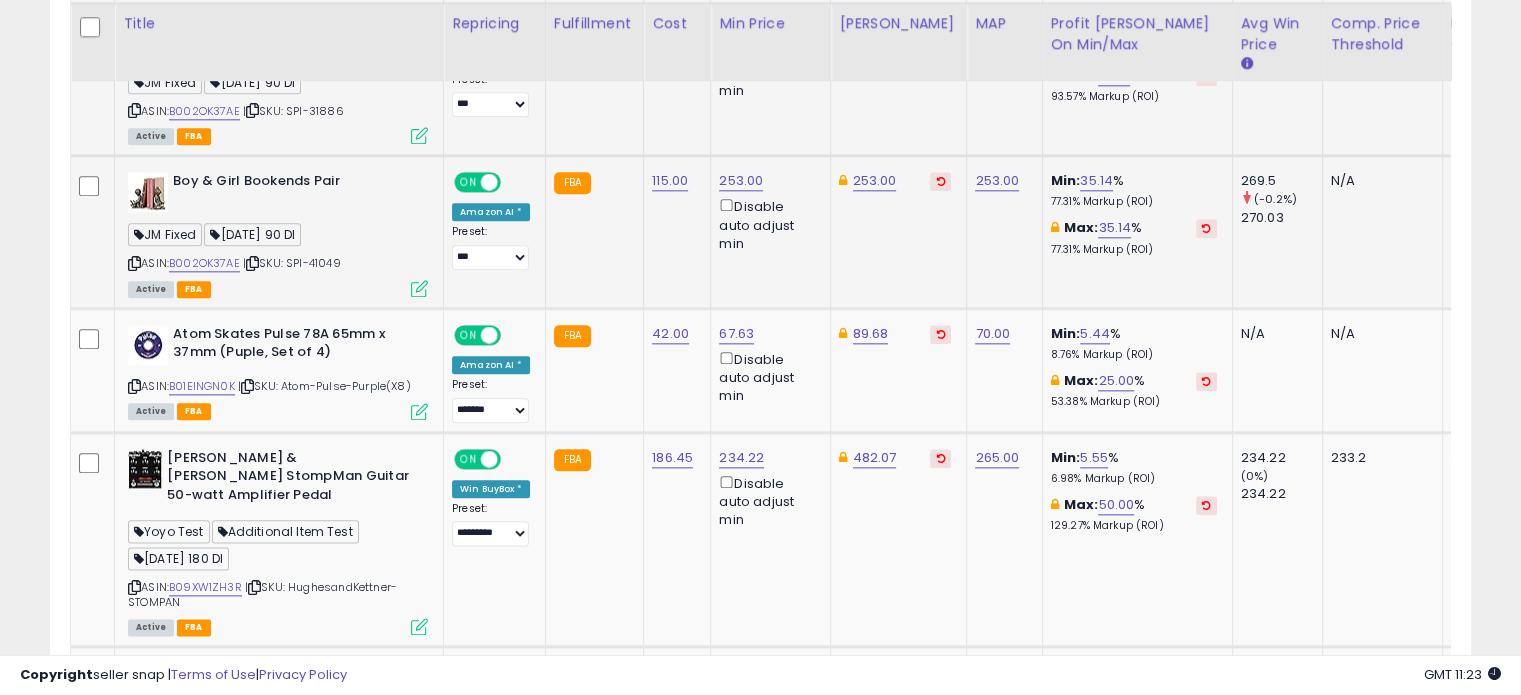 scroll, scrollTop: 2316, scrollLeft: 0, axis: vertical 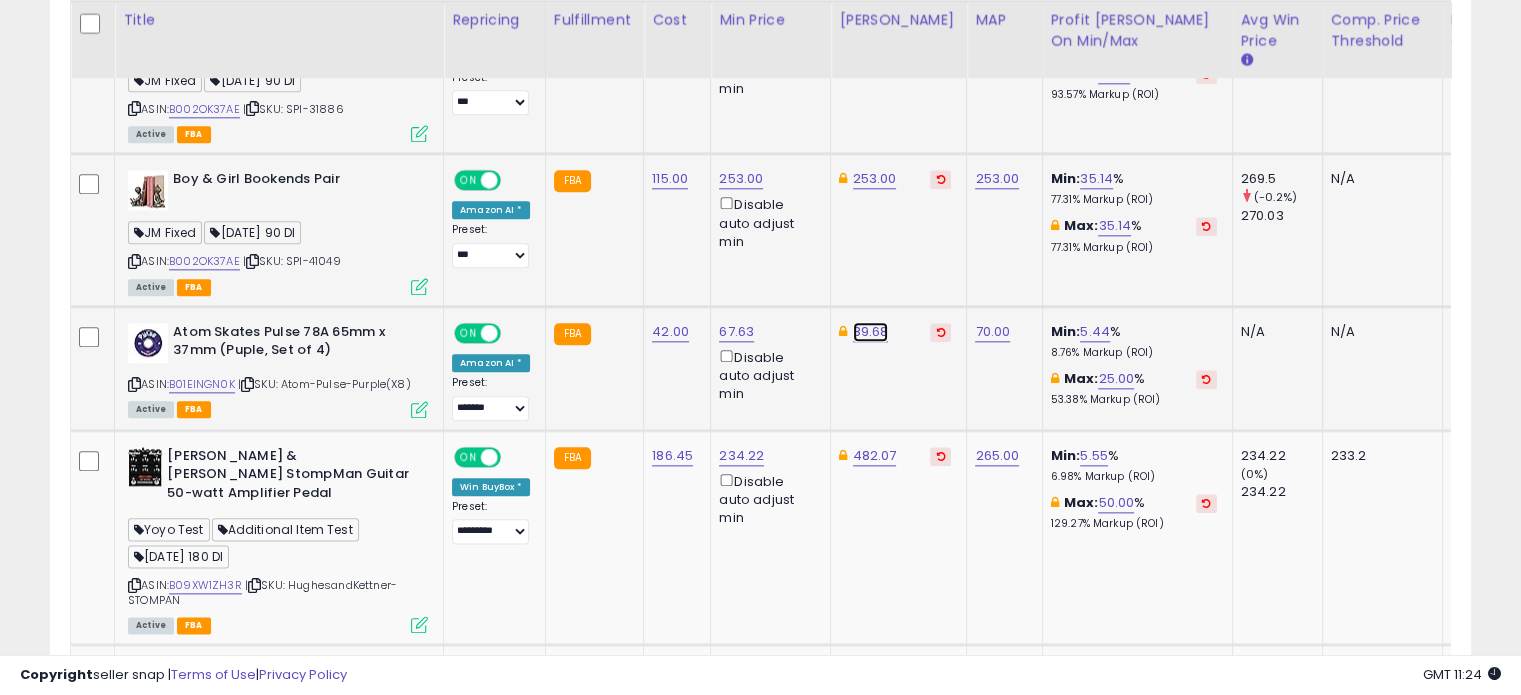 click on "89.68" at bounding box center [871, -1195] 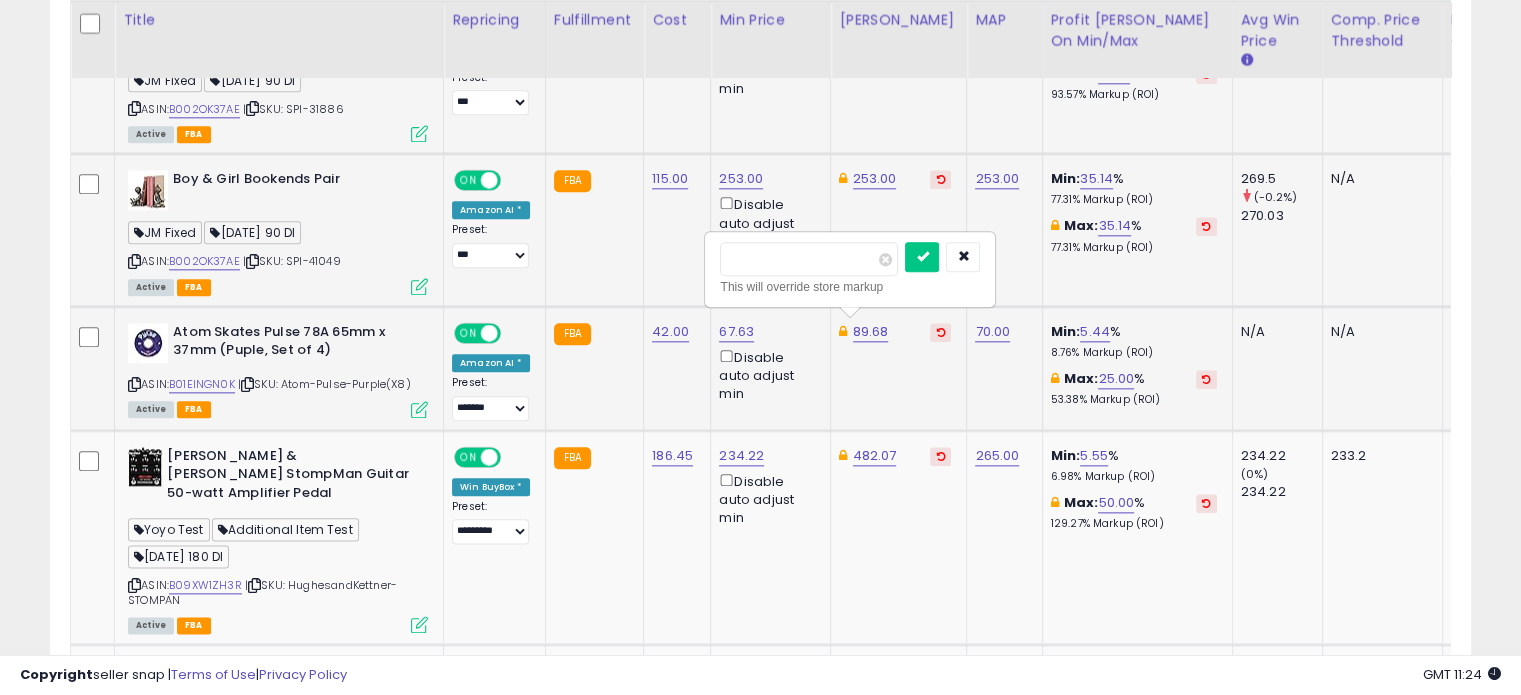 type on "*" 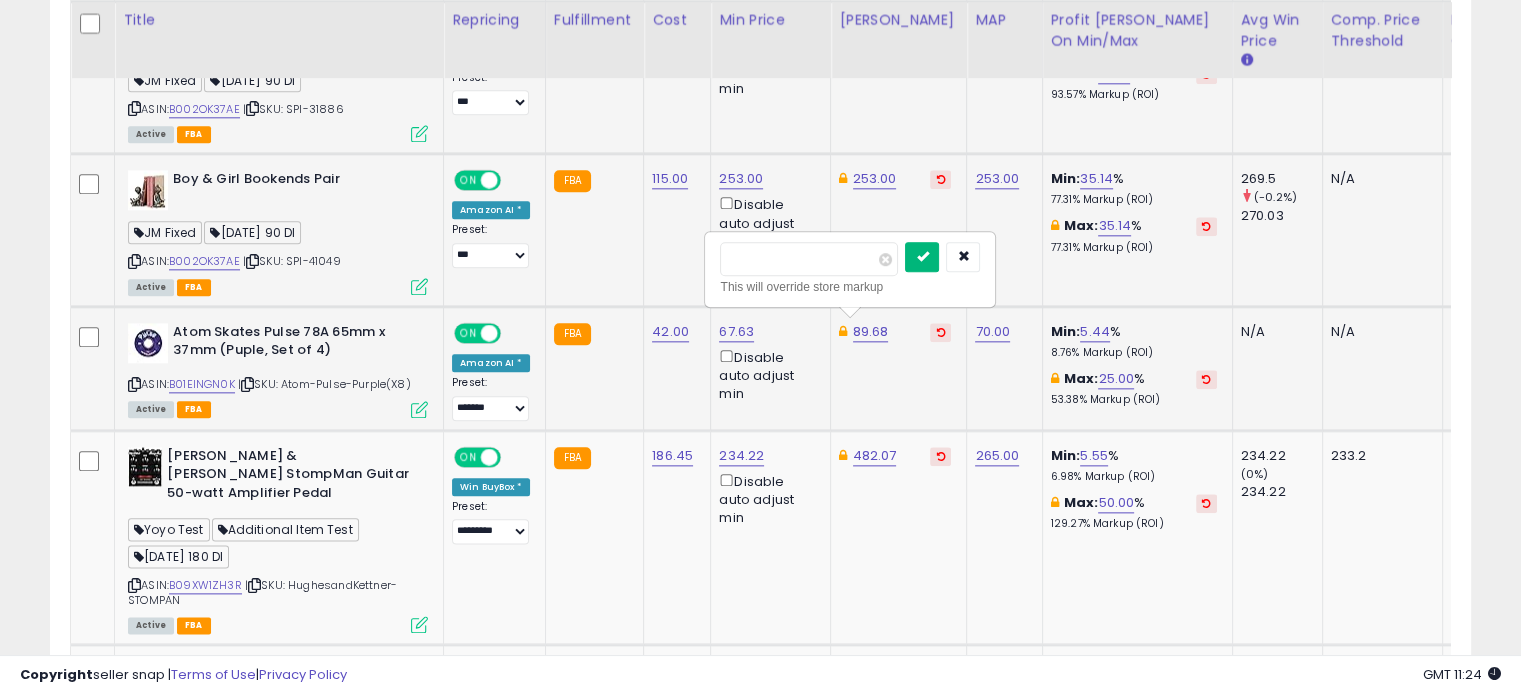 type on "****" 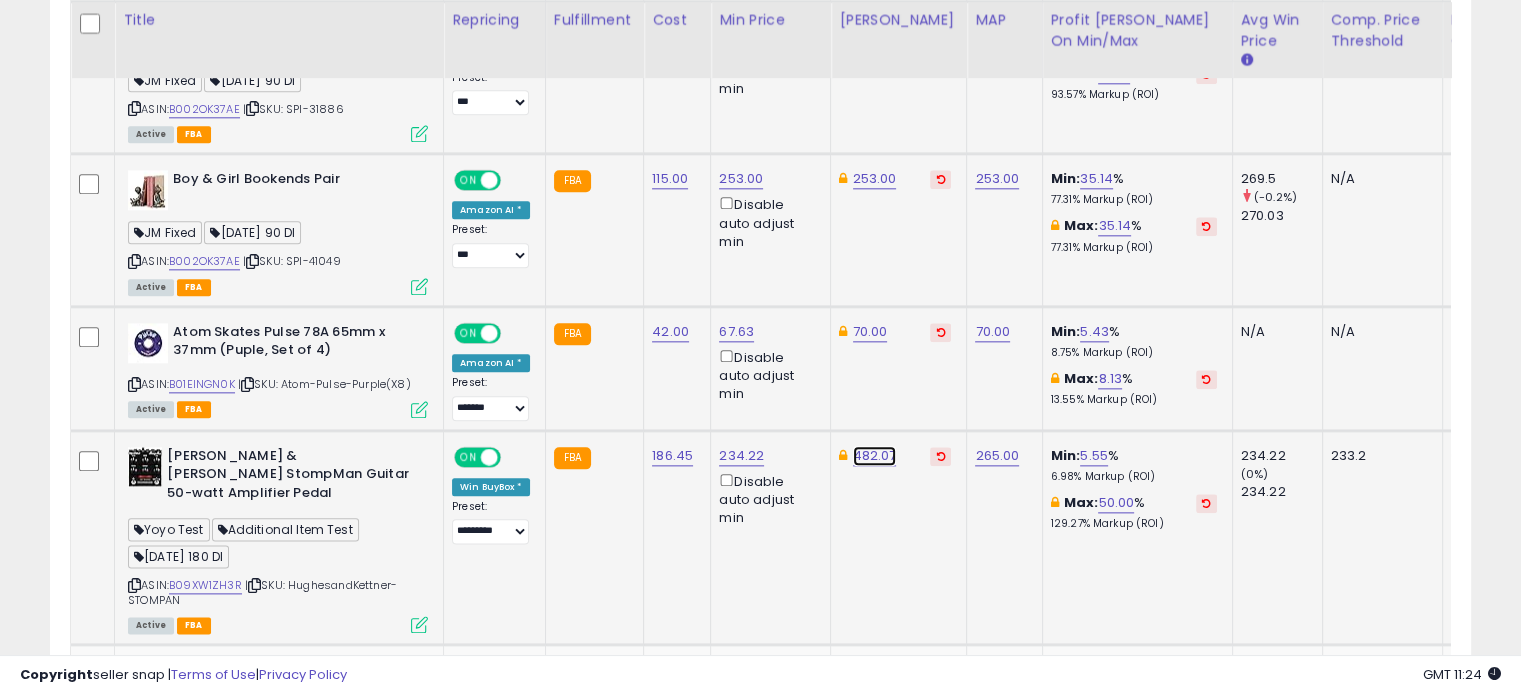 click on "482.07" at bounding box center (871, -1195) 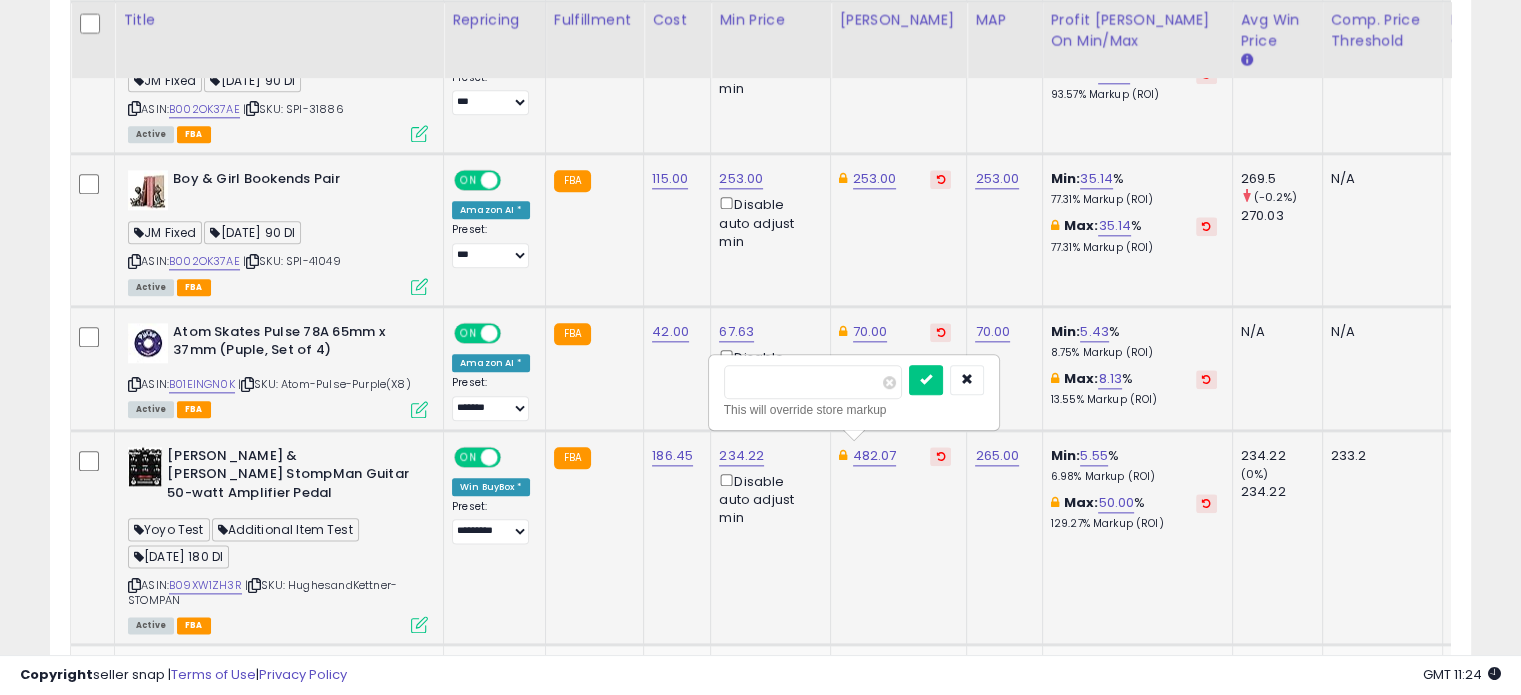 type on "*" 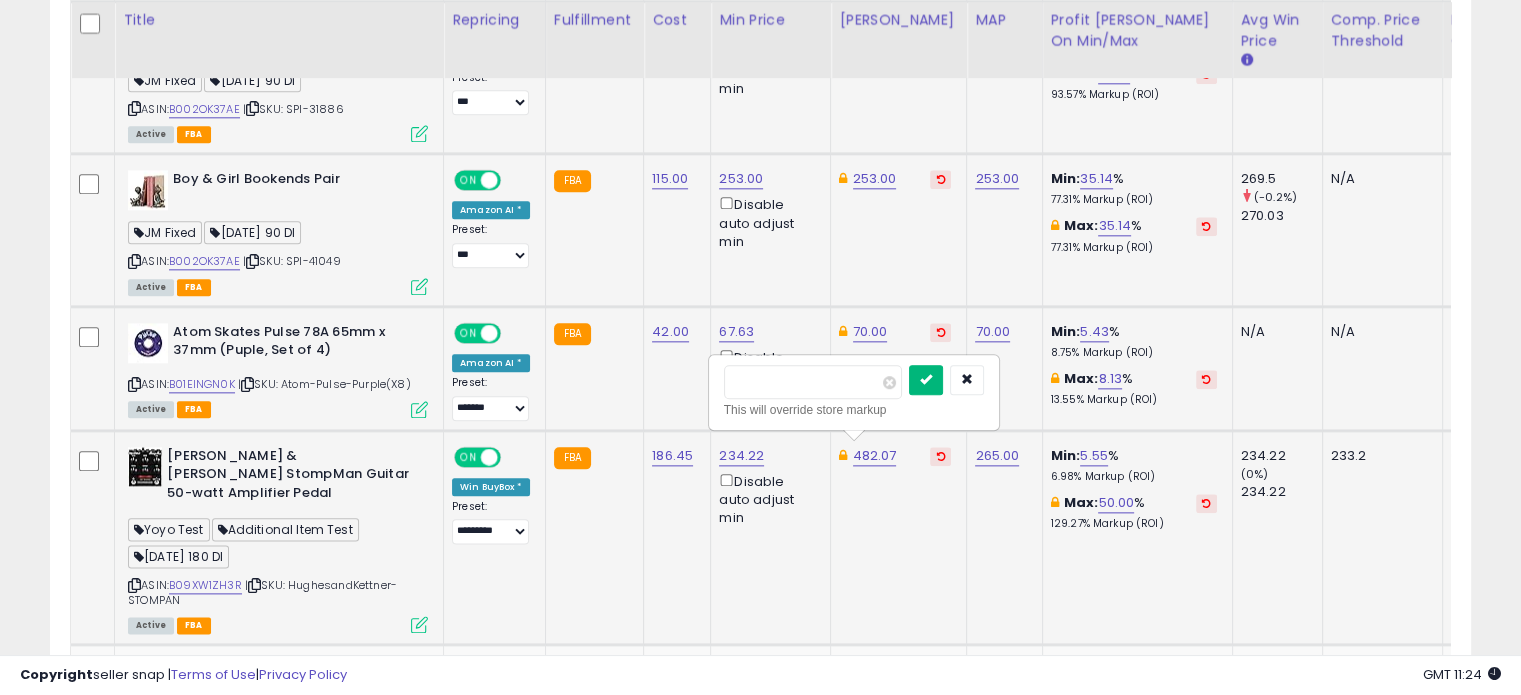 type on "*****" 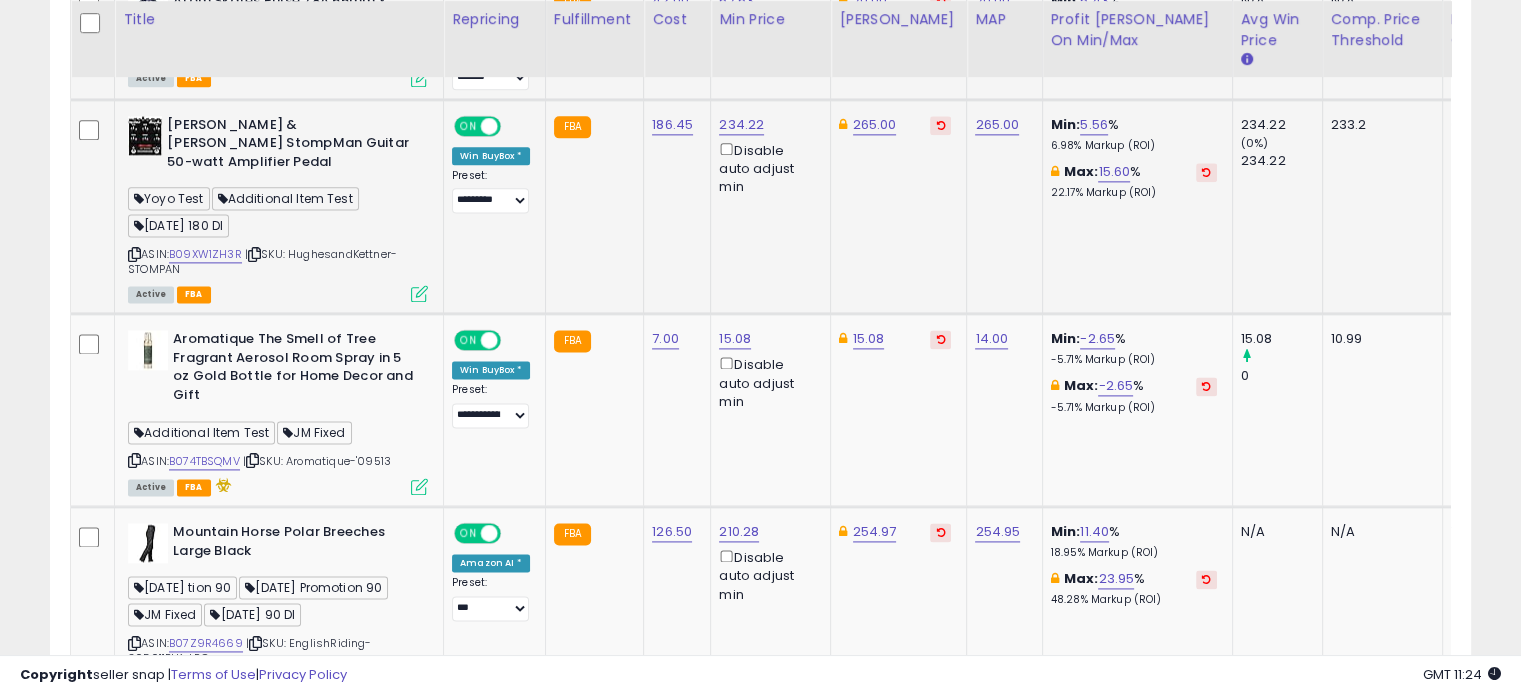 scroll, scrollTop: 2648, scrollLeft: 0, axis: vertical 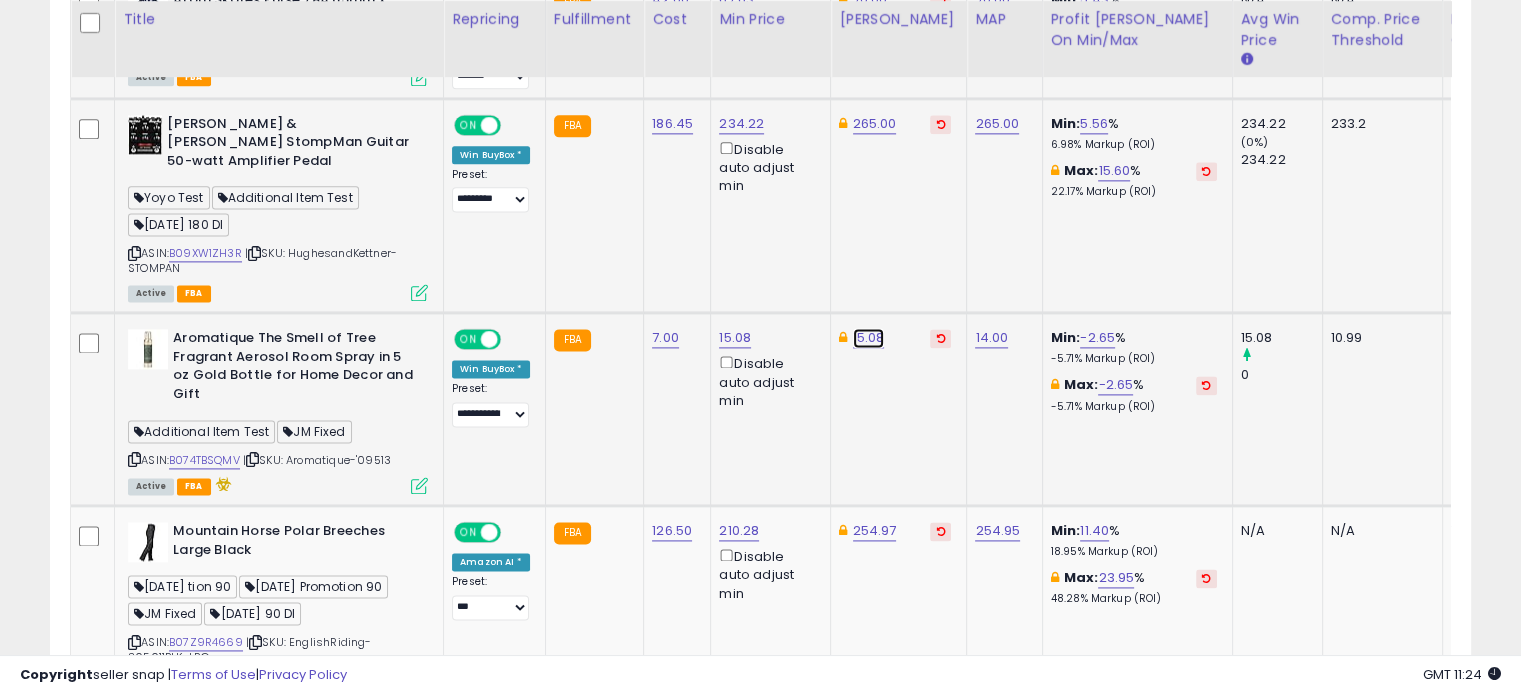 click on "15.08" at bounding box center [871, -1527] 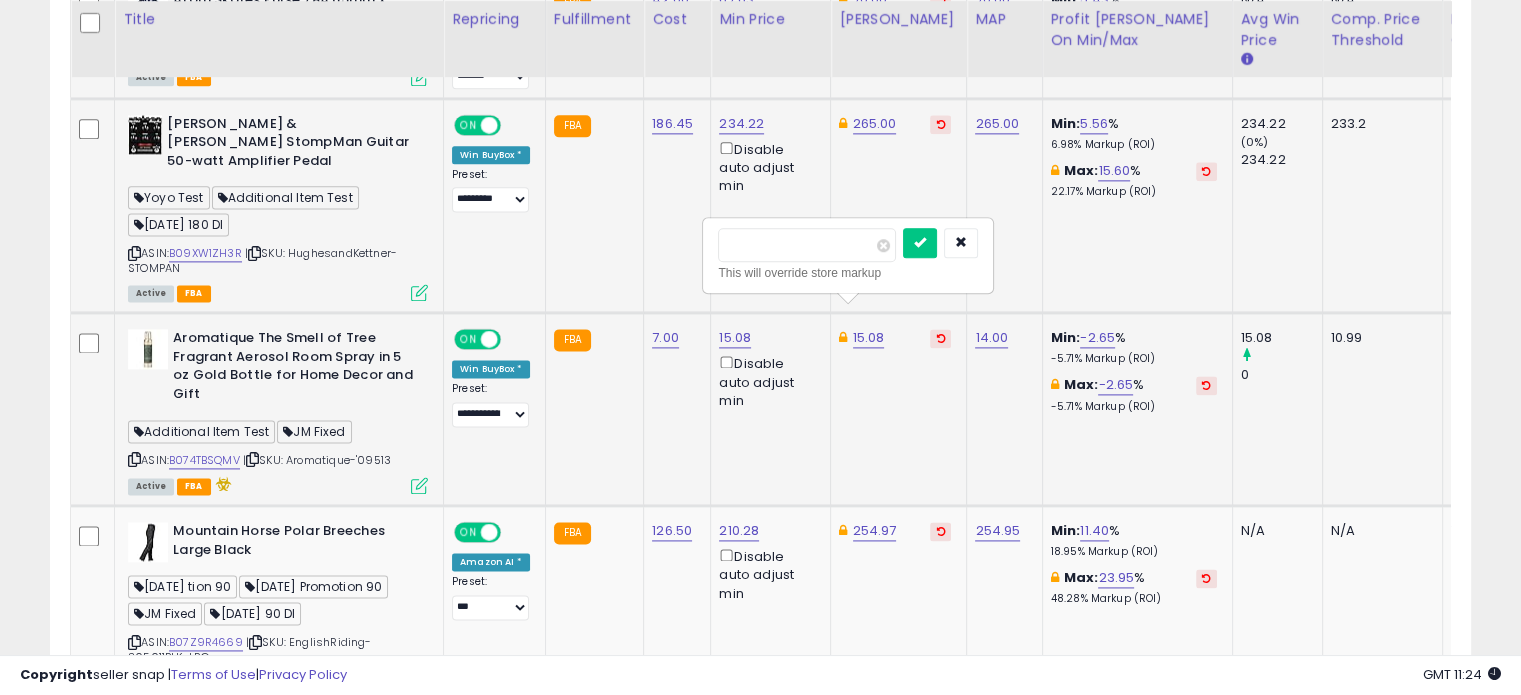 type on "*" 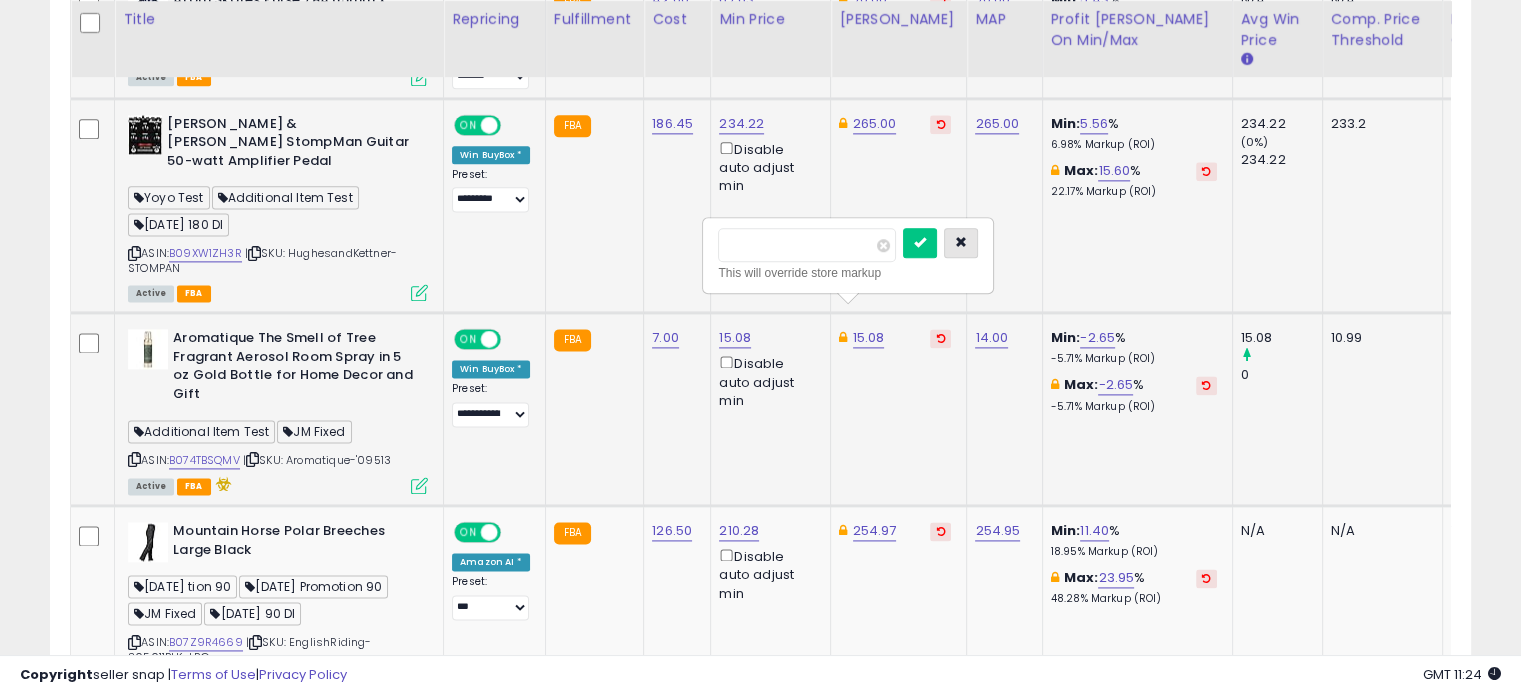type on "****" 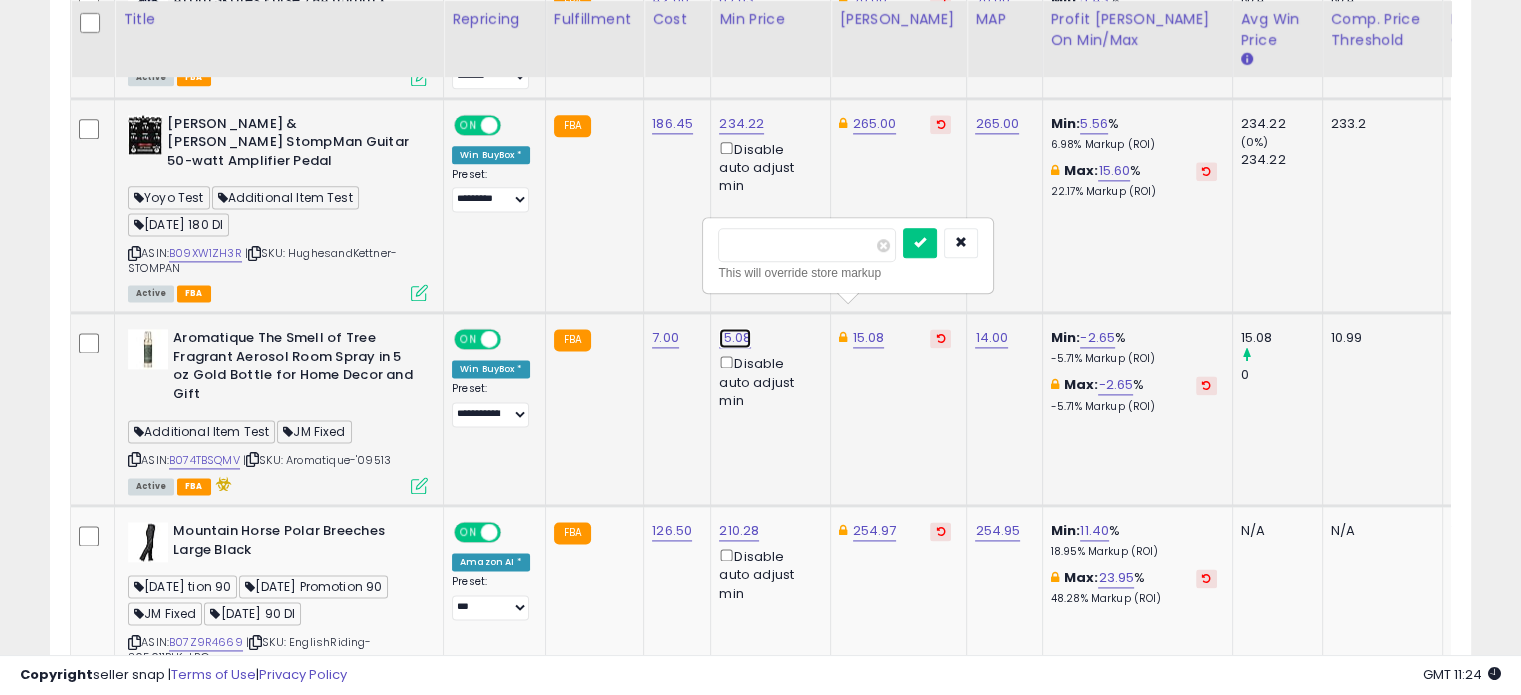 click on "15.08" at bounding box center (737, -1527) 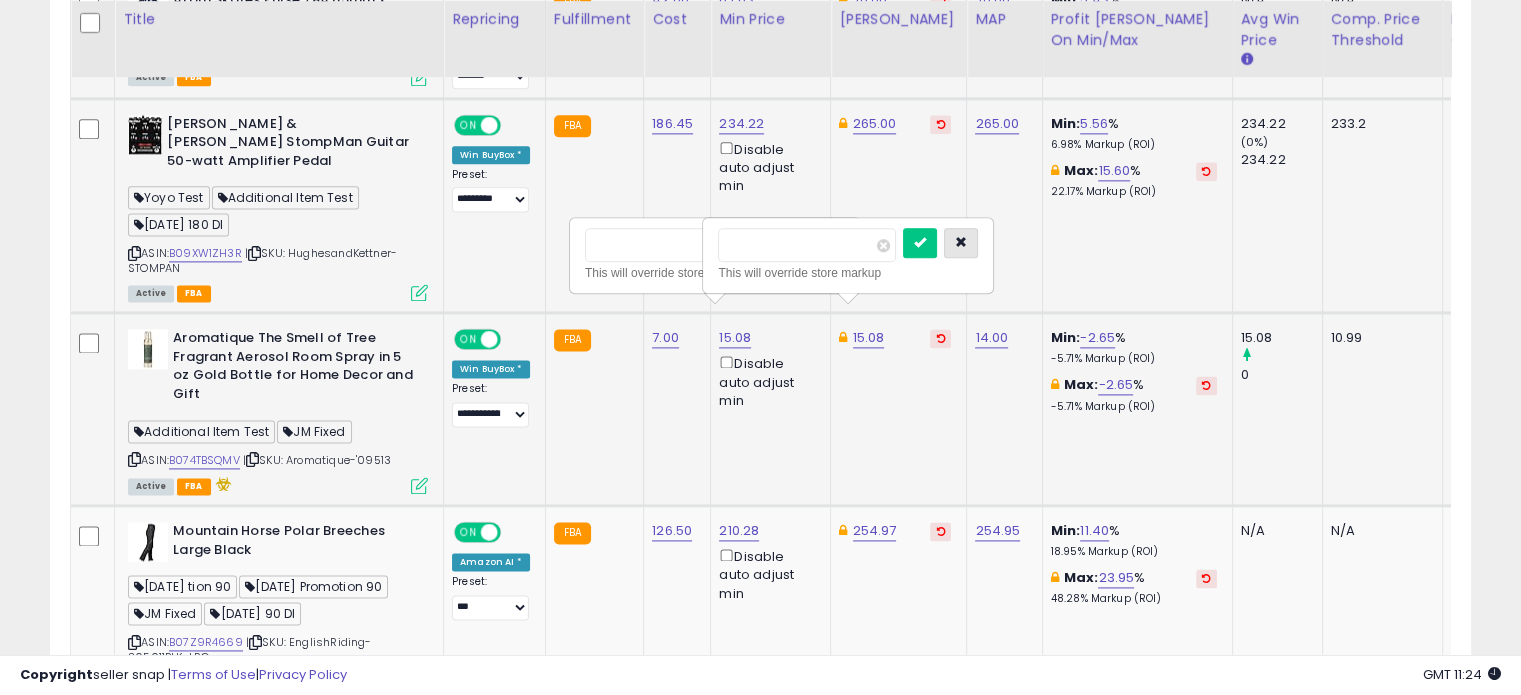 click at bounding box center (961, 242) 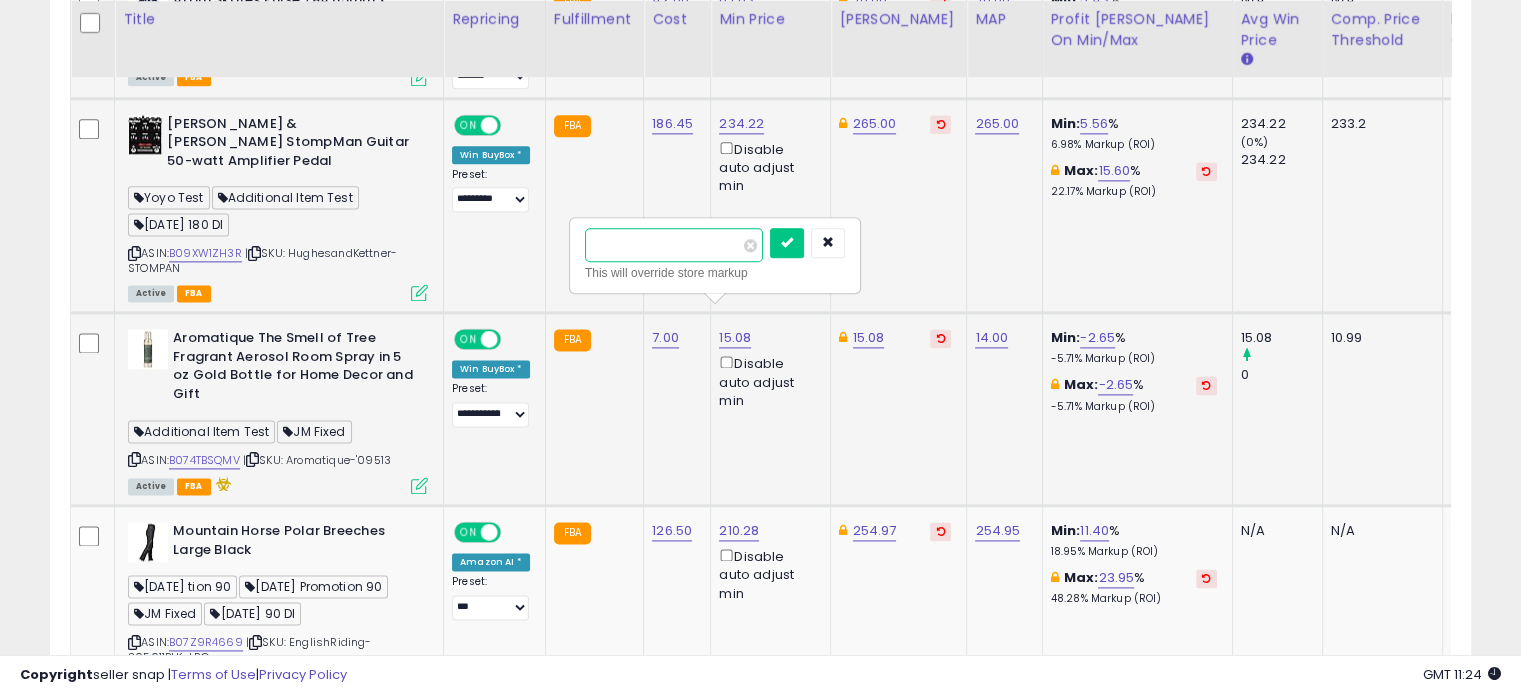 click on "*****" at bounding box center (674, 245) 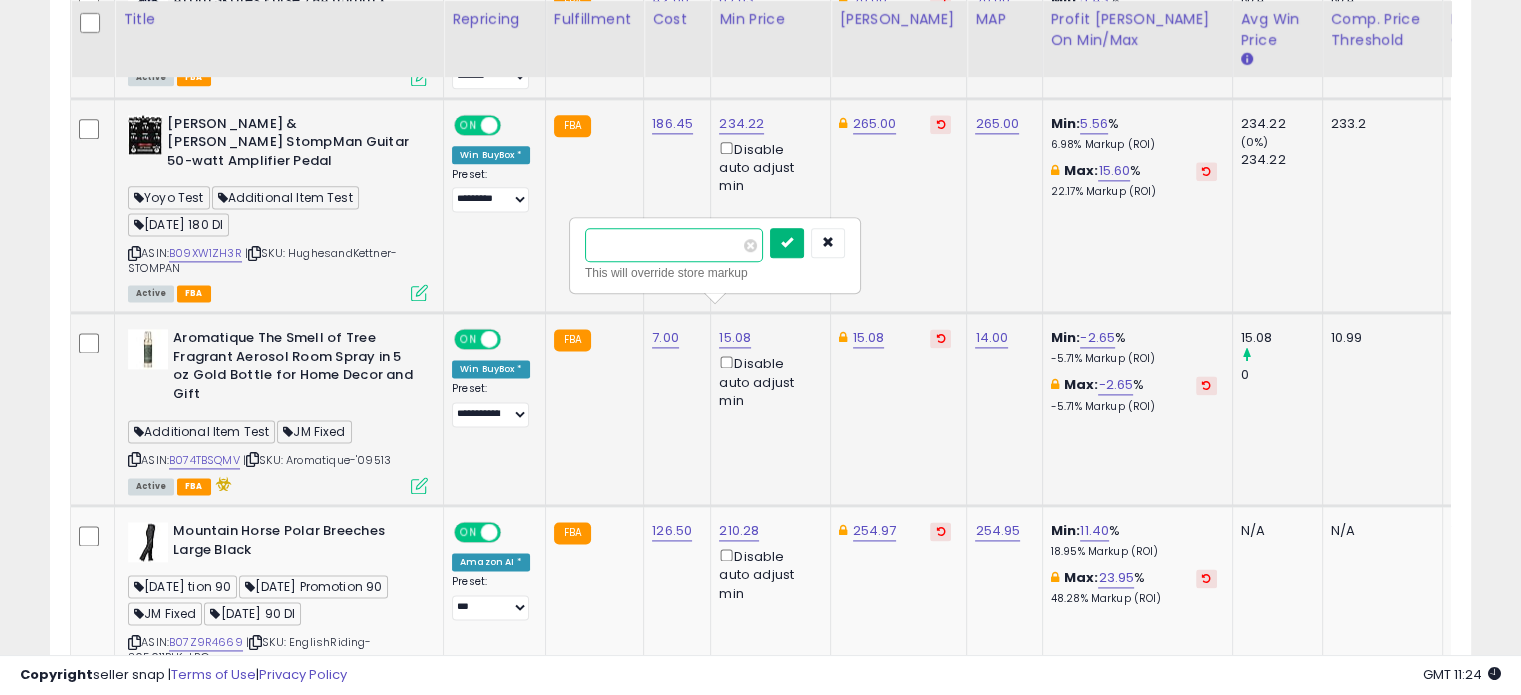 type on "*****" 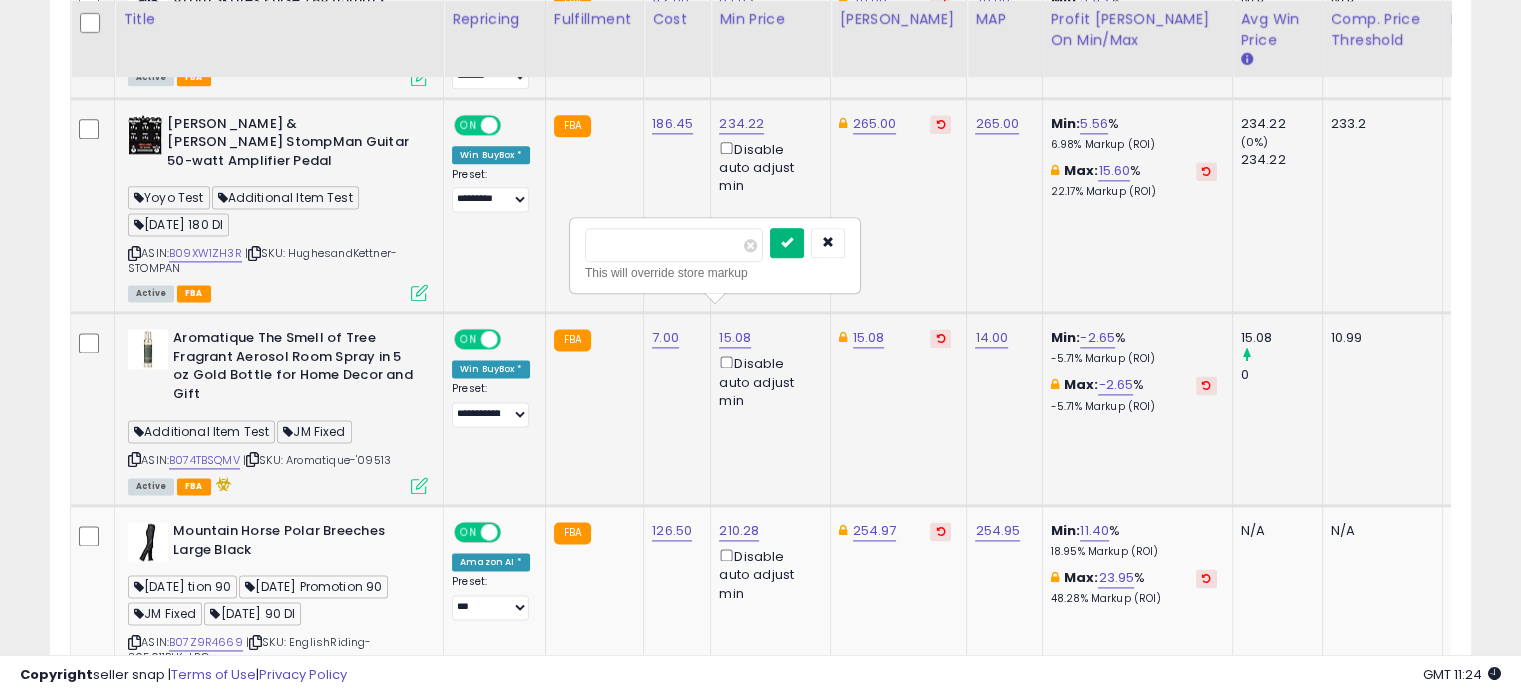 click at bounding box center (787, 242) 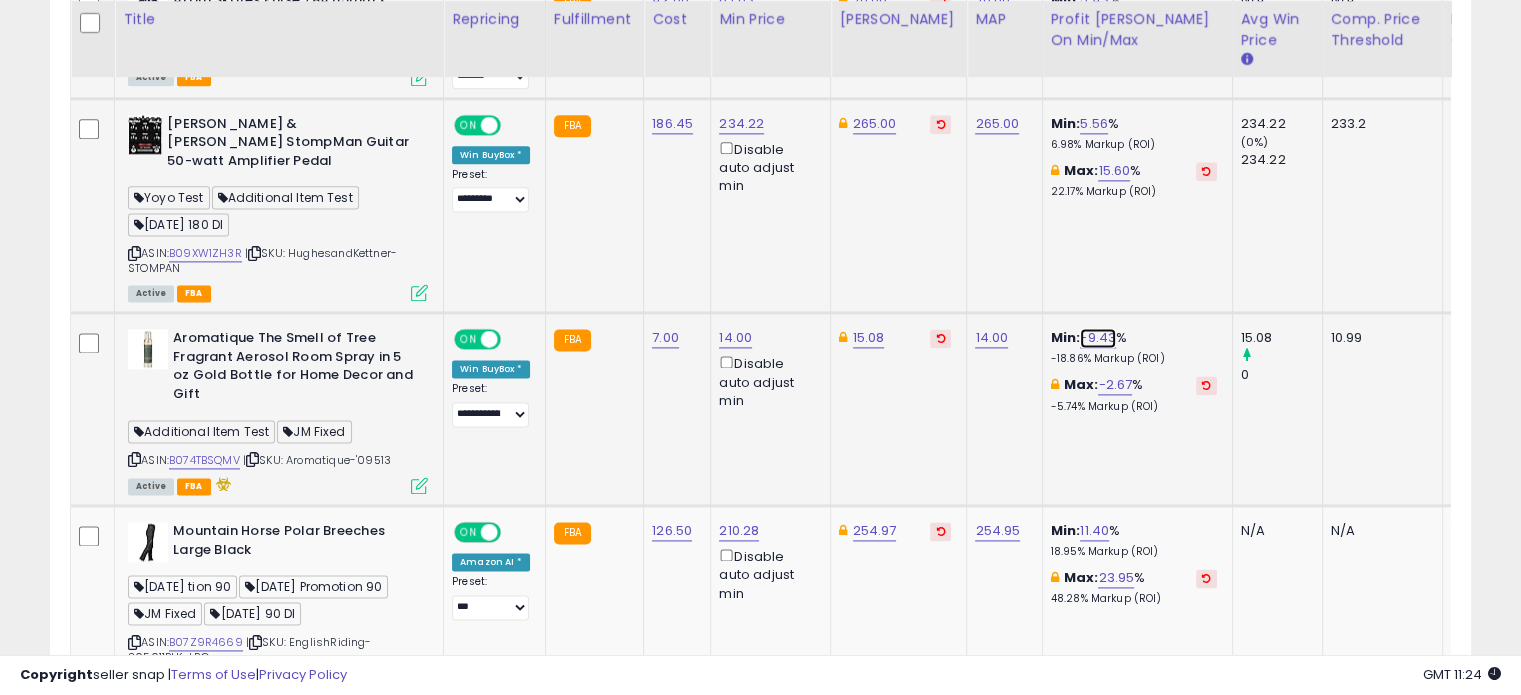 click on "-9.43" at bounding box center [1098, 338] 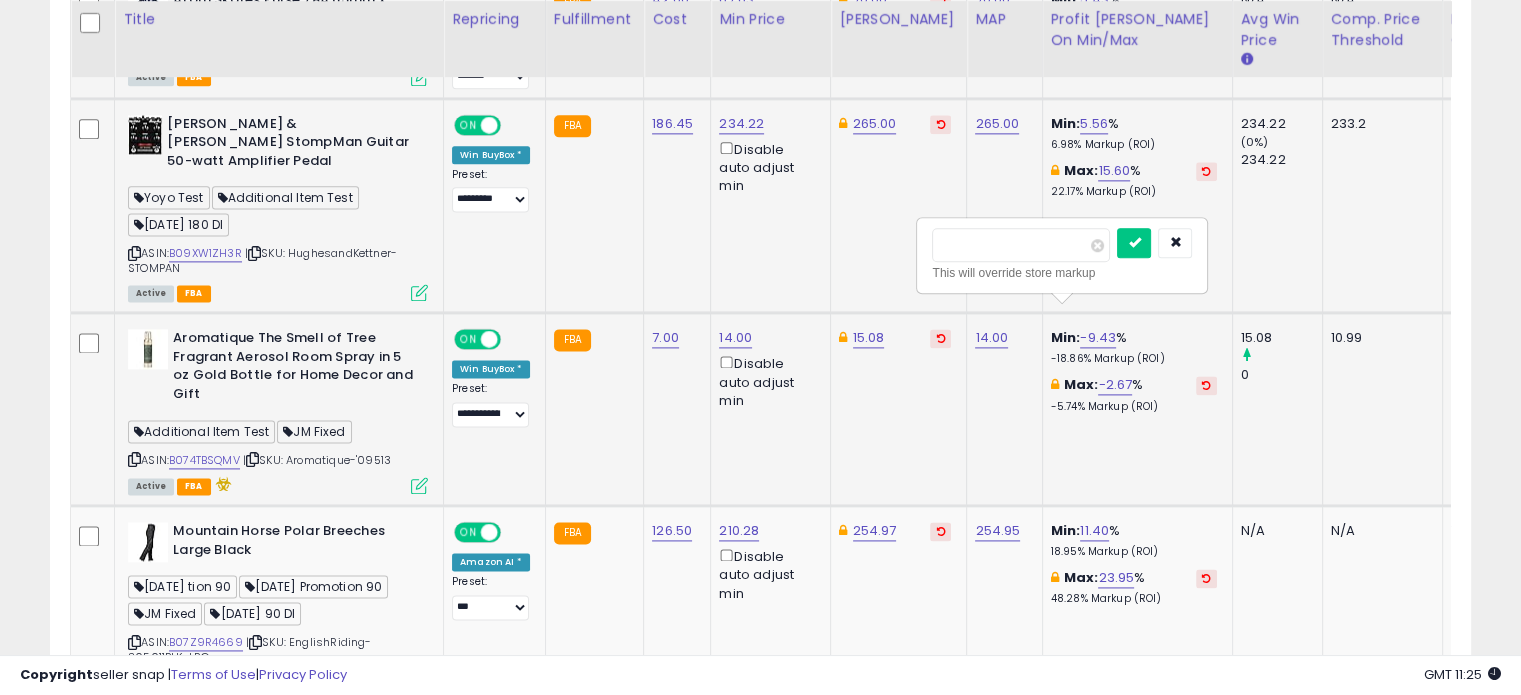 type on "**" 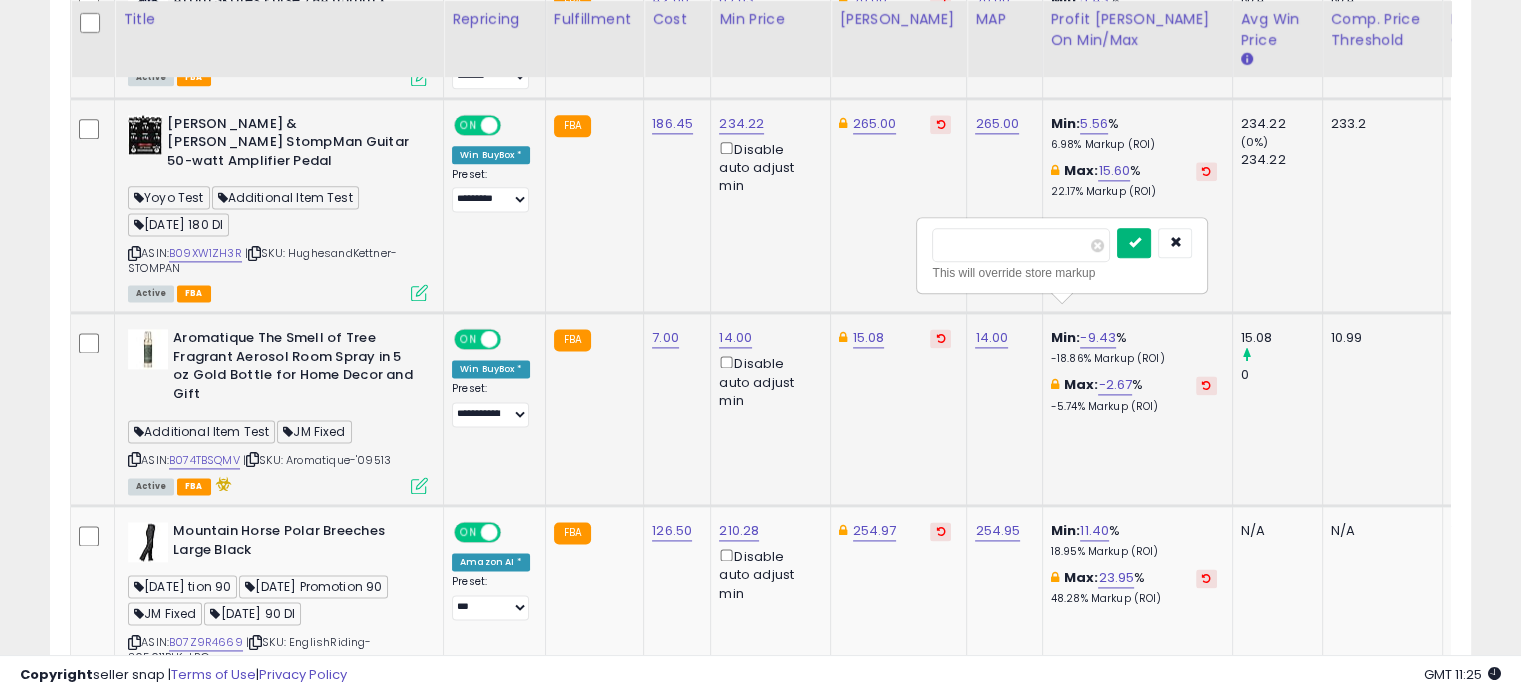 type on "**" 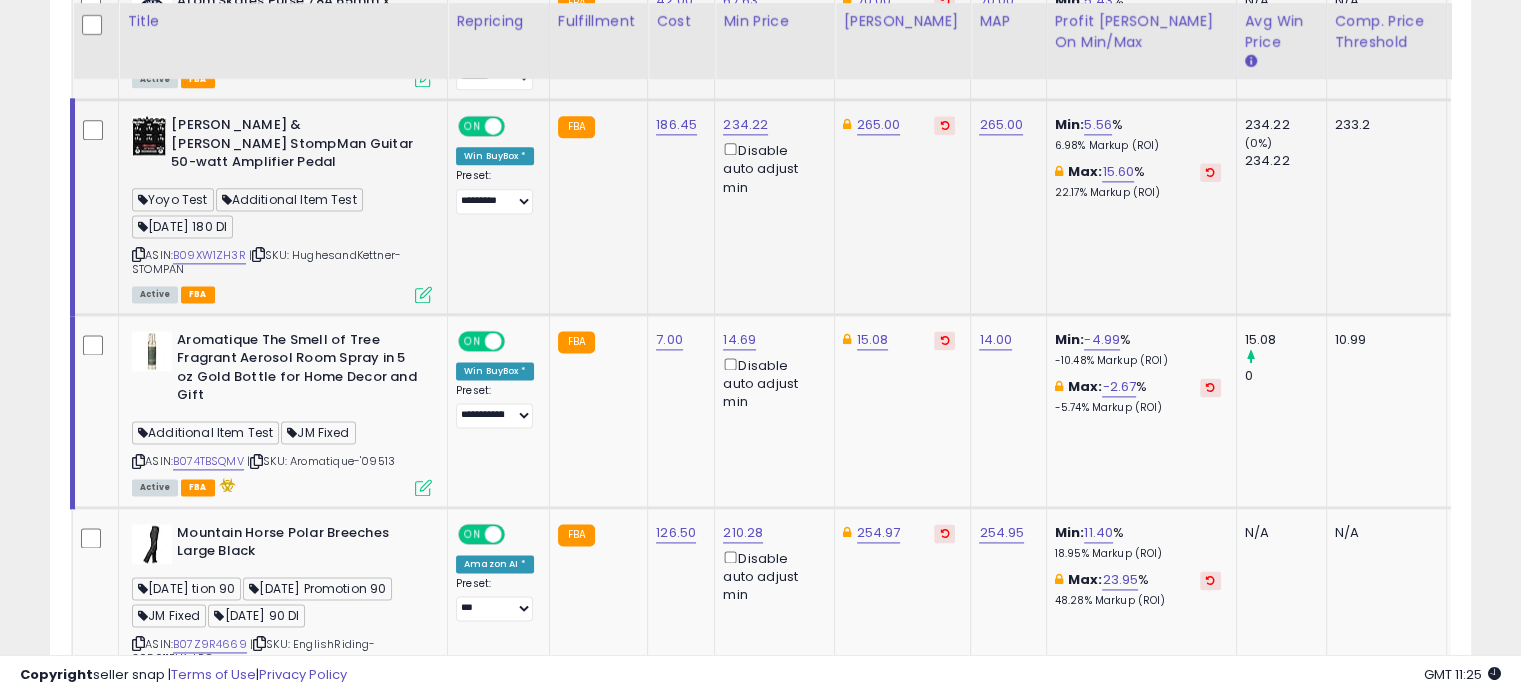 drag, startPoint x: 95, startPoint y: 140, endPoint x: 105, endPoint y: 183, distance: 44.14748 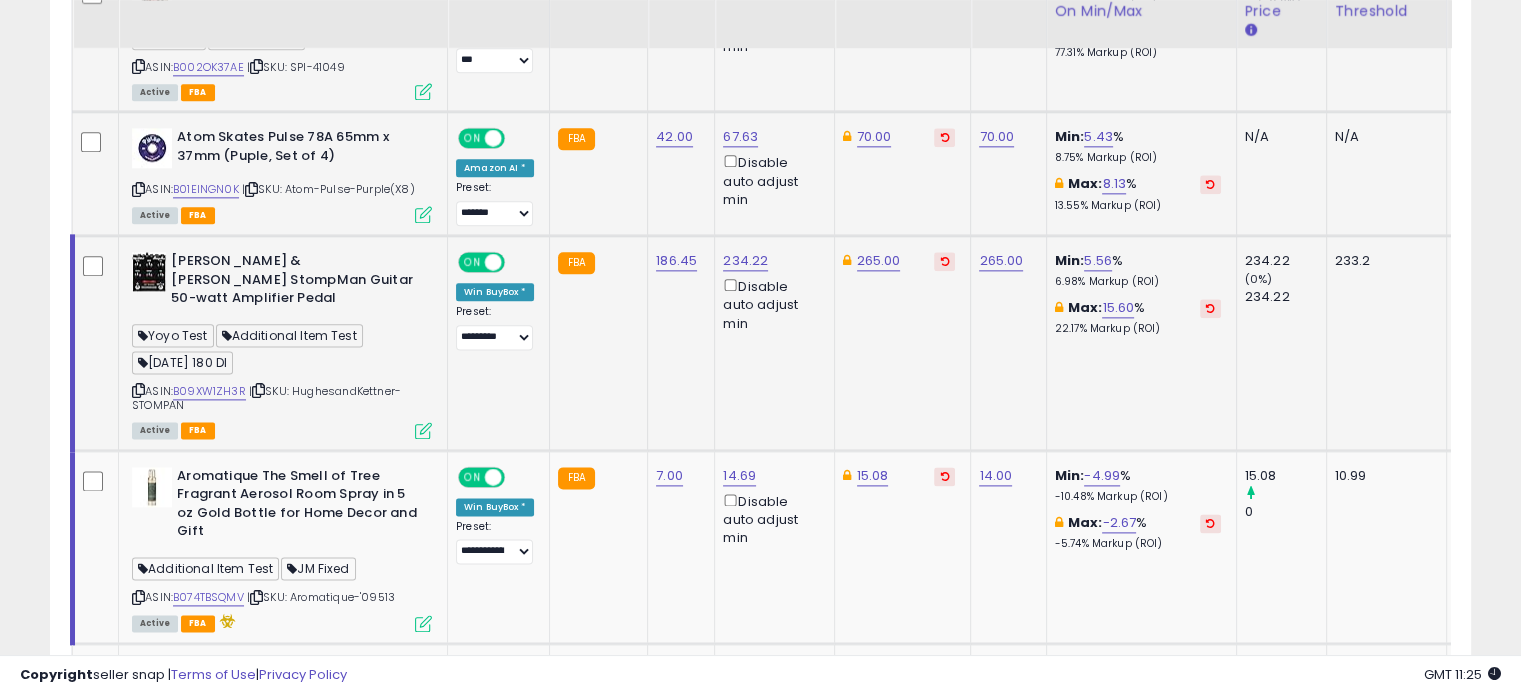 scroll, scrollTop: 2464, scrollLeft: 0, axis: vertical 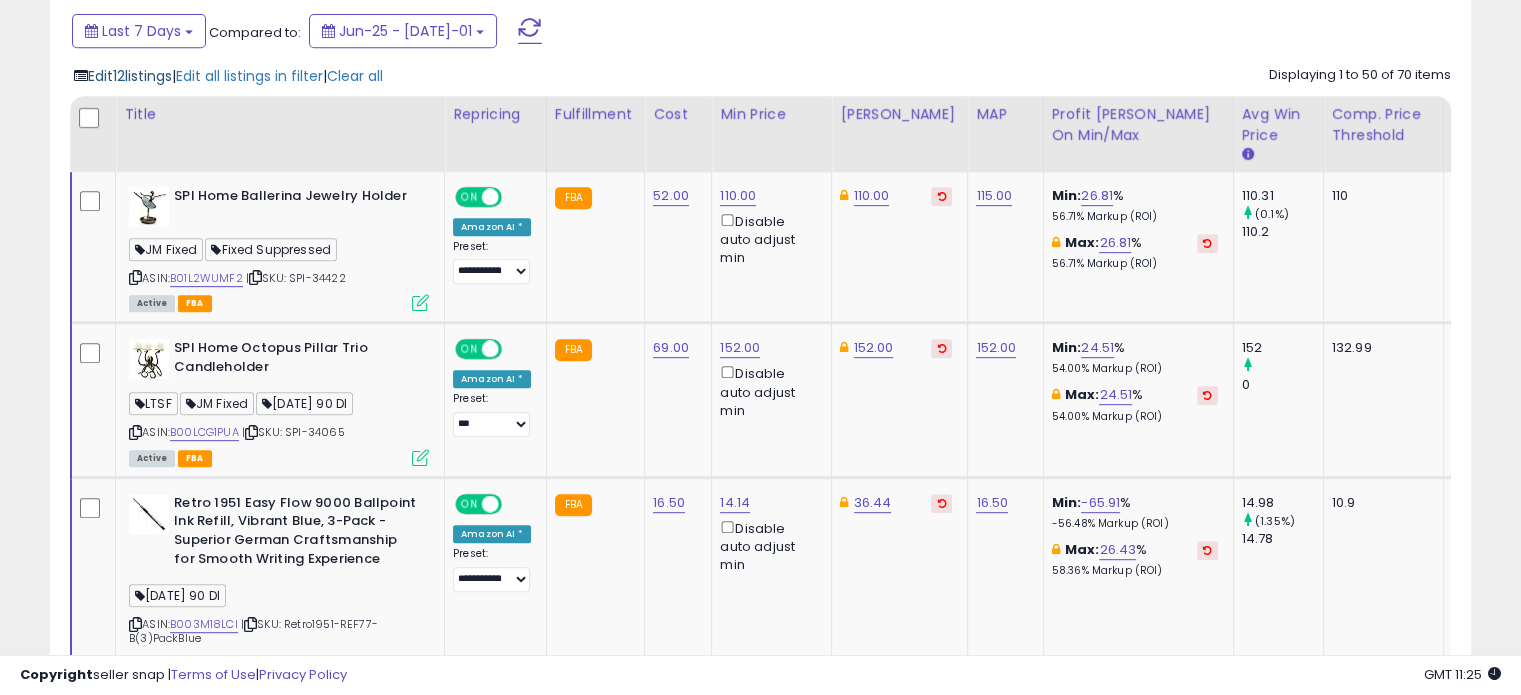 click on "Edit  12  listings" at bounding box center [130, 76] 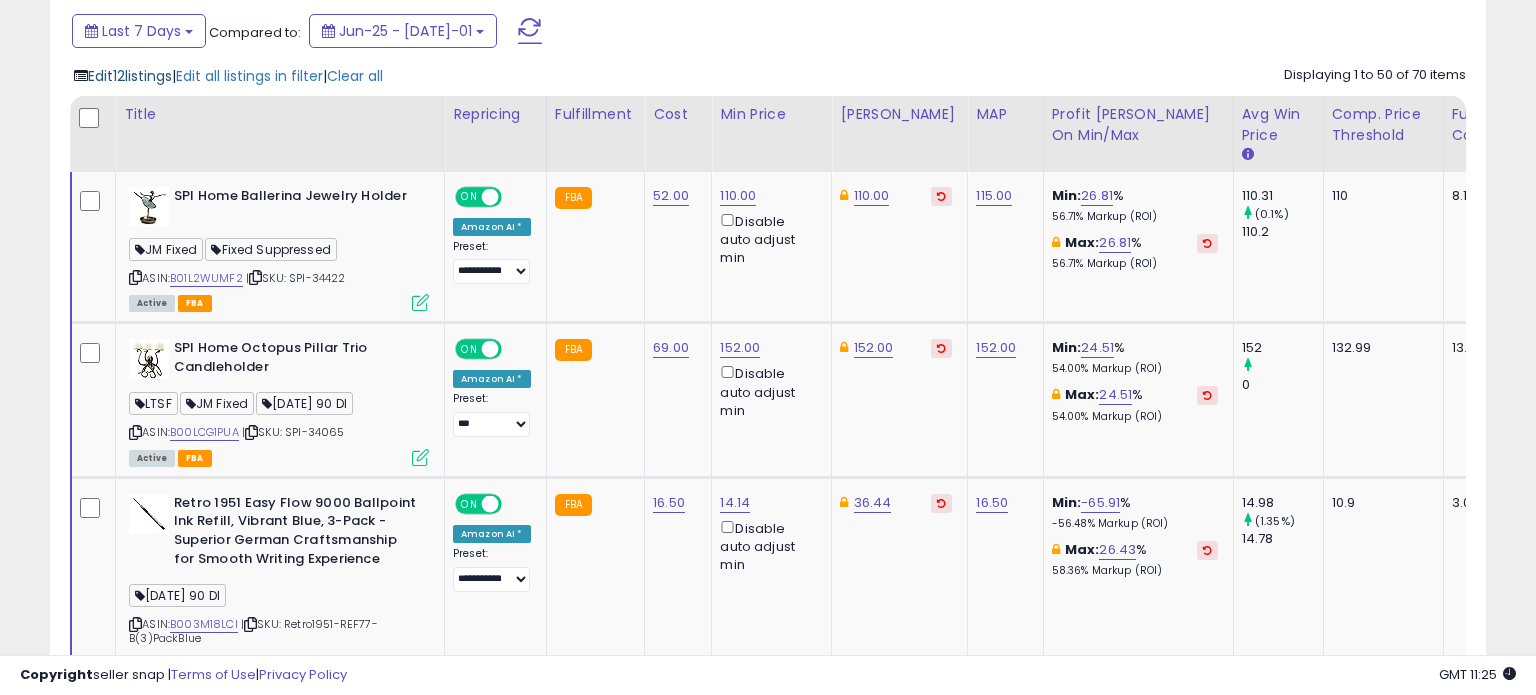scroll, scrollTop: 999589, scrollLeft: 999168, axis: both 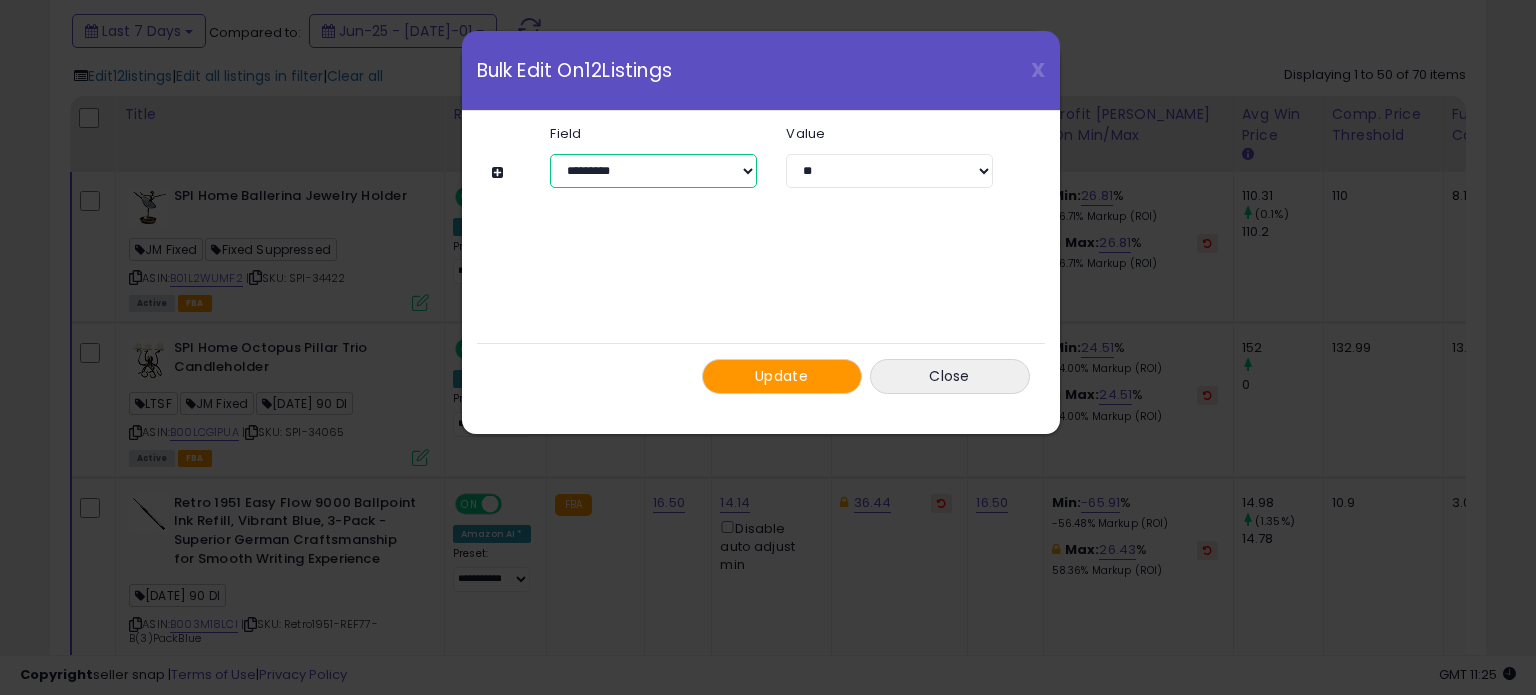 click on "**********" at bounding box center (653, 171) 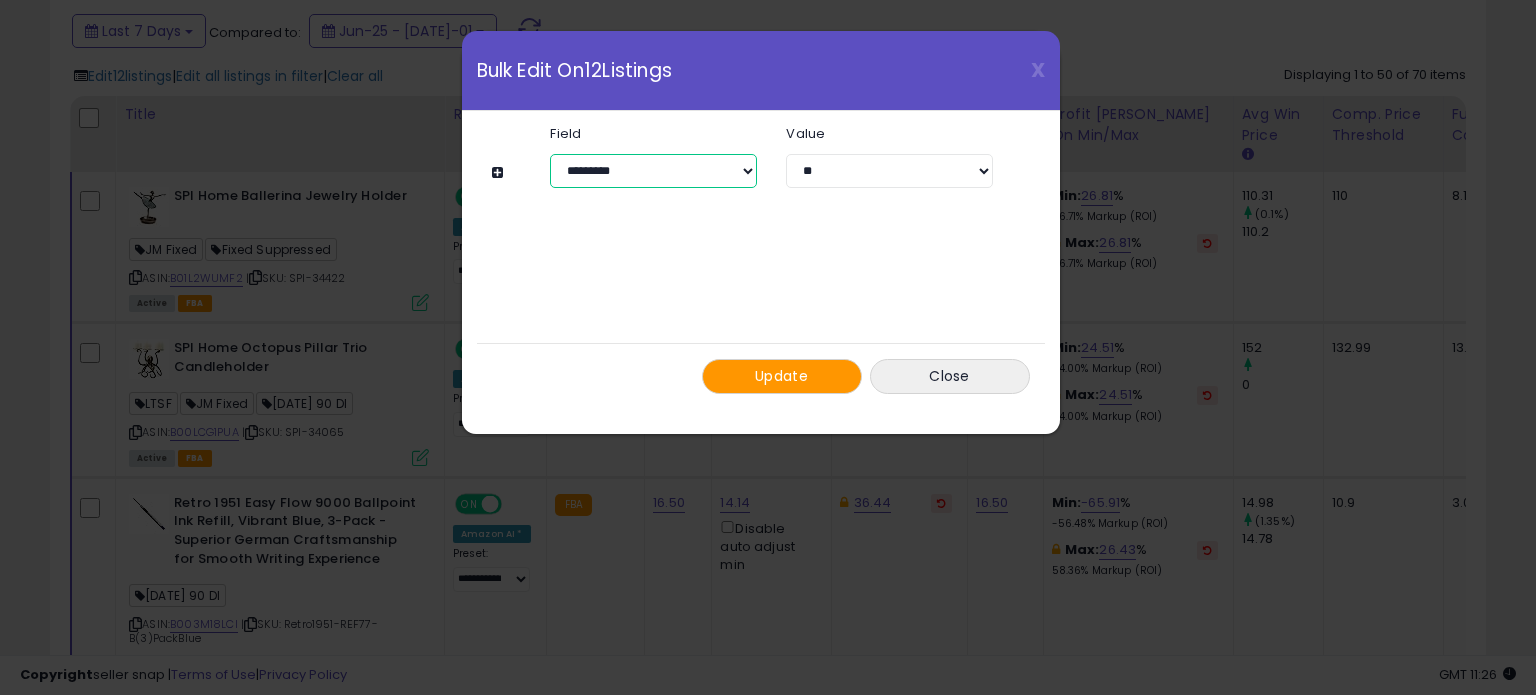 drag, startPoint x: 747, startPoint y: 171, endPoint x: 795, endPoint y: 405, distance: 238.87234 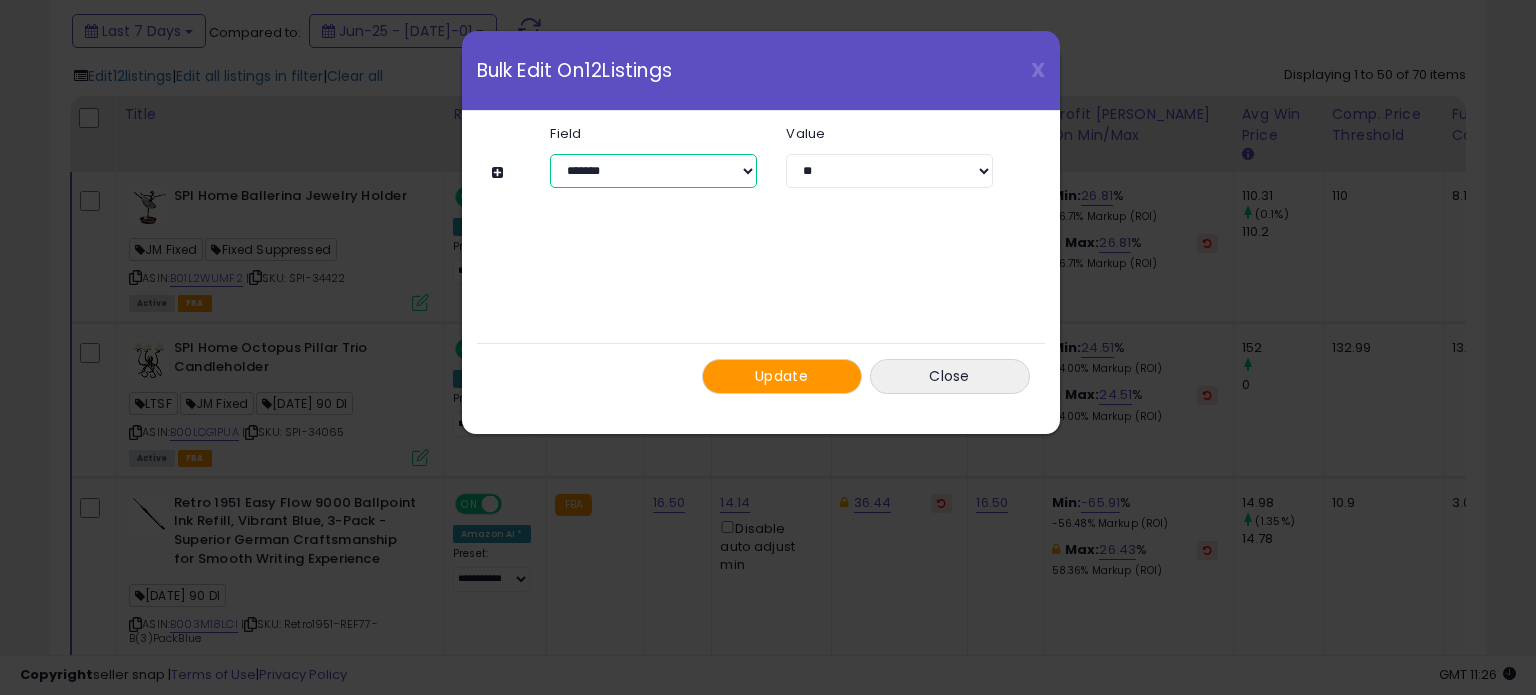 click on "**********" at bounding box center [653, 171] 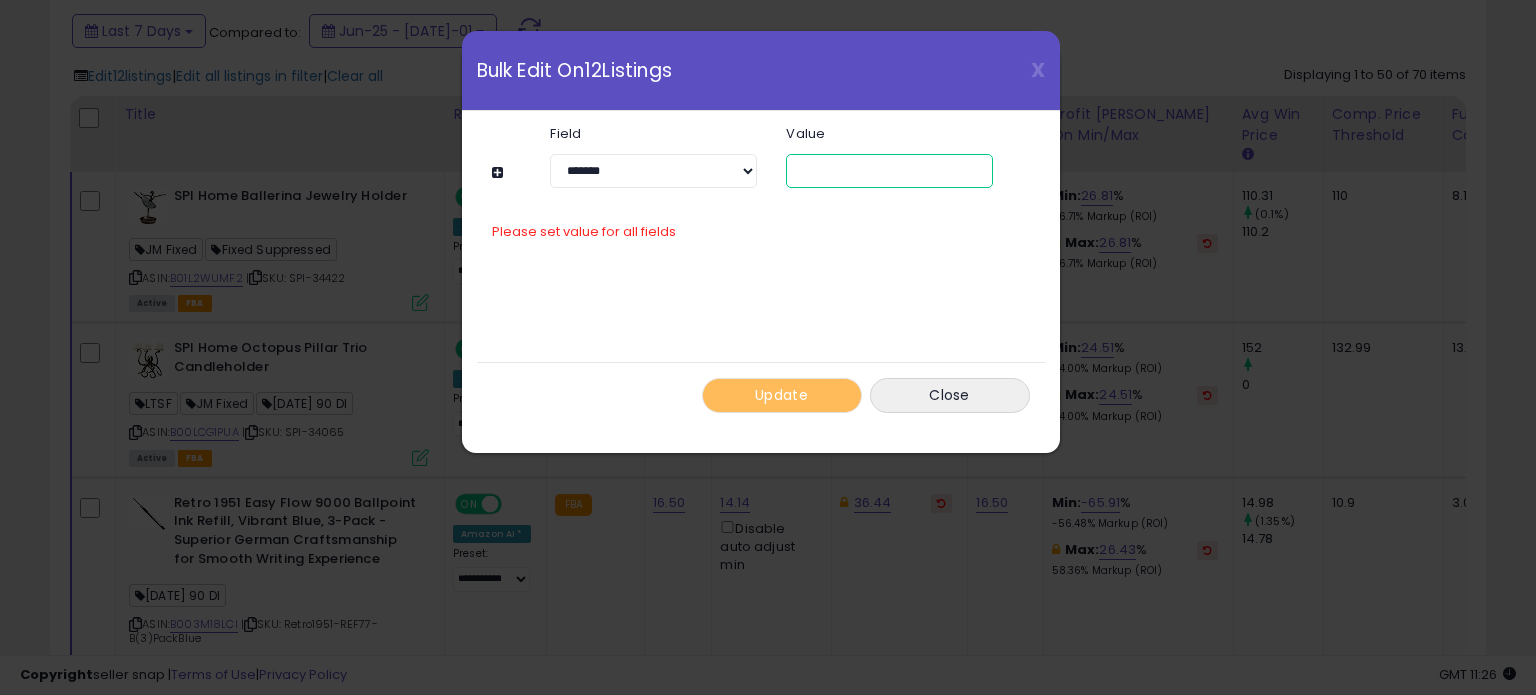 click at bounding box center [889, 171] 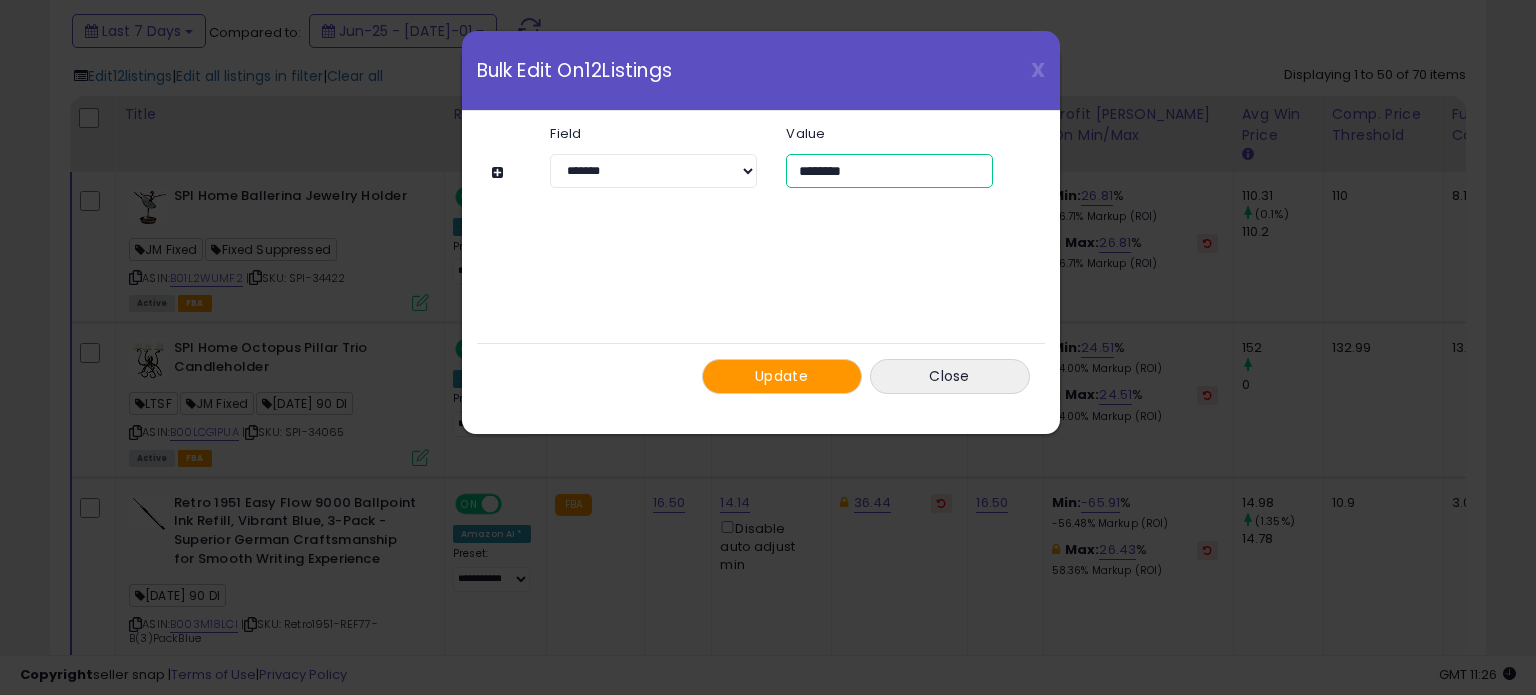 type on "********" 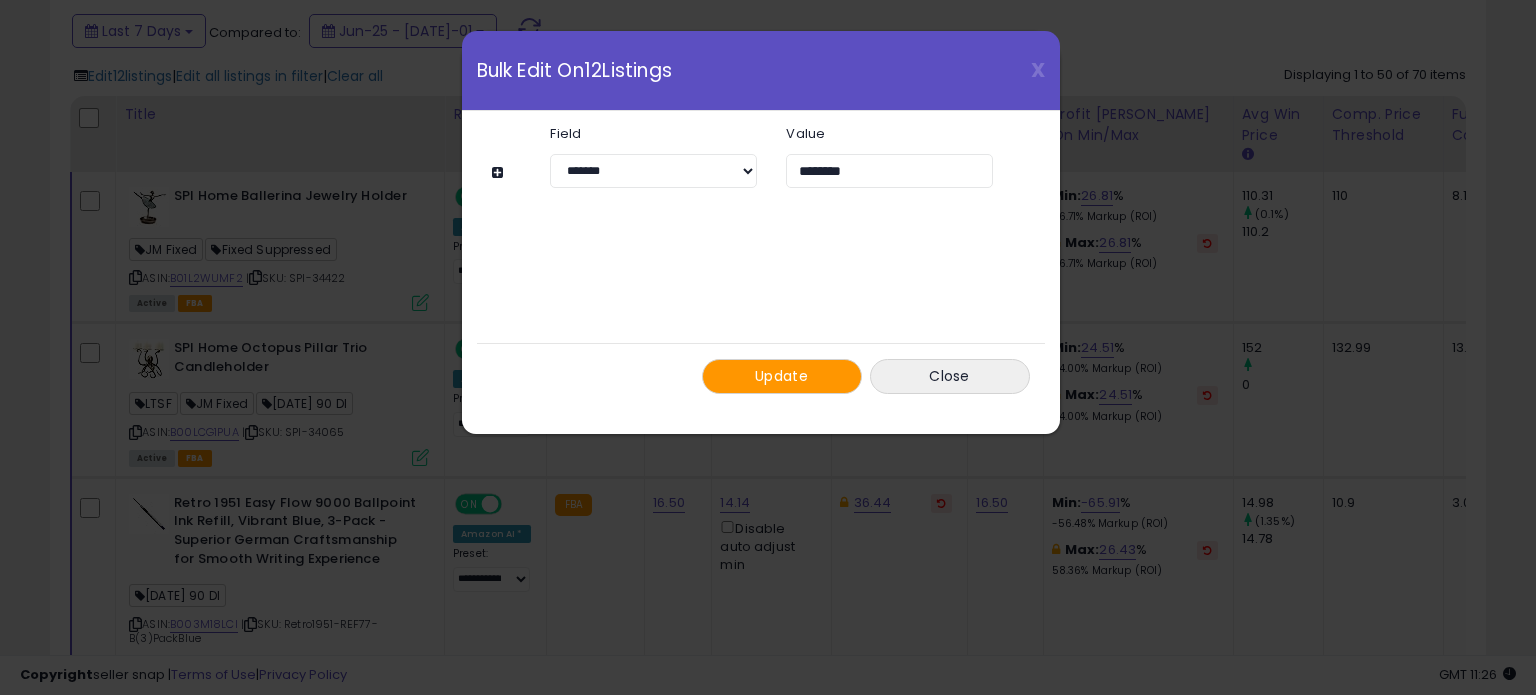click on "Update" at bounding box center (781, 376) 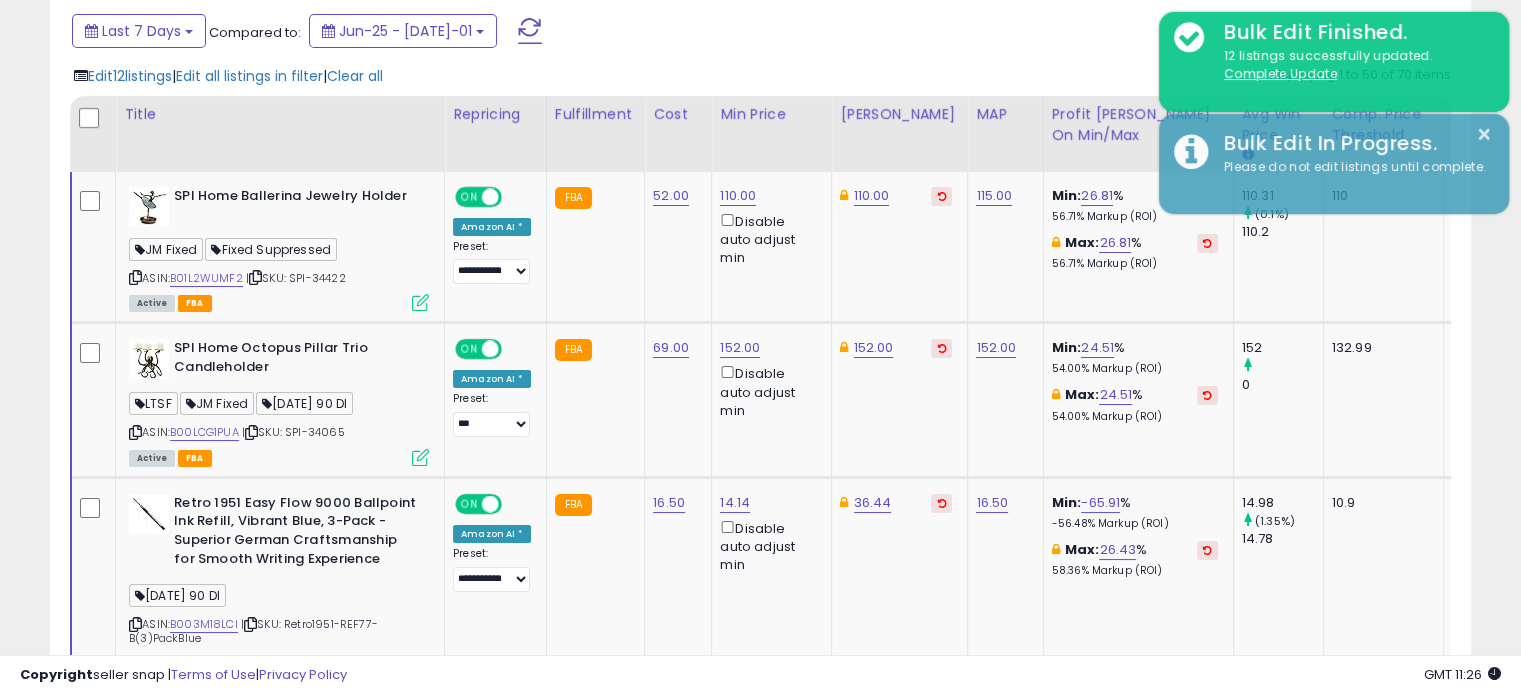 scroll, scrollTop: 409, scrollLeft: 822, axis: both 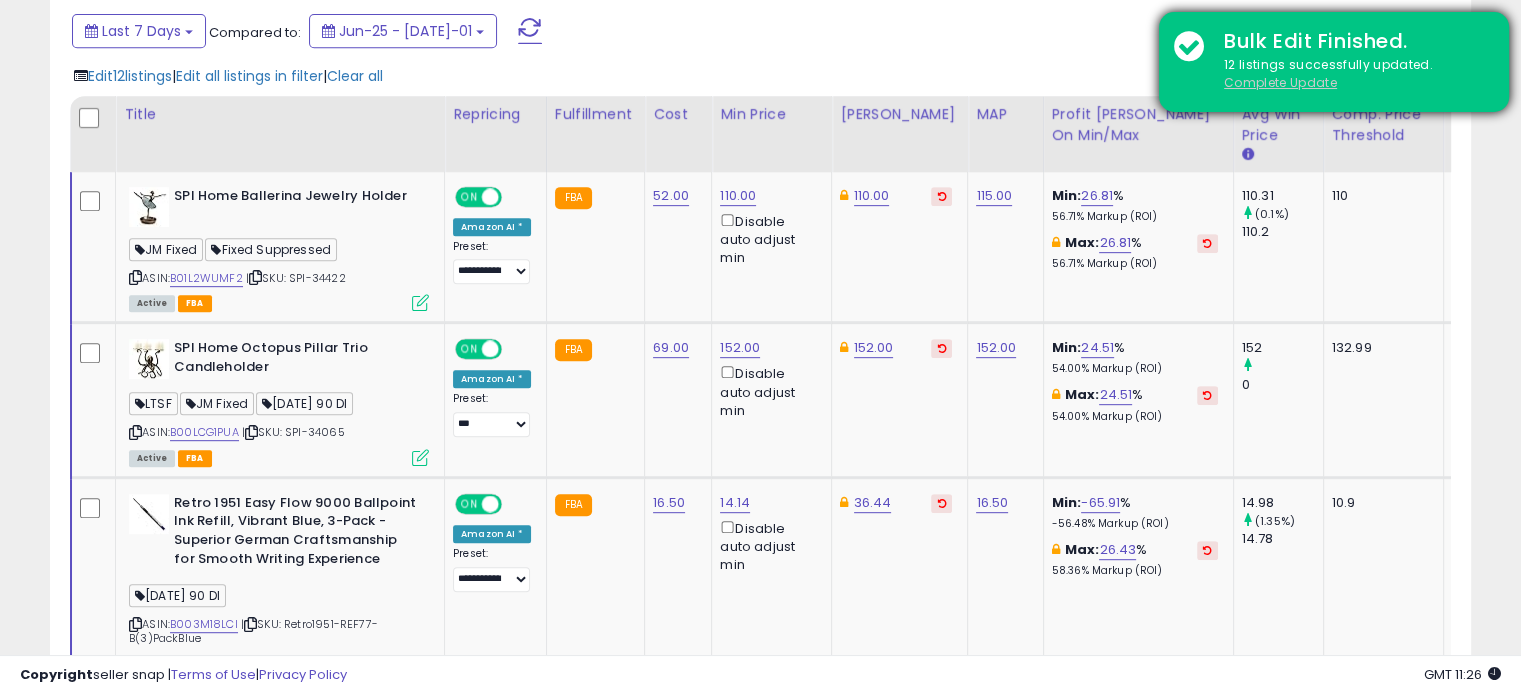 click on "Complete Update" at bounding box center [1280, 82] 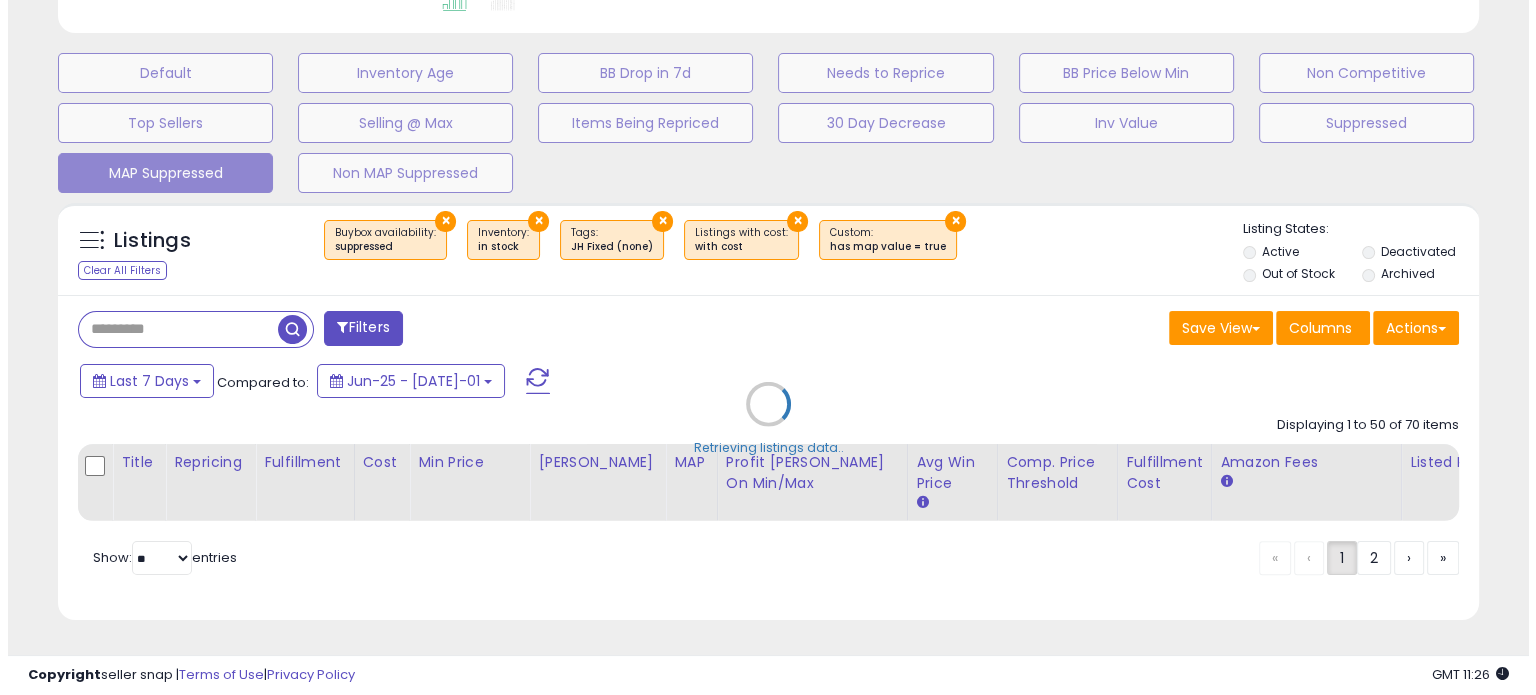 scroll, scrollTop: 590, scrollLeft: 0, axis: vertical 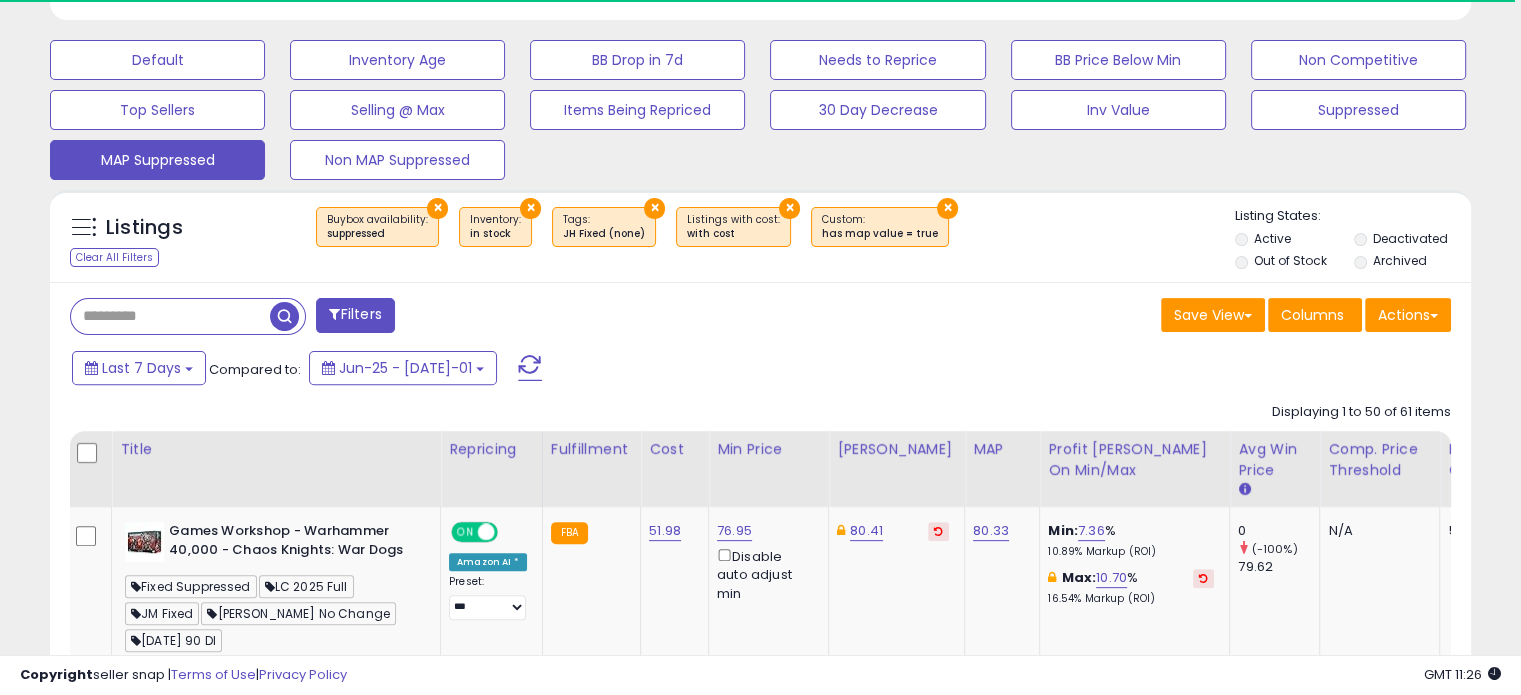 click on "Non MAP Suppressed" at bounding box center [157, 60] 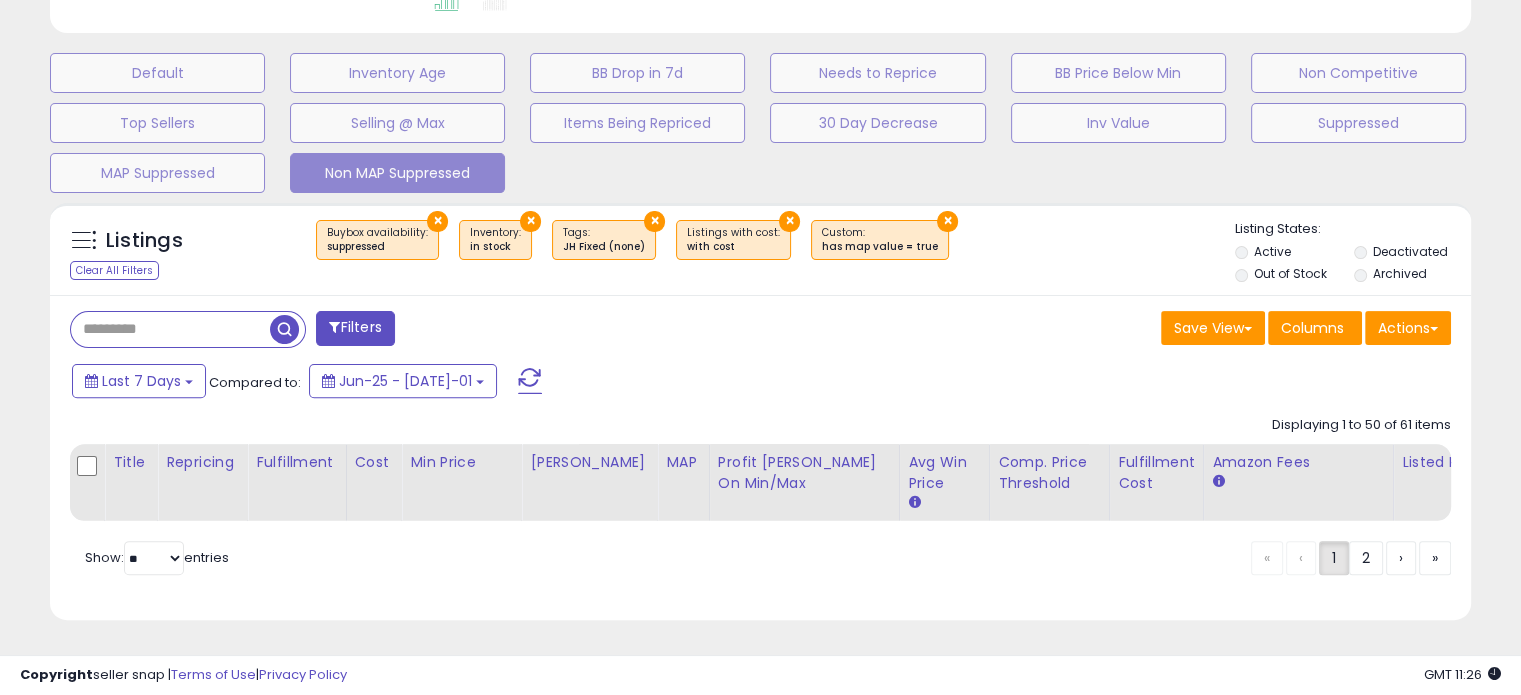 scroll, scrollTop: 999589, scrollLeft: 999176, axis: both 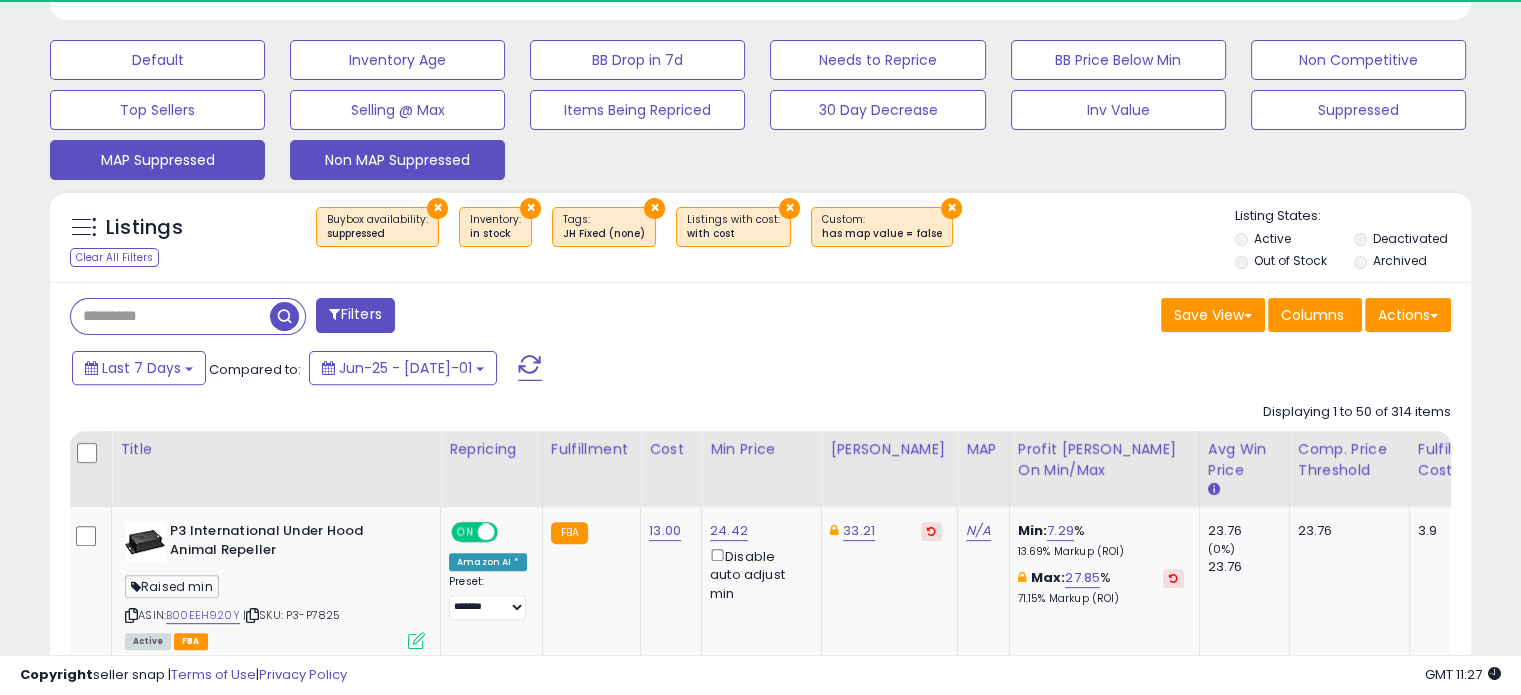 click on "MAP Suppressed" at bounding box center (157, 60) 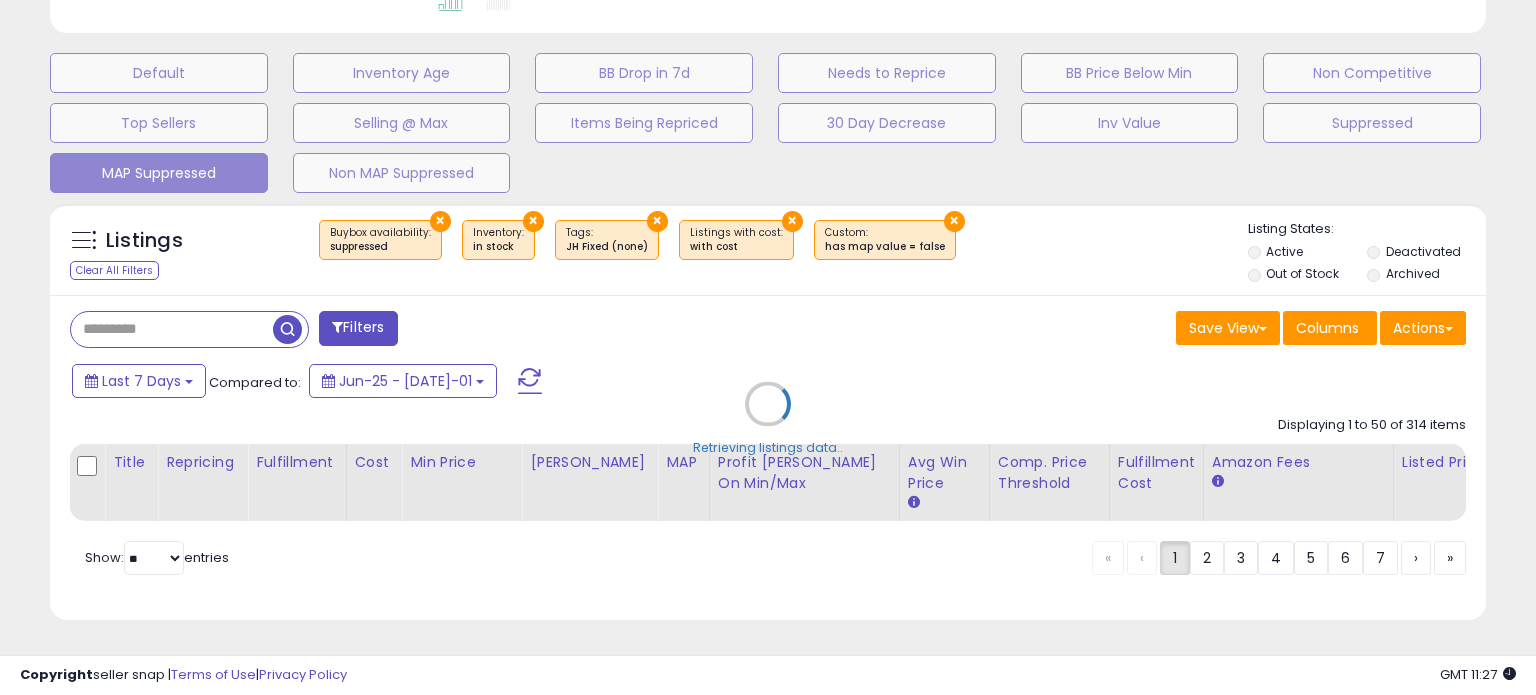 scroll, scrollTop: 999589, scrollLeft: 999168, axis: both 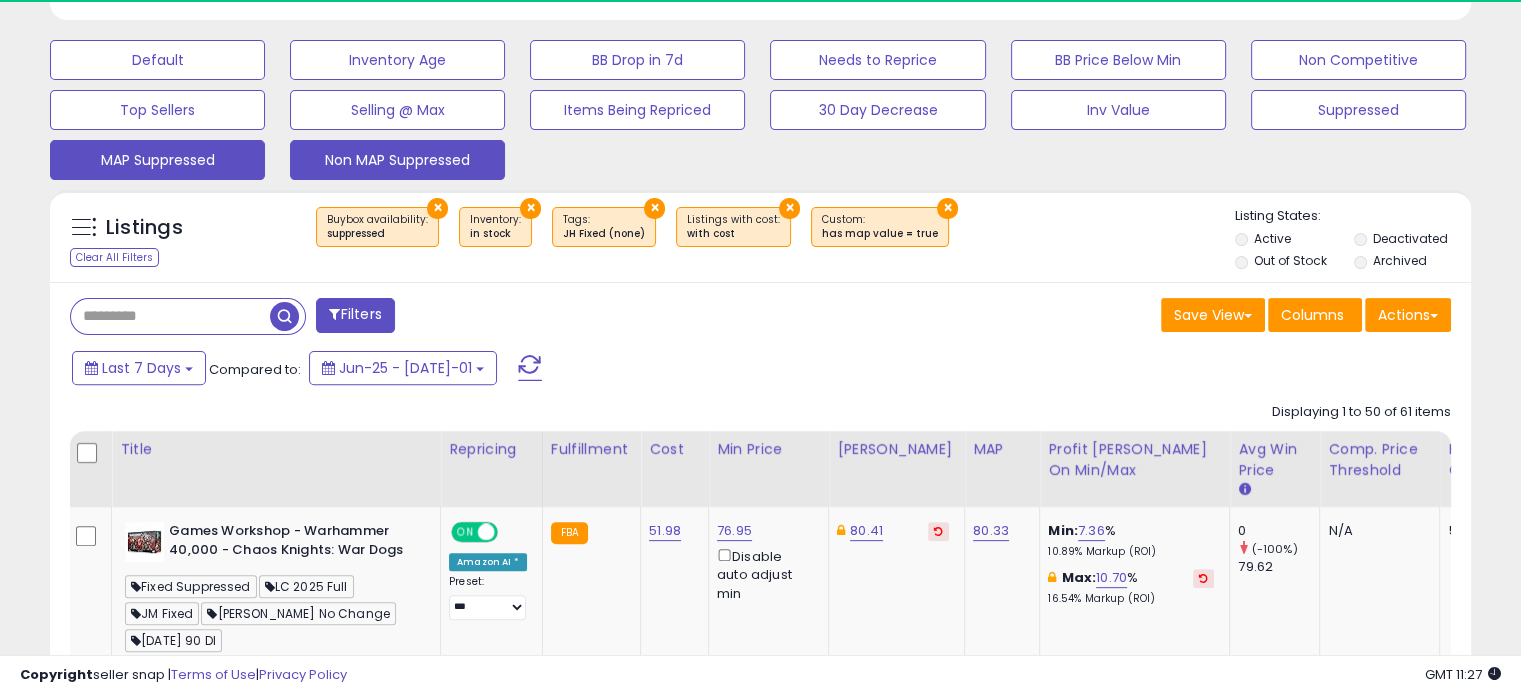click on "Non MAP Suppressed" at bounding box center [157, 60] 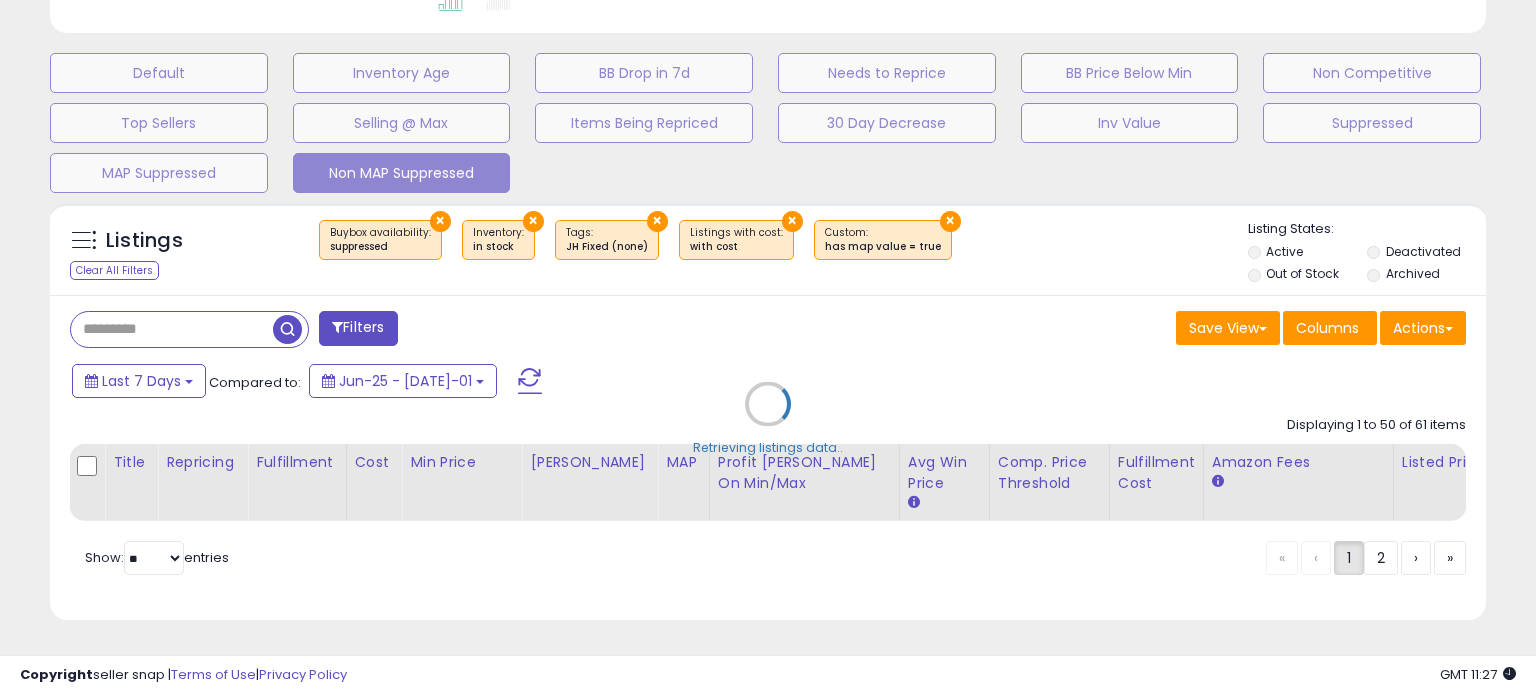 scroll, scrollTop: 999589, scrollLeft: 999168, axis: both 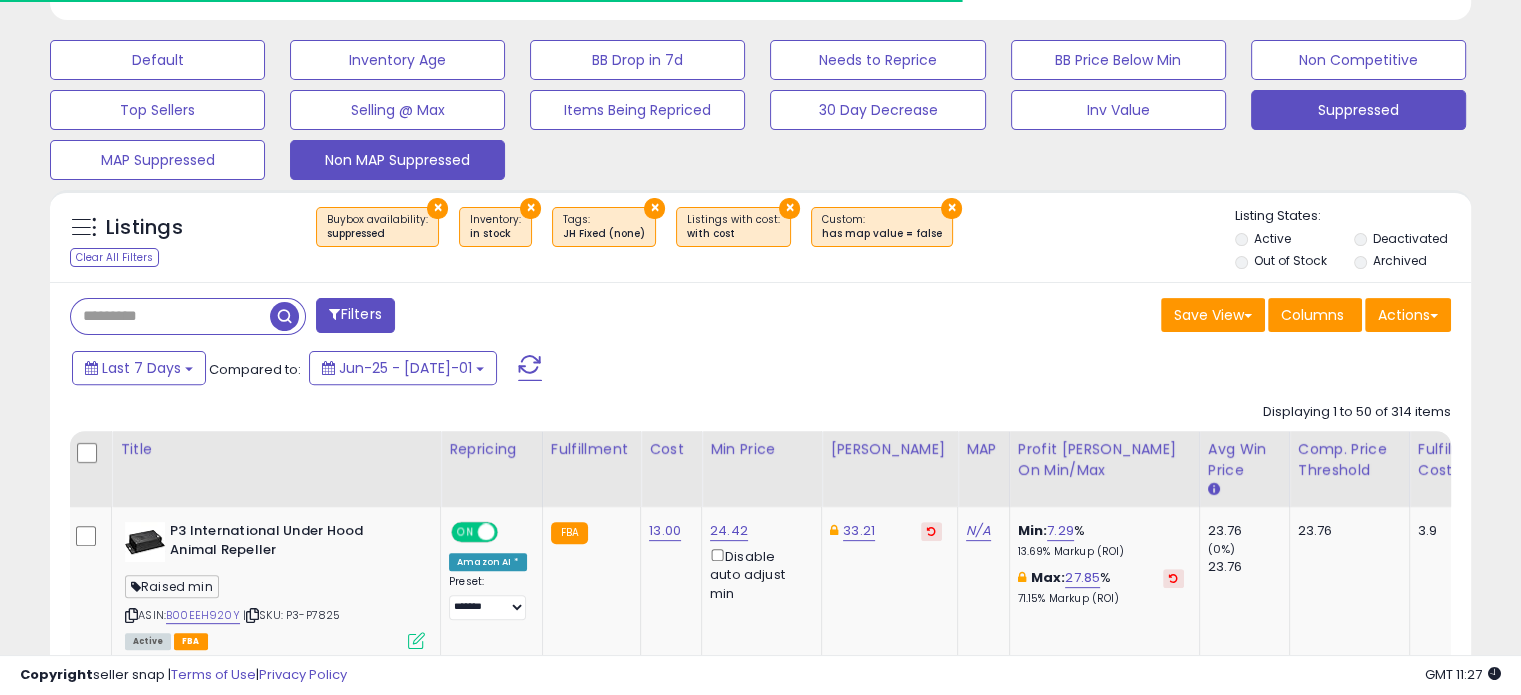 click on "Suppressed" at bounding box center (157, 60) 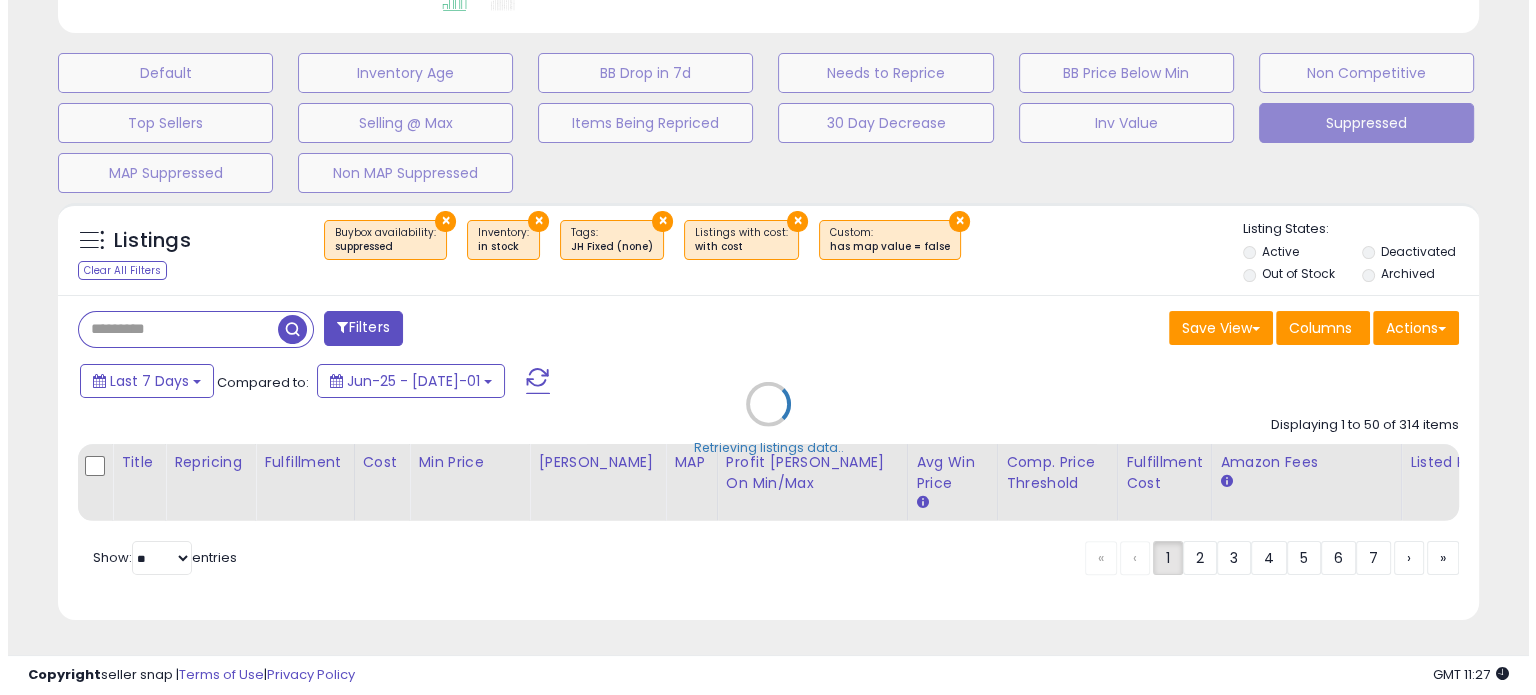 scroll, scrollTop: 999589, scrollLeft: 999168, axis: both 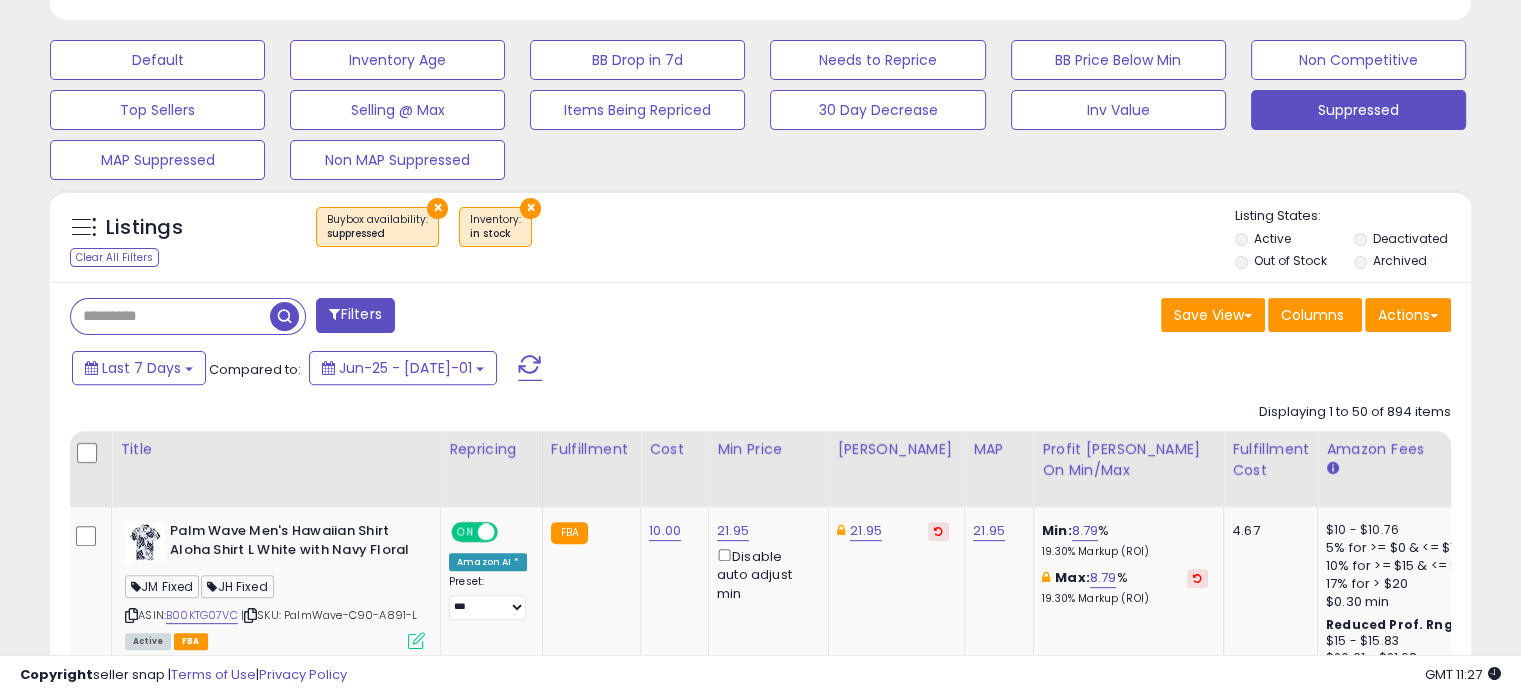 click on "Displaying 1 to 50 of 894 items" at bounding box center [1355, 412] 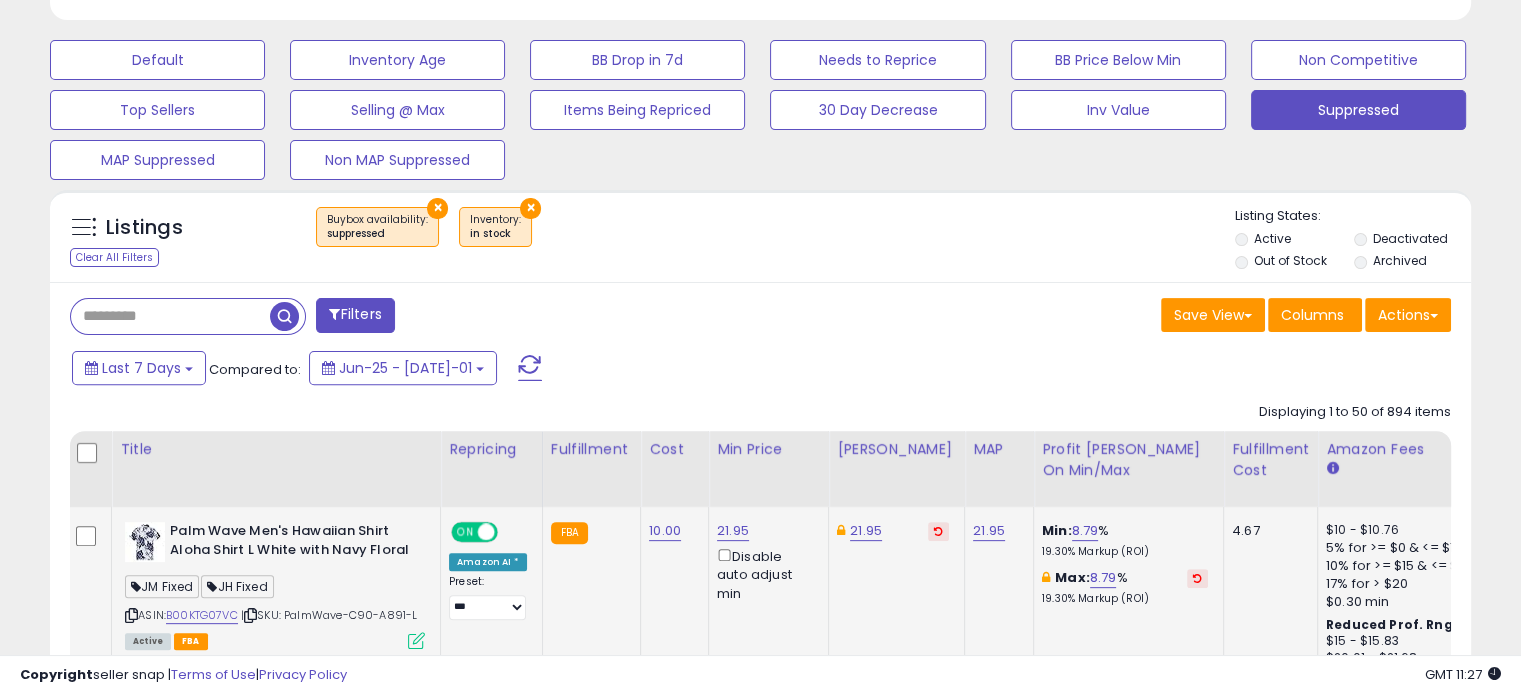 scroll, scrollTop: 999589, scrollLeft: 999176, axis: both 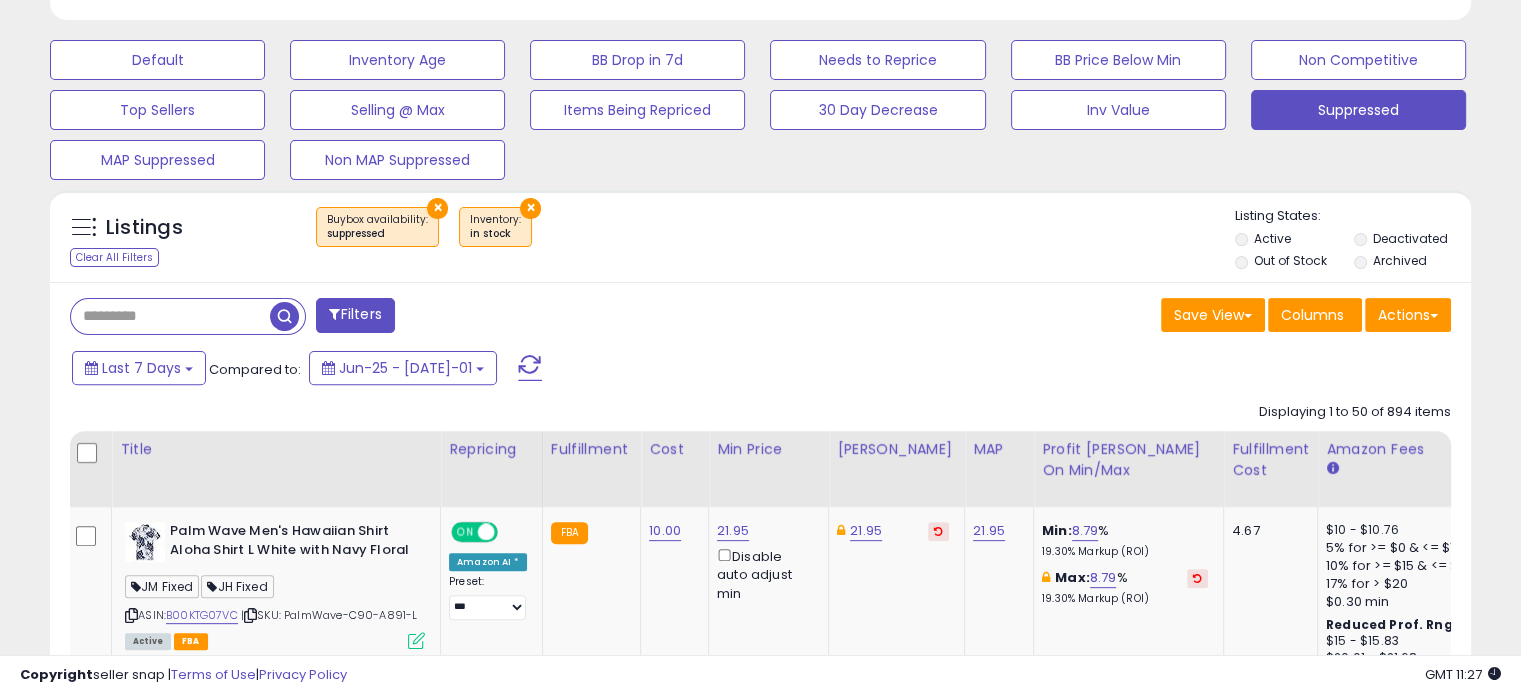 click on "Filters" at bounding box center (355, 315) 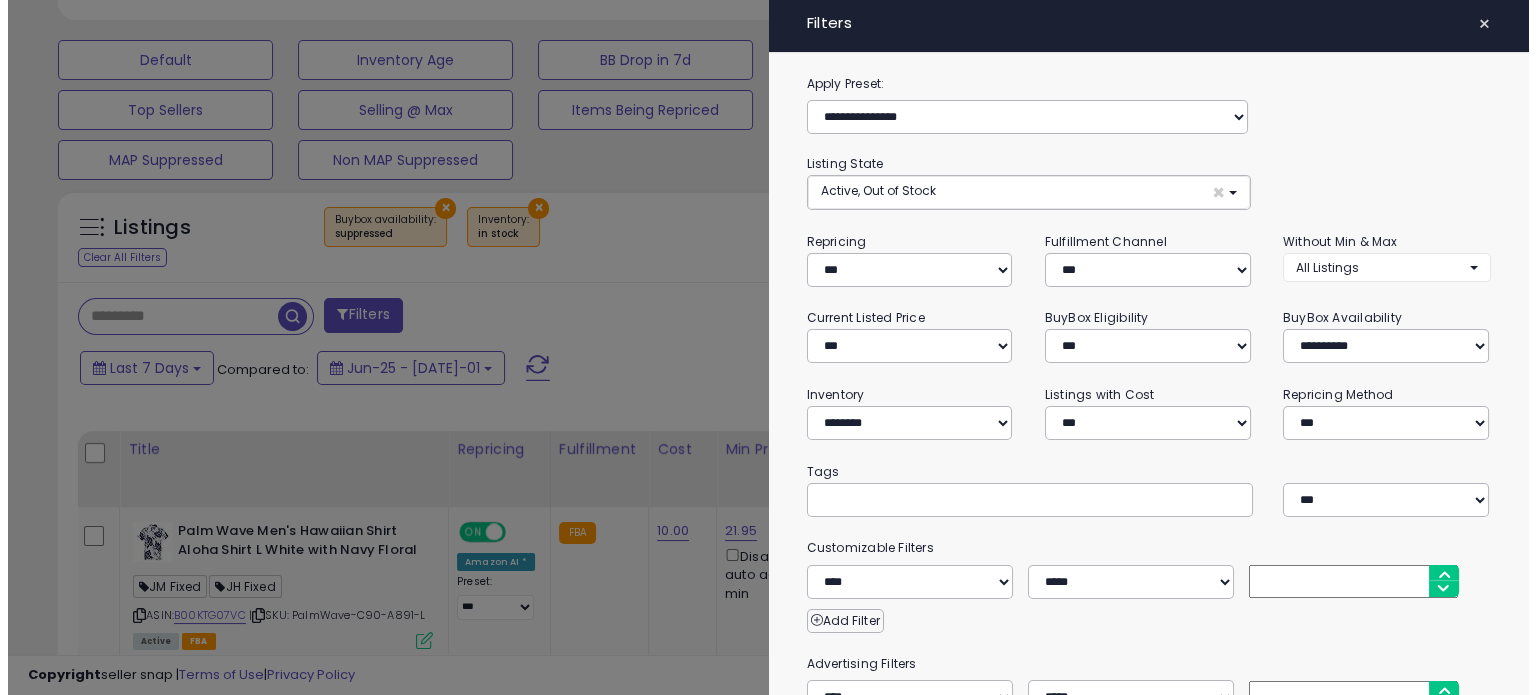 scroll, scrollTop: 999589, scrollLeft: 999168, axis: both 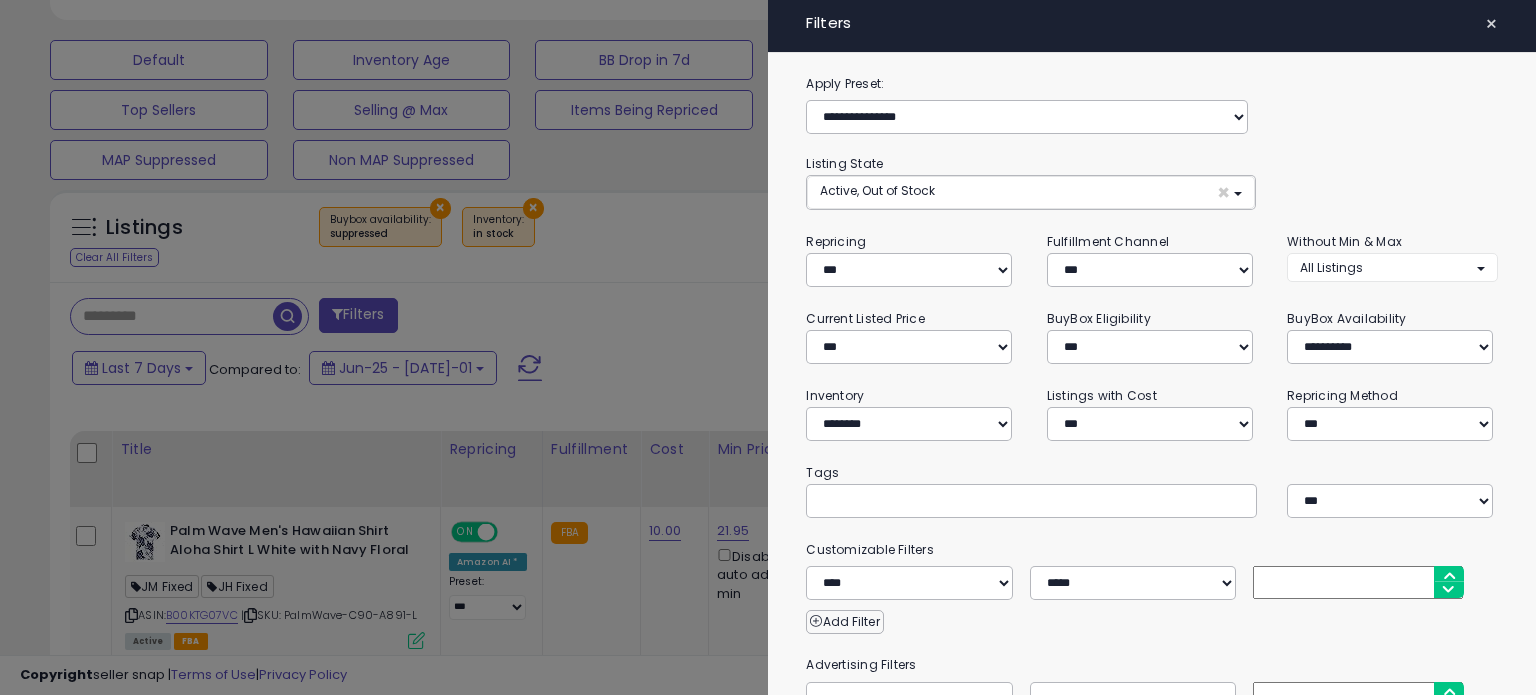 click on "Current Listed Price" at bounding box center [865, 318] 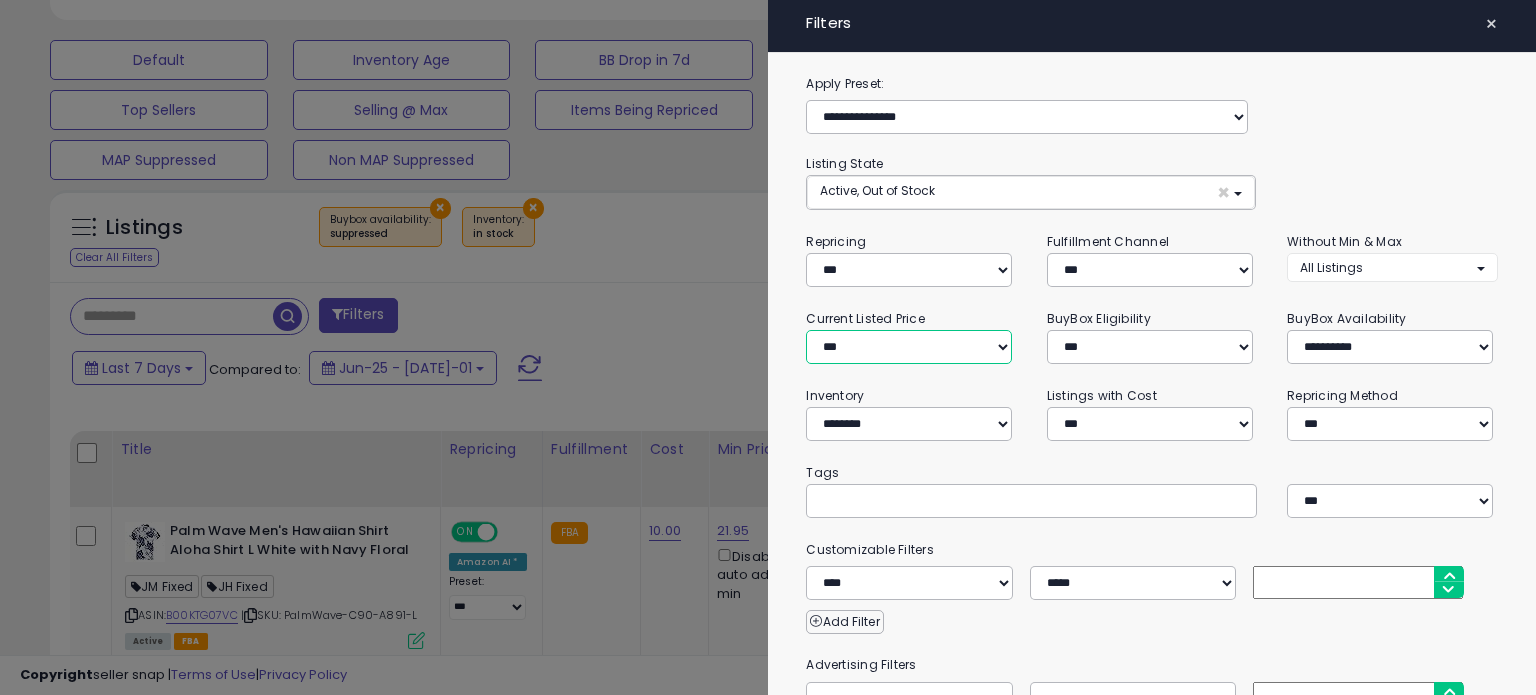 click on "**********" at bounding box center [909, 347] 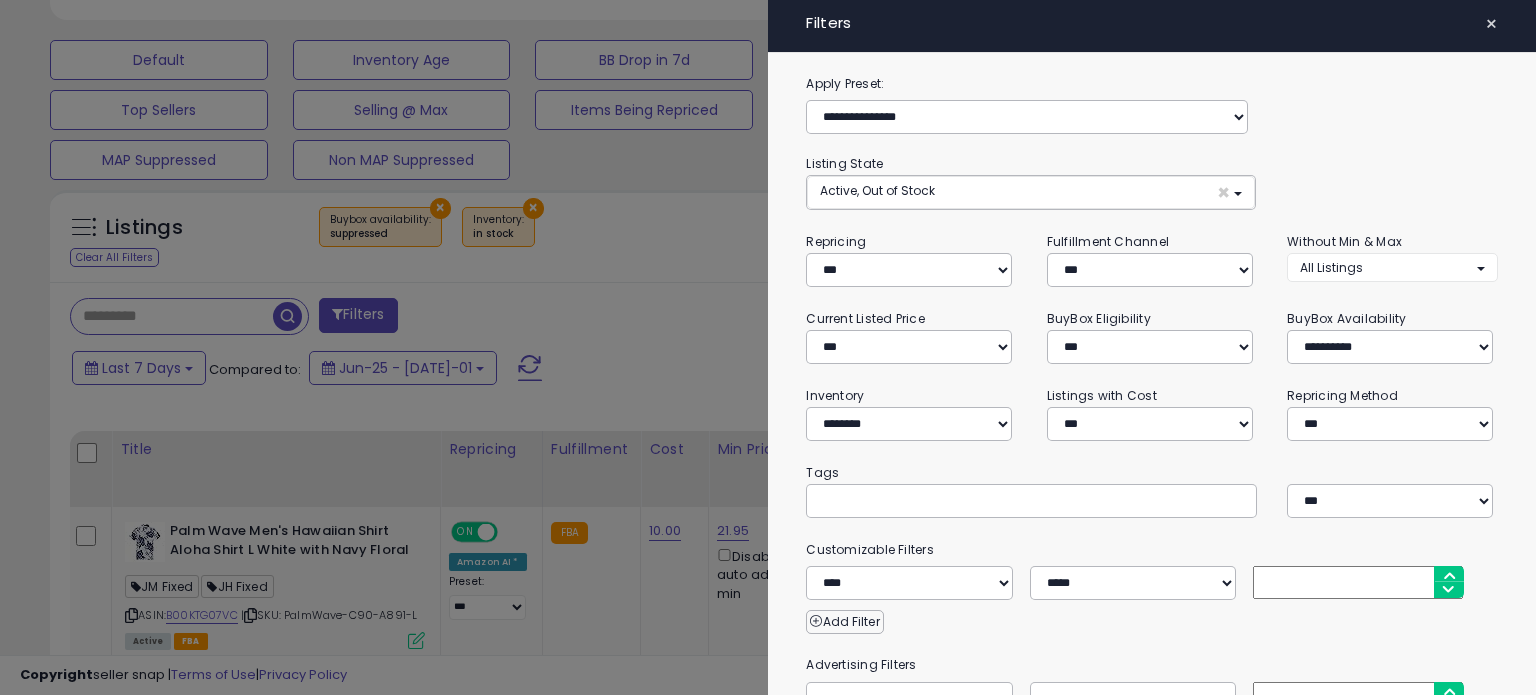 click on "**********" at bounding box center [1152, 522] 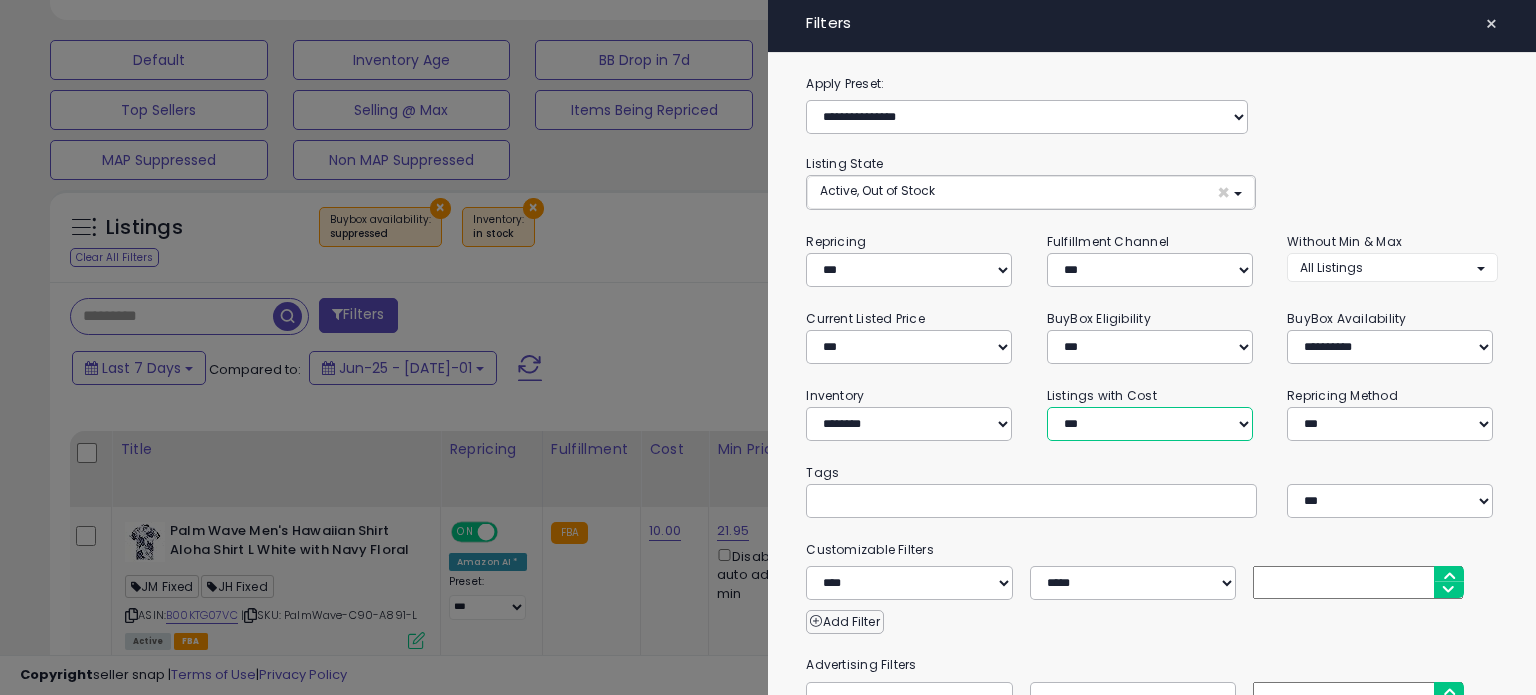 click on "**********" at bounding box center [1150, 424] 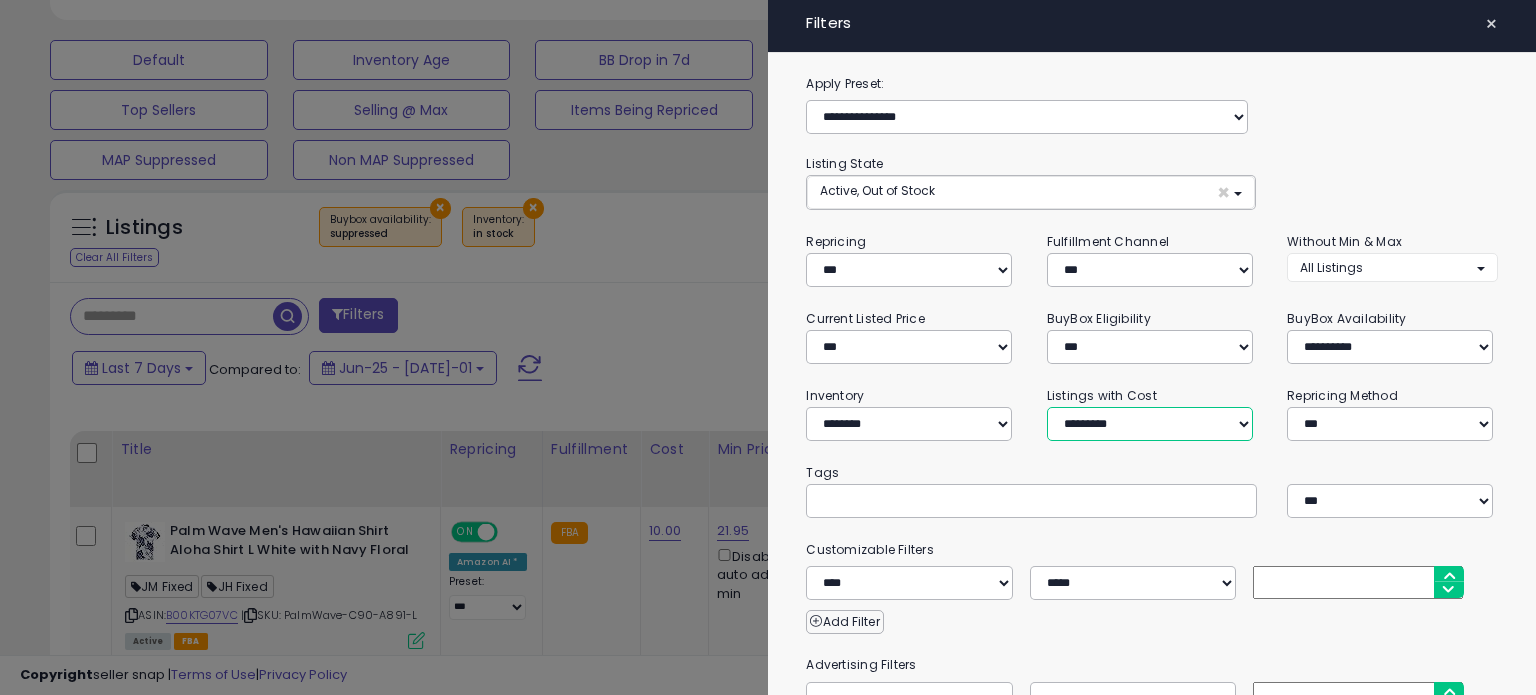 click on "**********" at bounding box center (1150, 424) 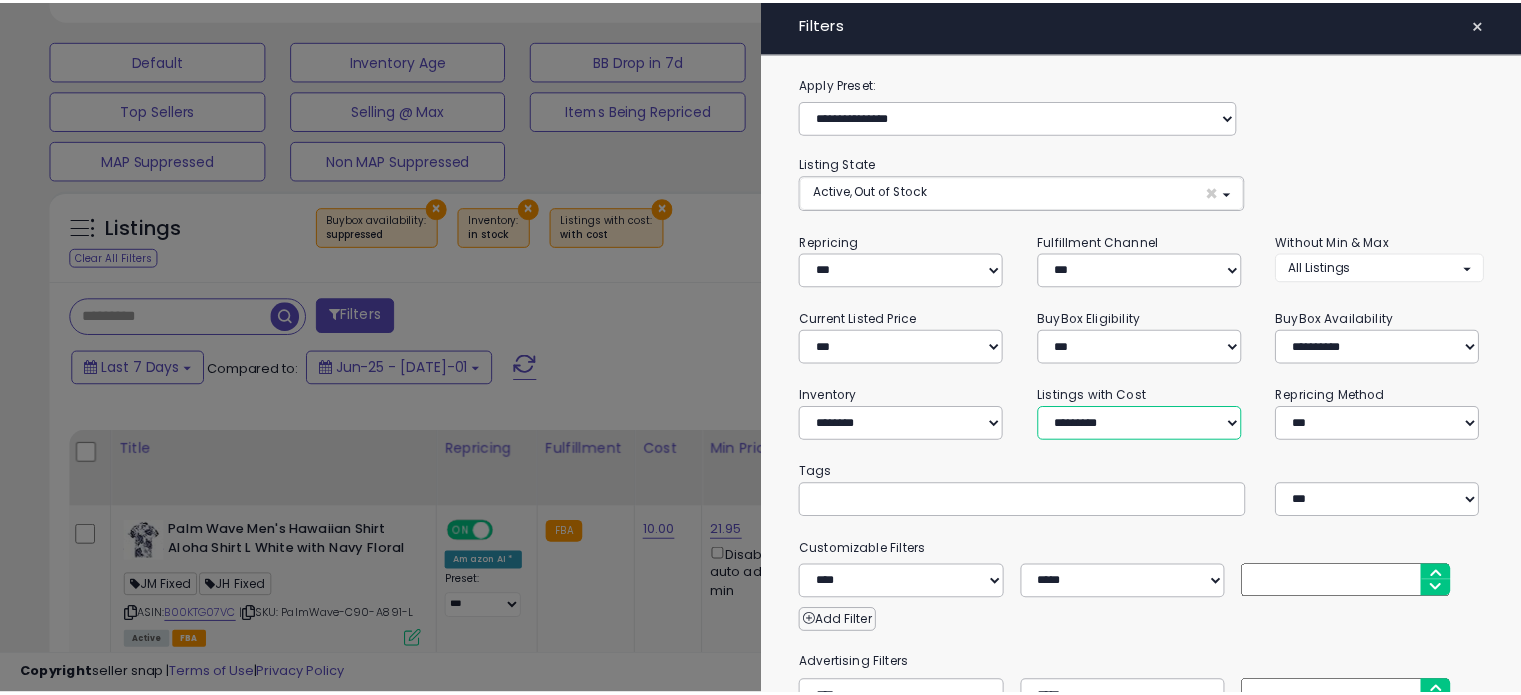 scroll, scrollTop: 269, scrollLeft: 0, axis: vertical 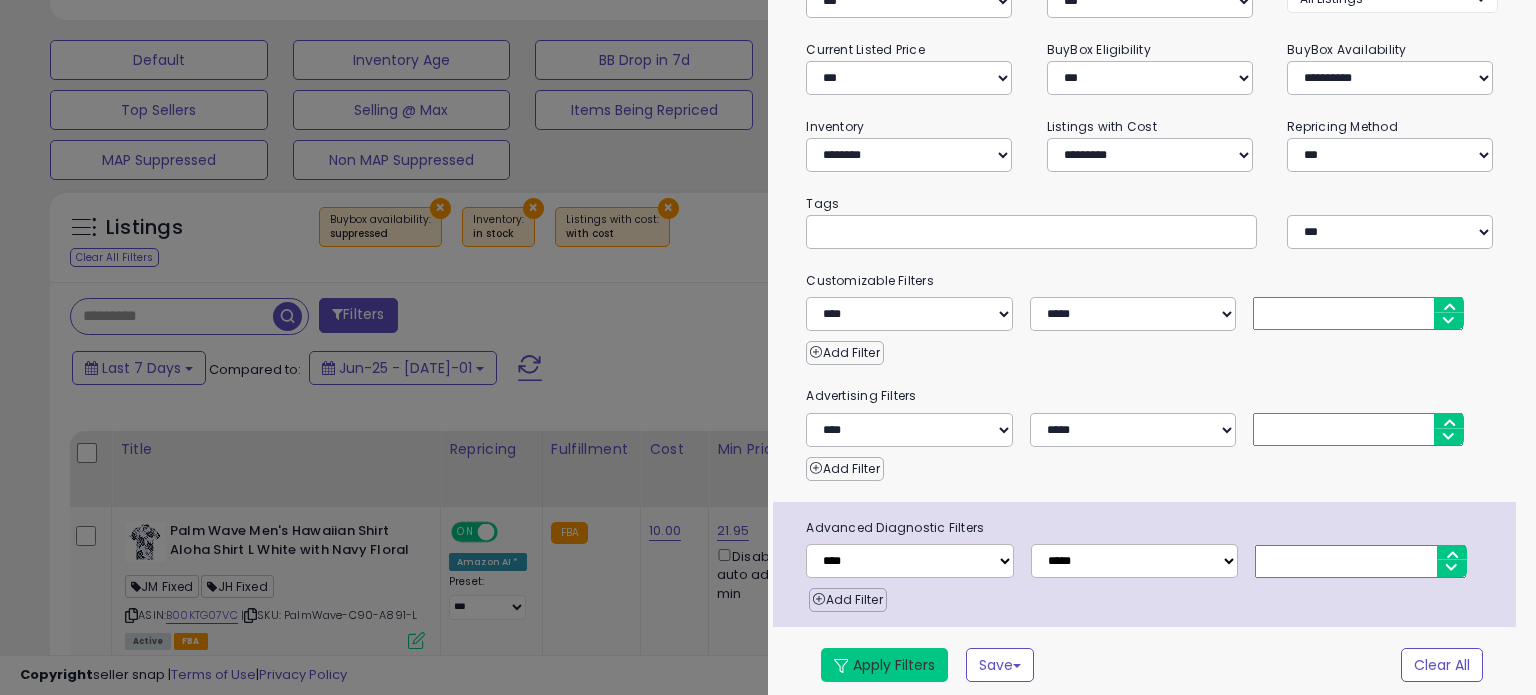 click on "Apply Filters" at bounding box center (884, 665) 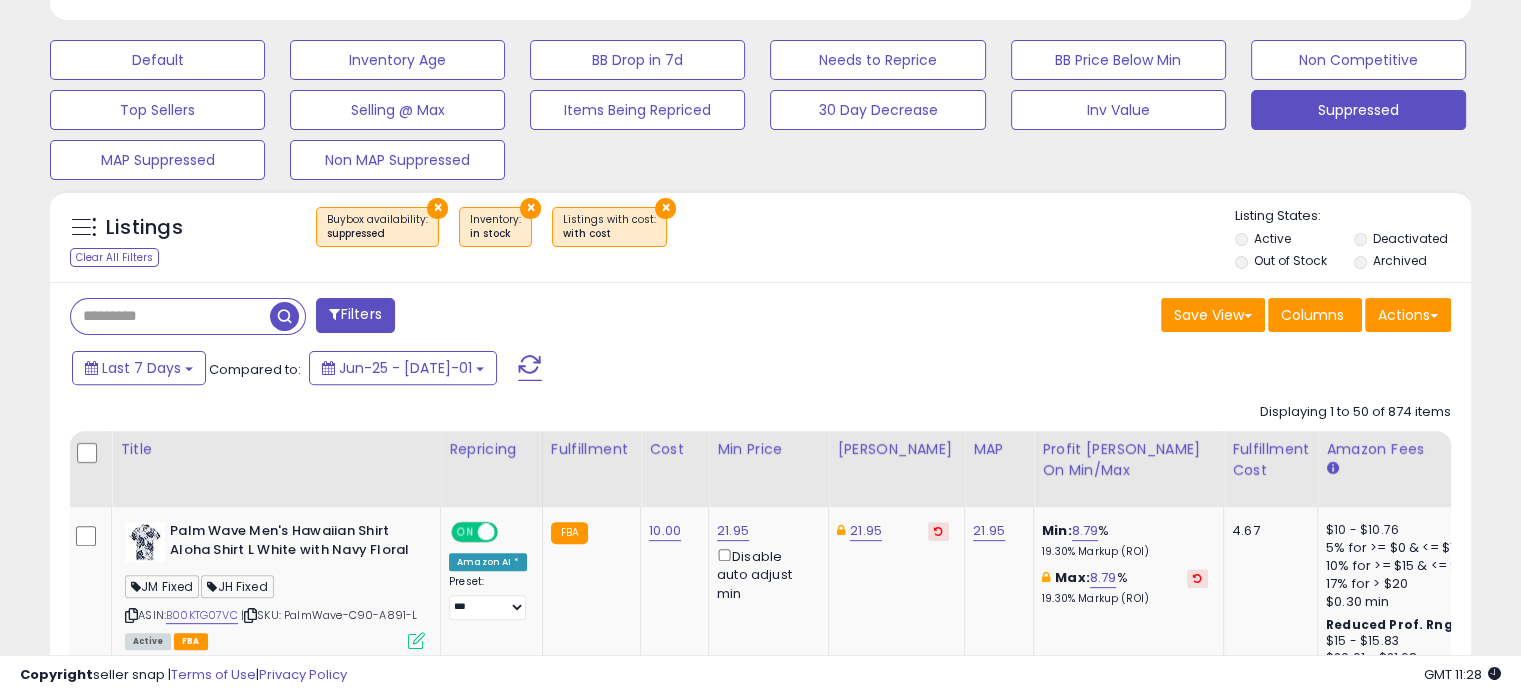 scroll, scrollTop: 409, scrollLeft: 822, axis: both 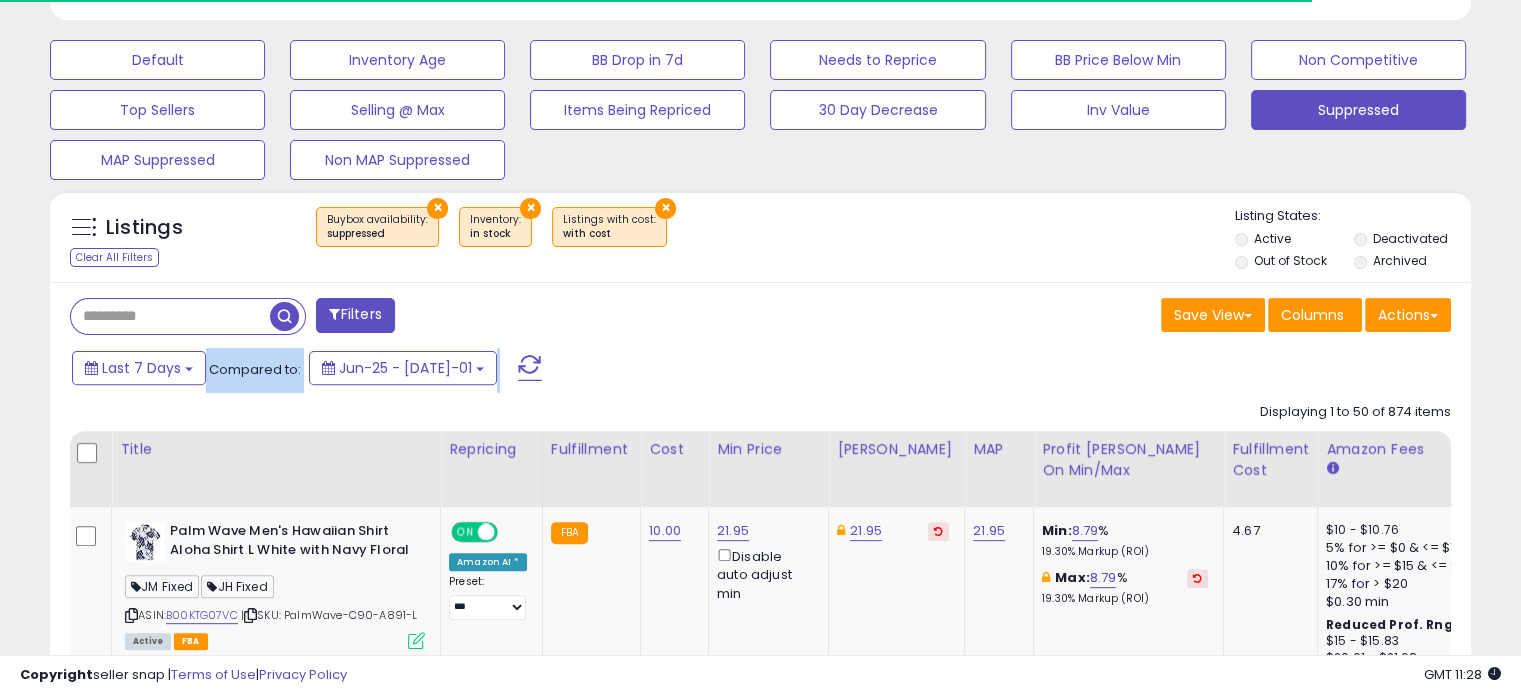drag, startPoint x: 724, startPoint y: 351, endPoint x: 944, endPoint y: 354, distance: 220.02045 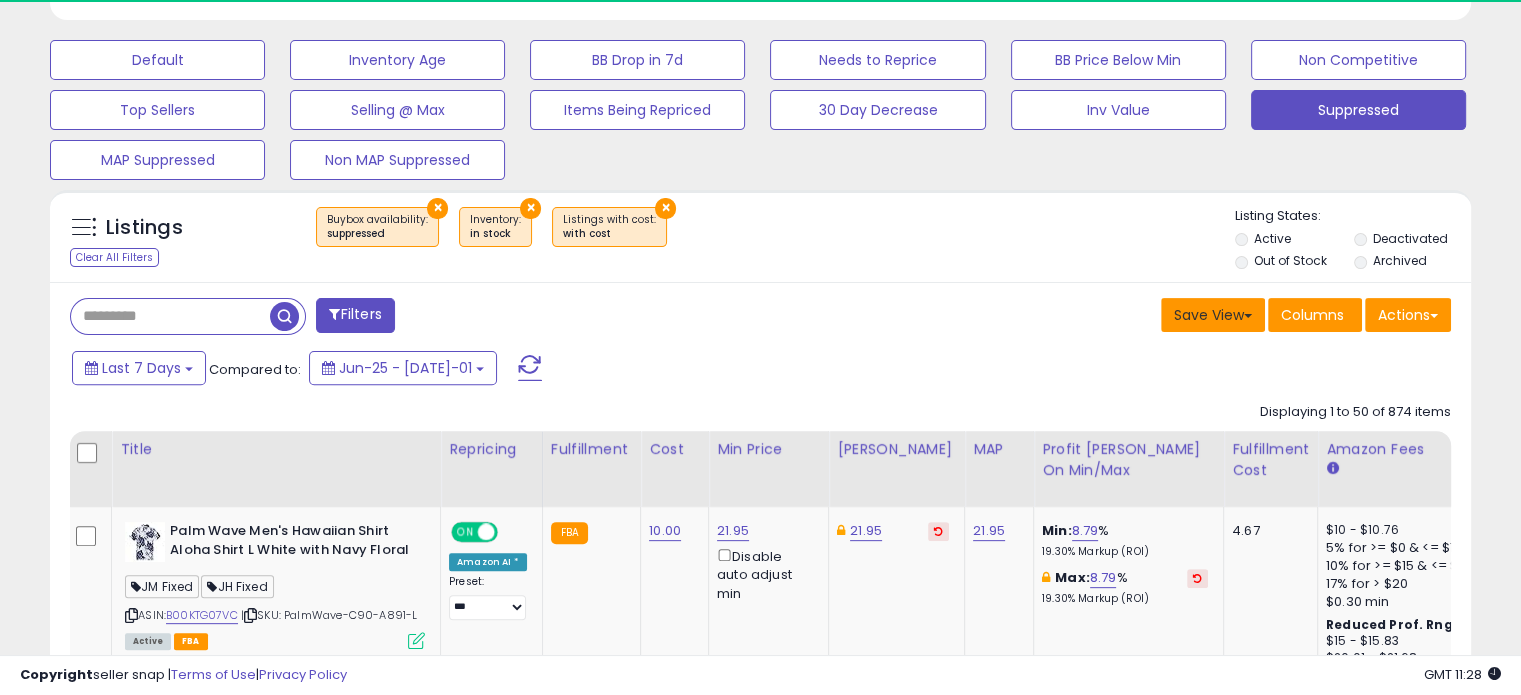 scroll, scrollTop: 999589, scrollLeft: 999176, axis: both 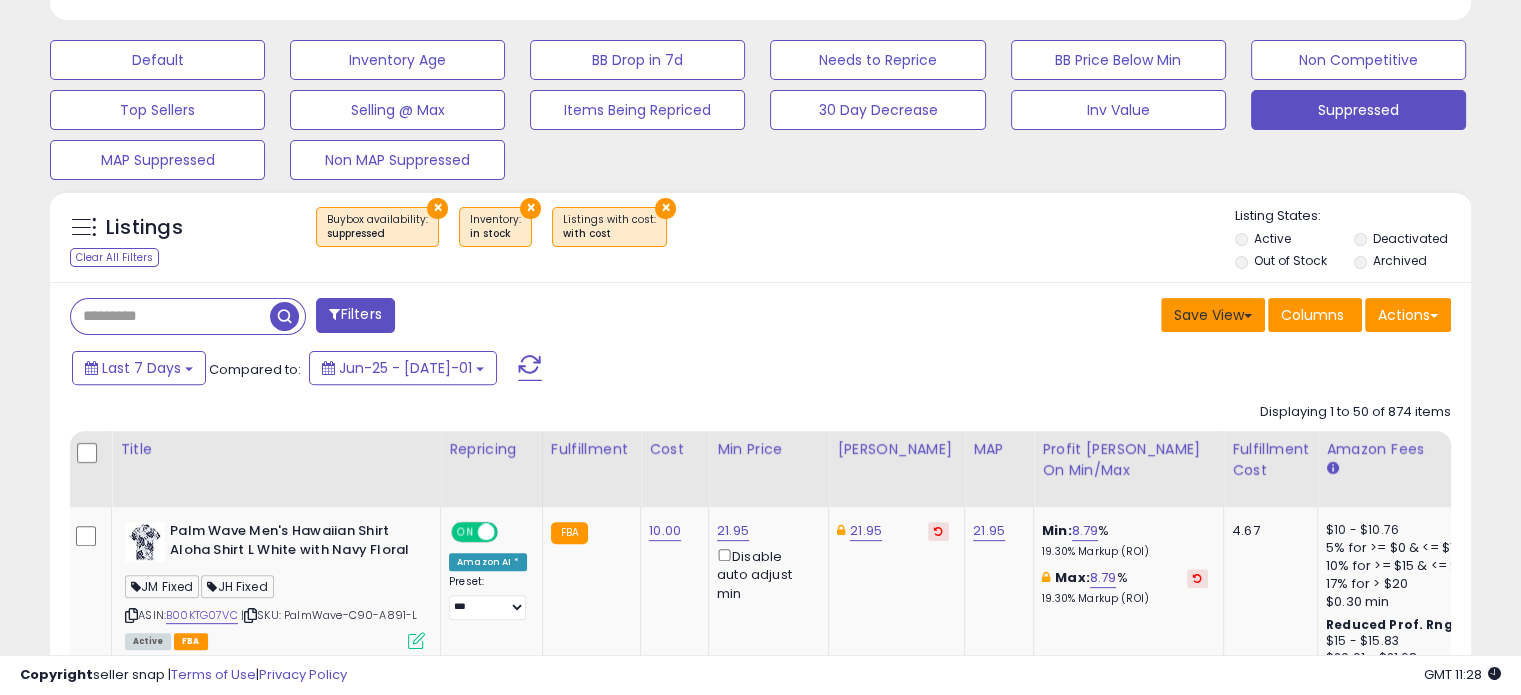 click on "Save View" at bounding box center (1213, 315) 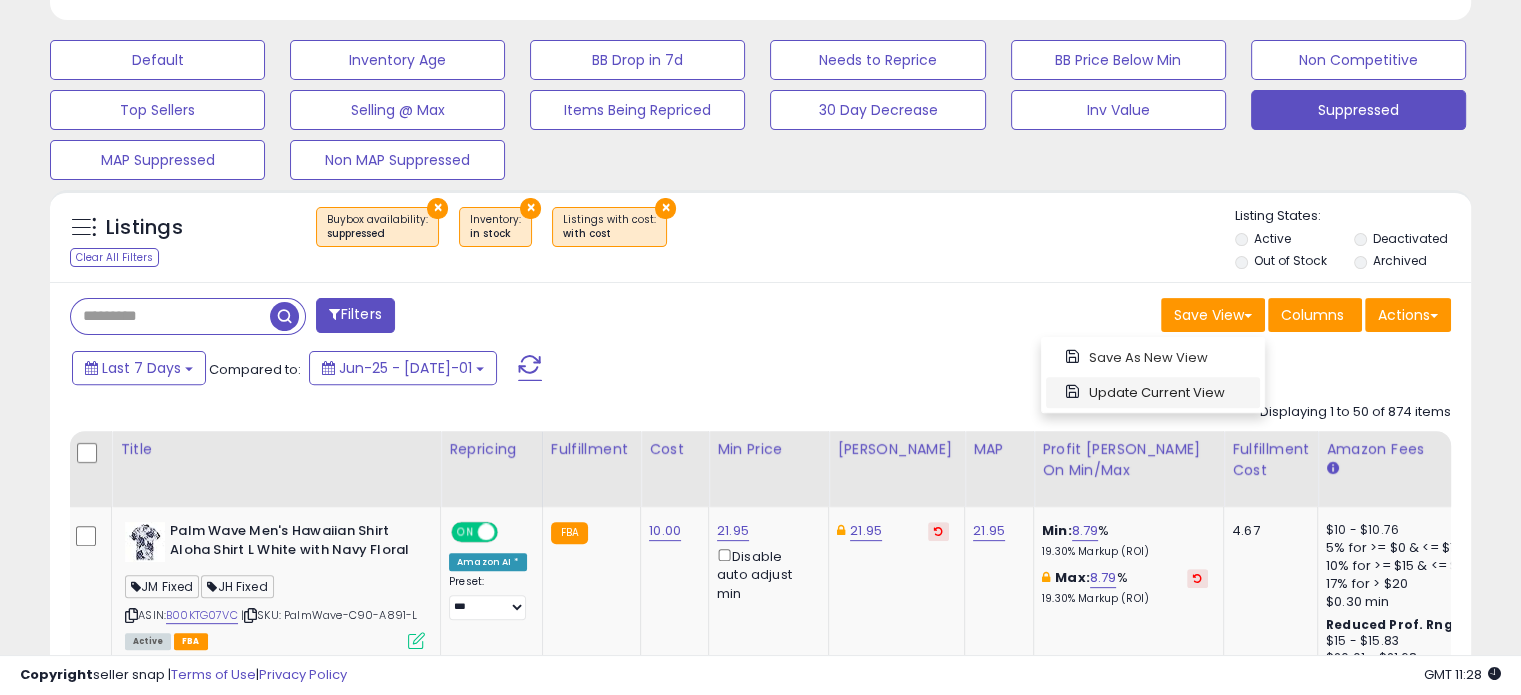 click on "Update Current View" at bounding box center (1153, 392) 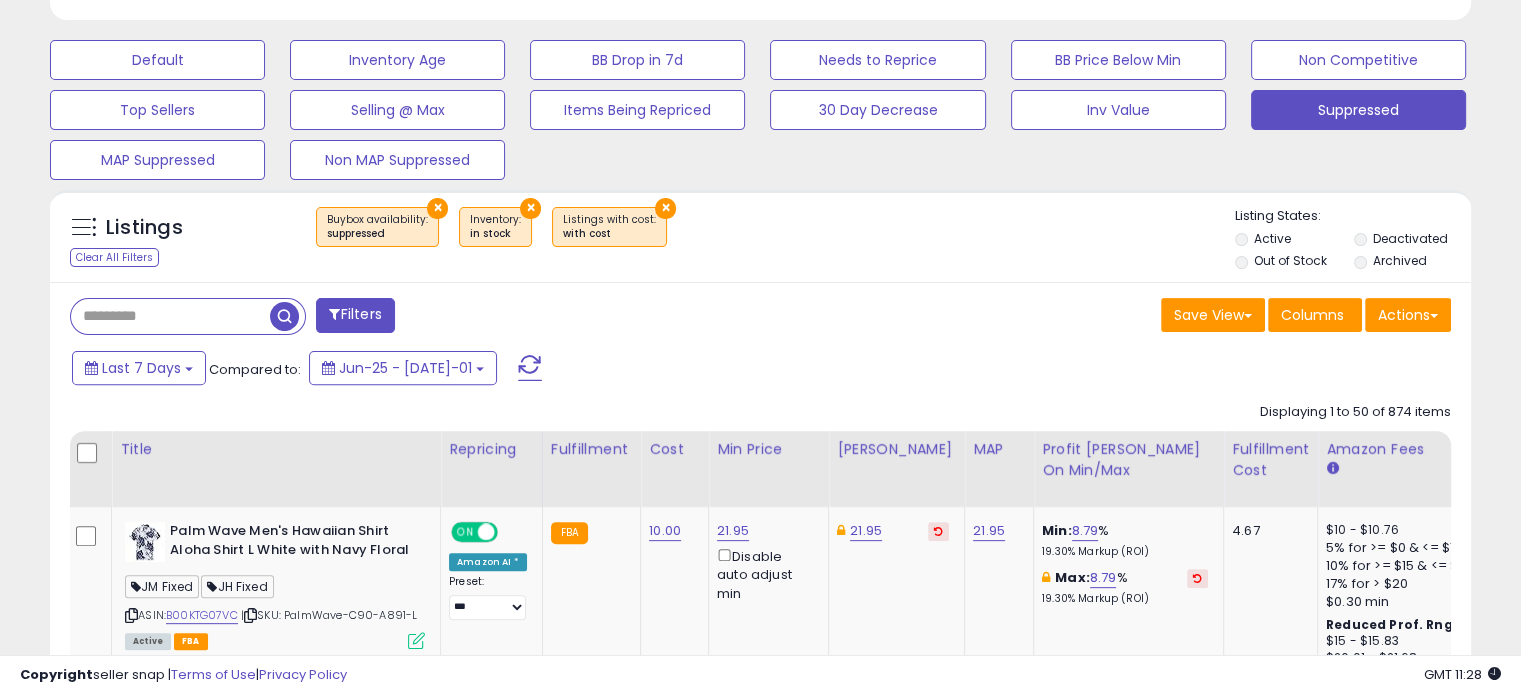 click on "Listings
Clear All Filters
×
Buybox availability suppressed × Inventory ×" at bounding box center (760, 5146) 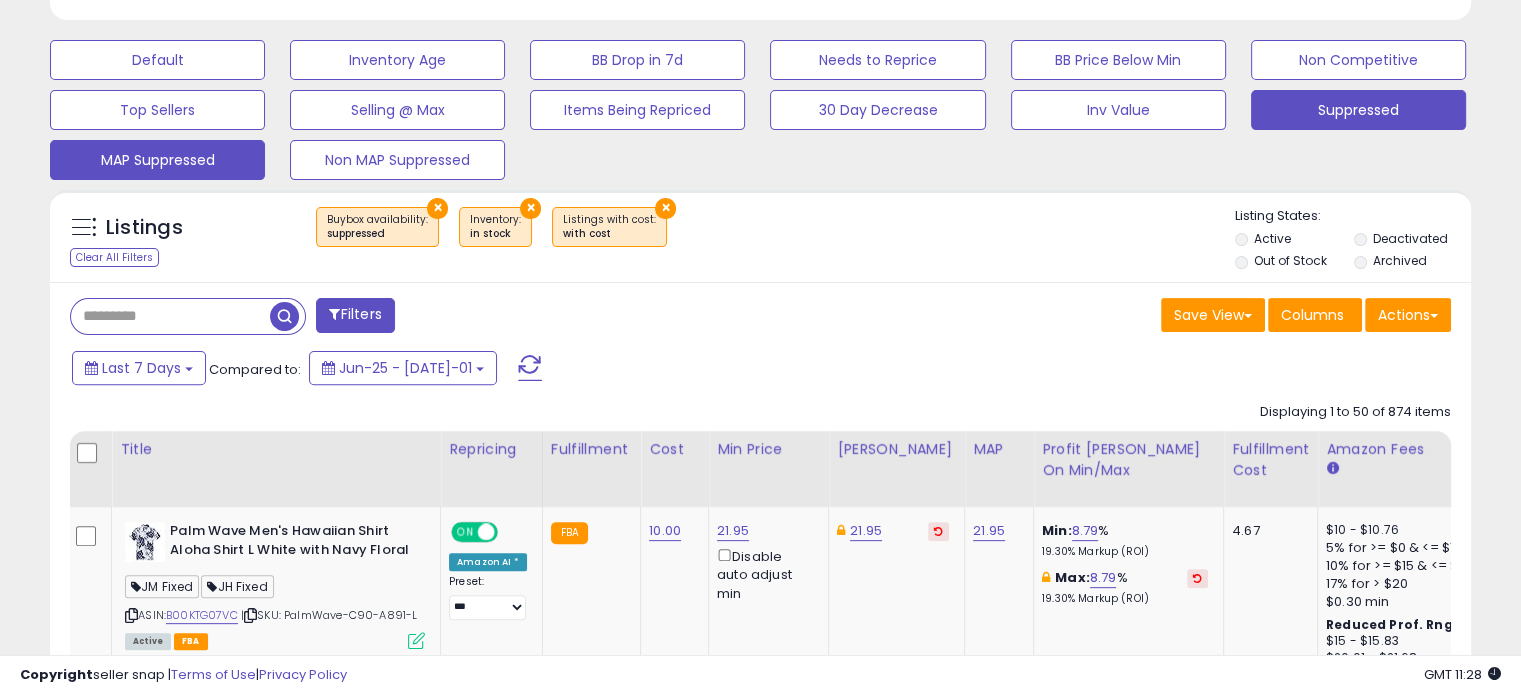 click on "MAP Suppressed" at bounding box center [157, 60] 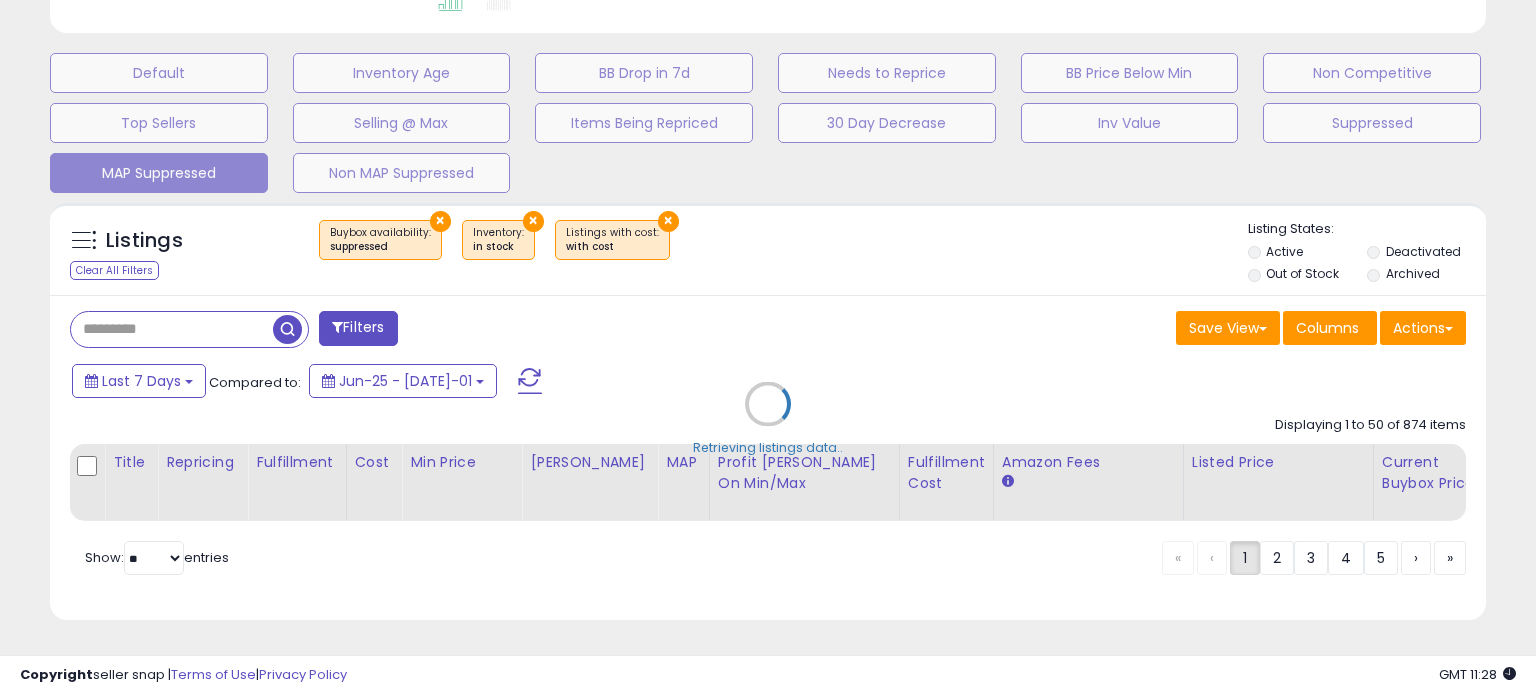 scroll, scrollTop: 999589, scrollLeft: 999168, axis: both 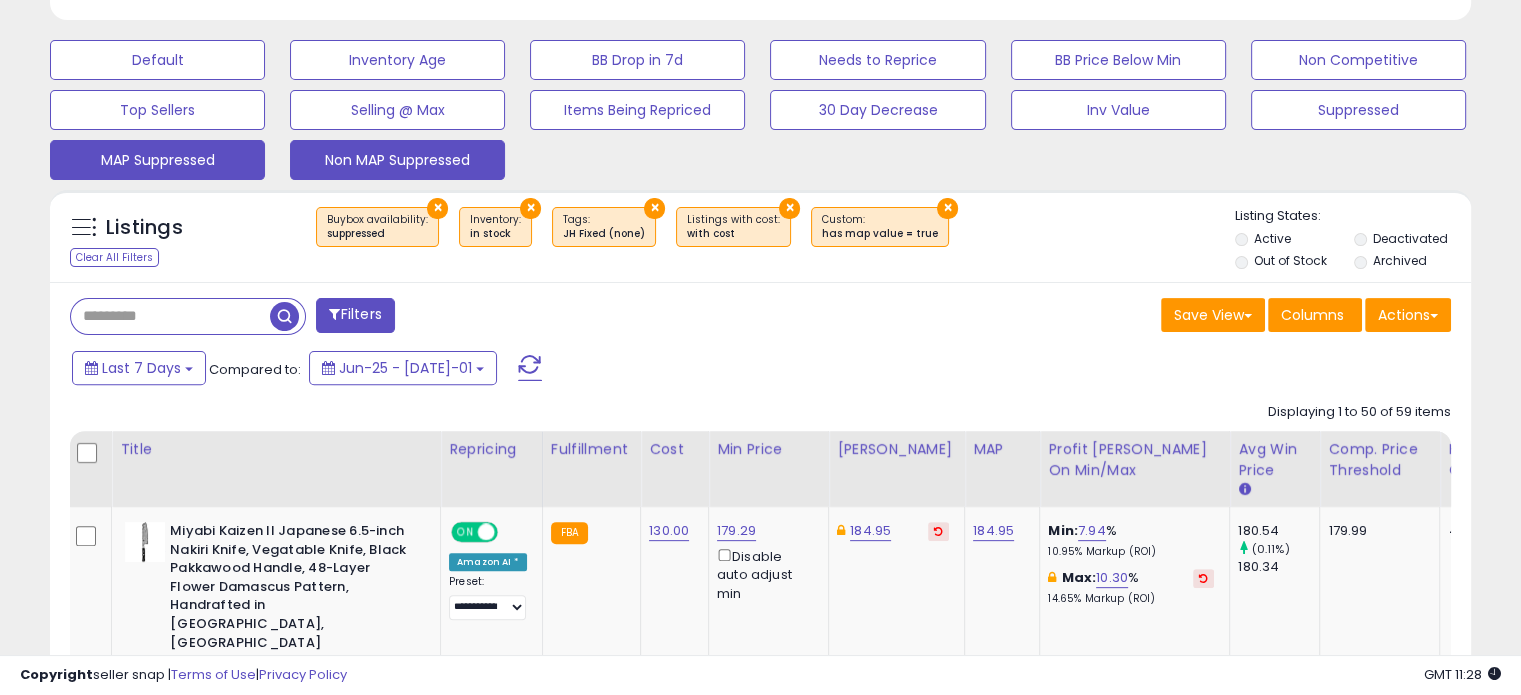 click on "Non MAP Suppressed" at bounding box center (157, 60) 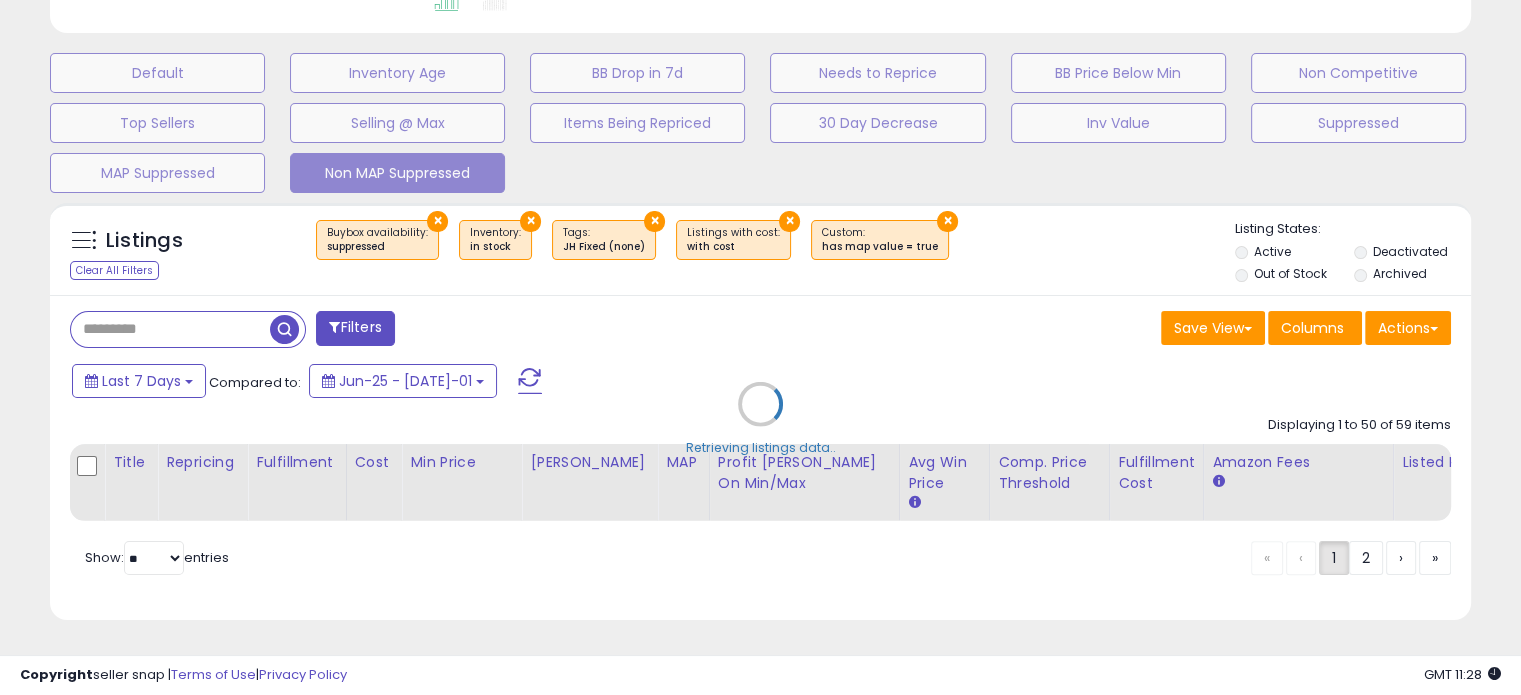 scroll, scrollTop: 999589, scrollLeft: 999168, axis: both 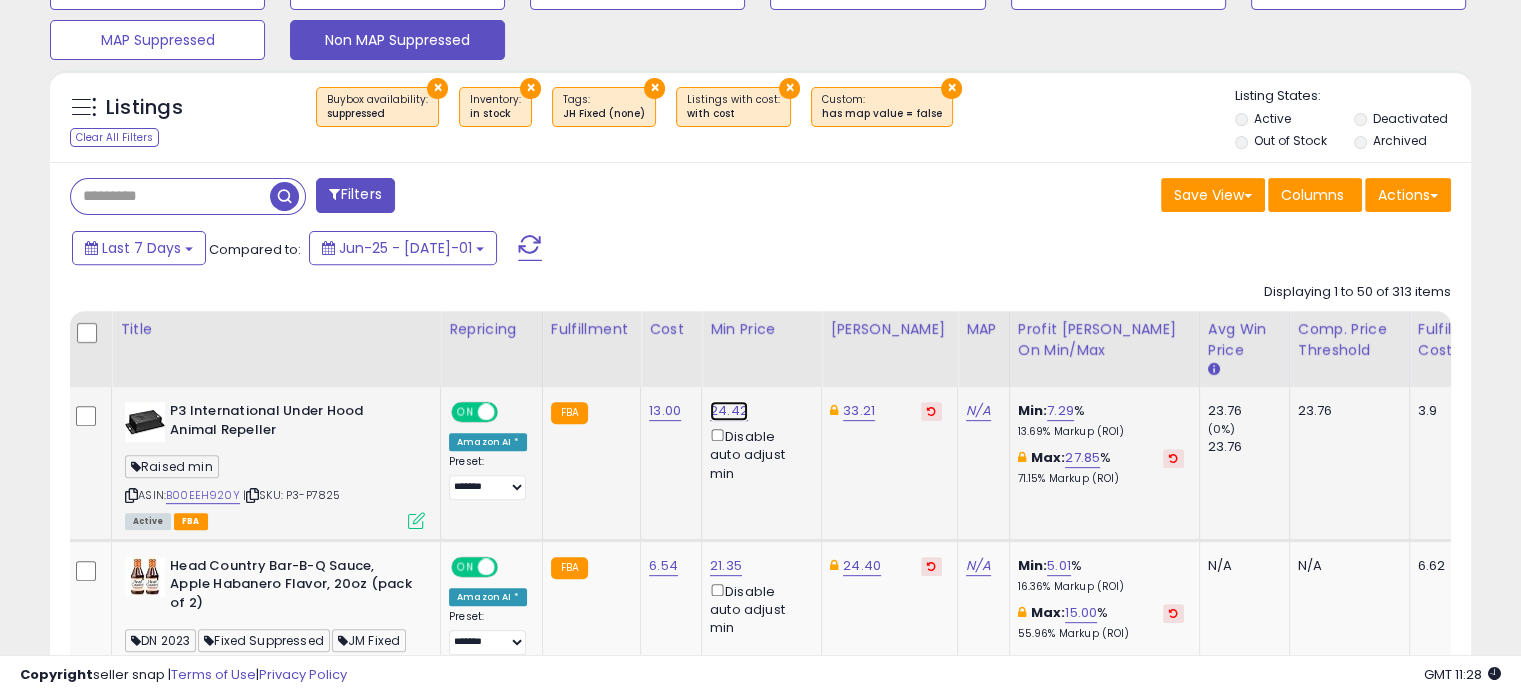 click on "24.42" at bounding box center [729, 411] 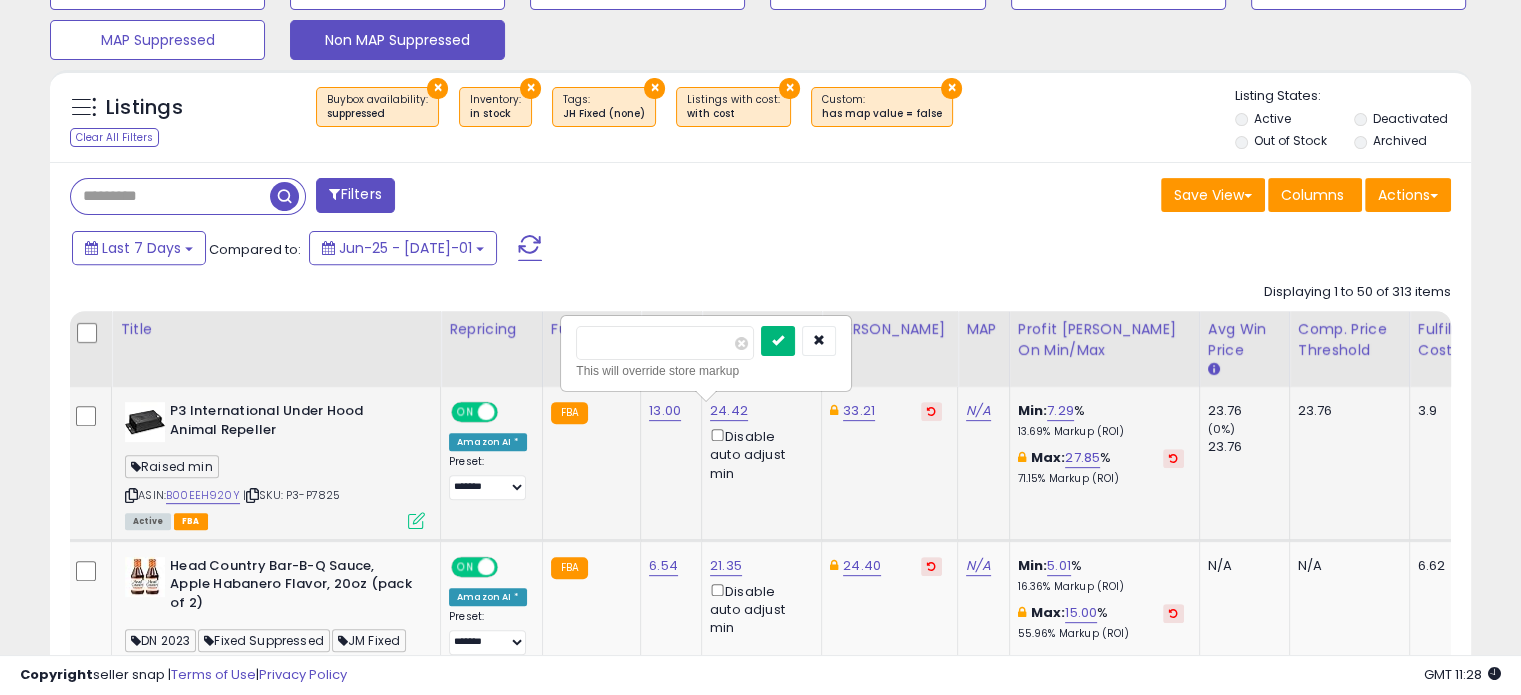 type on "*****" 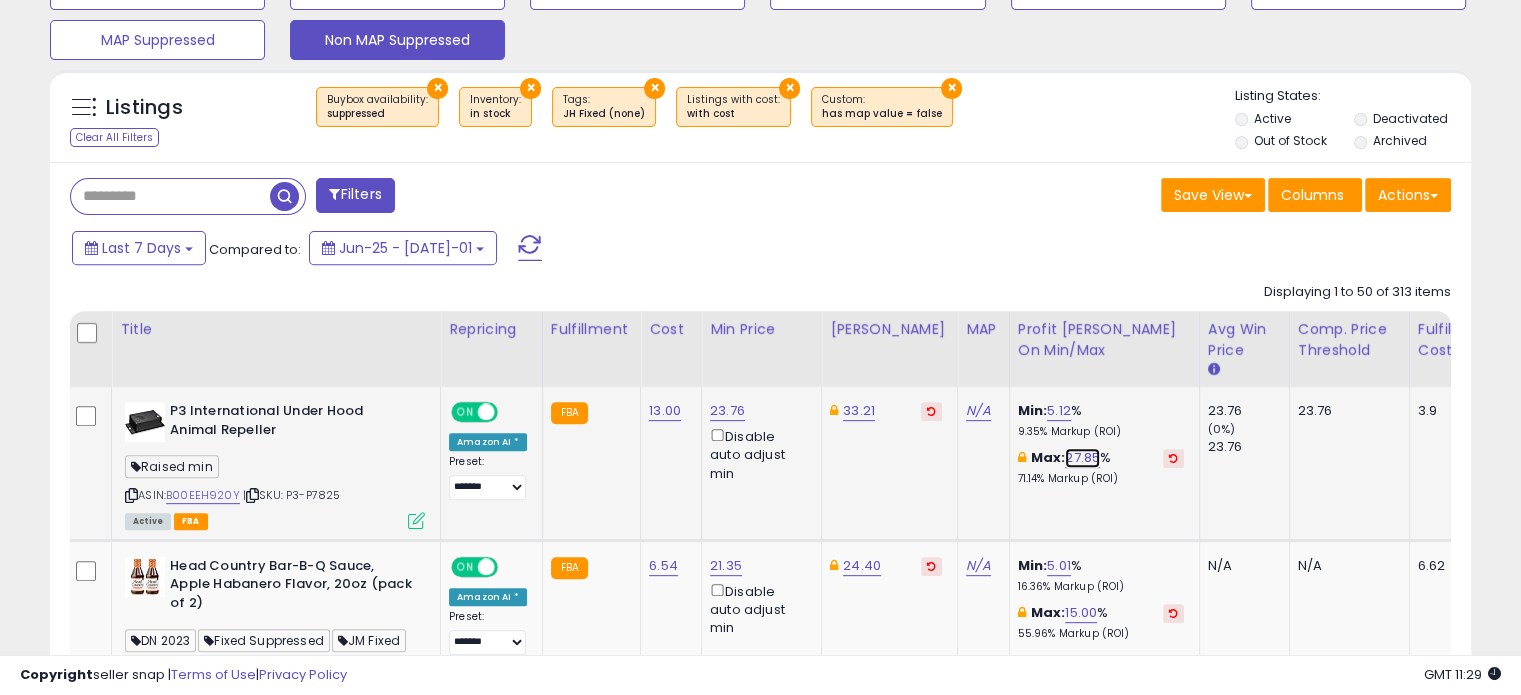 click on "27.85" at bounding box center [1082, 458] 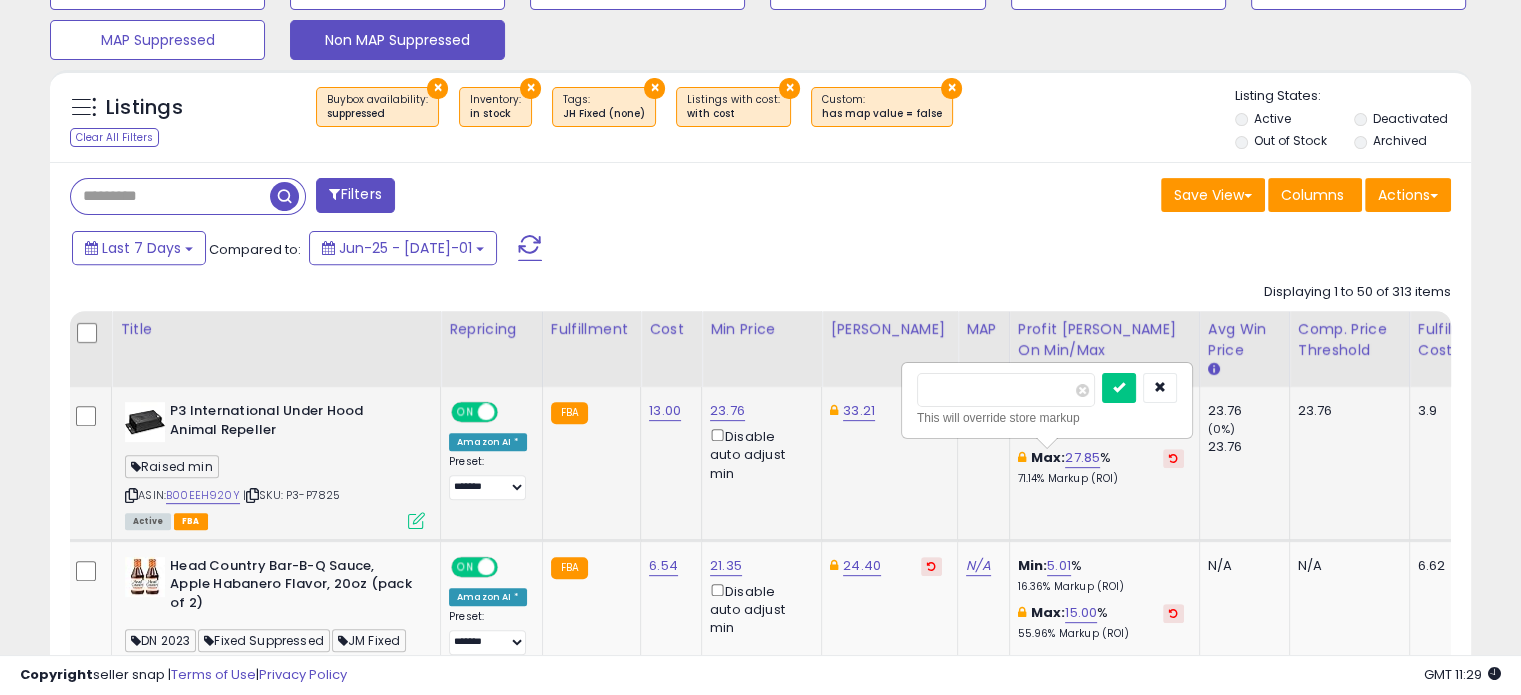 type on "*" 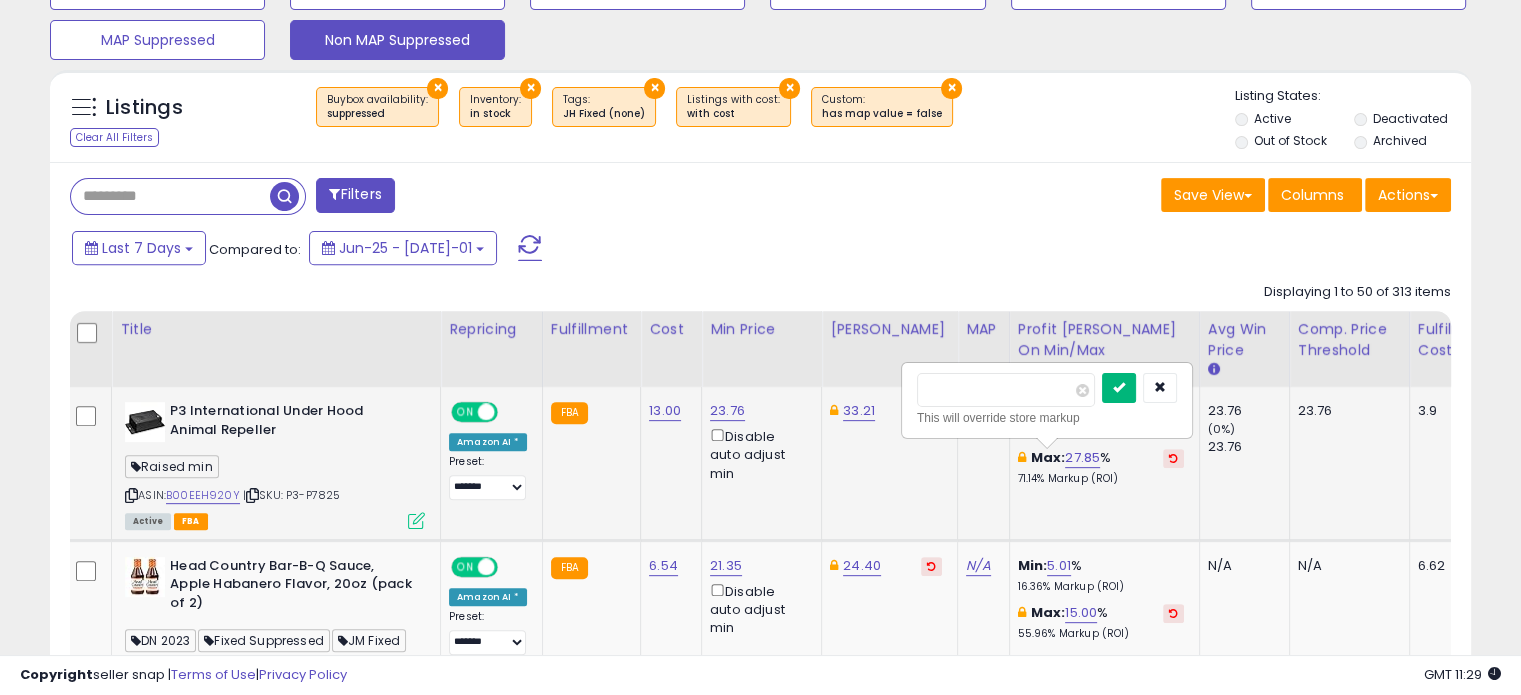 type on "**" 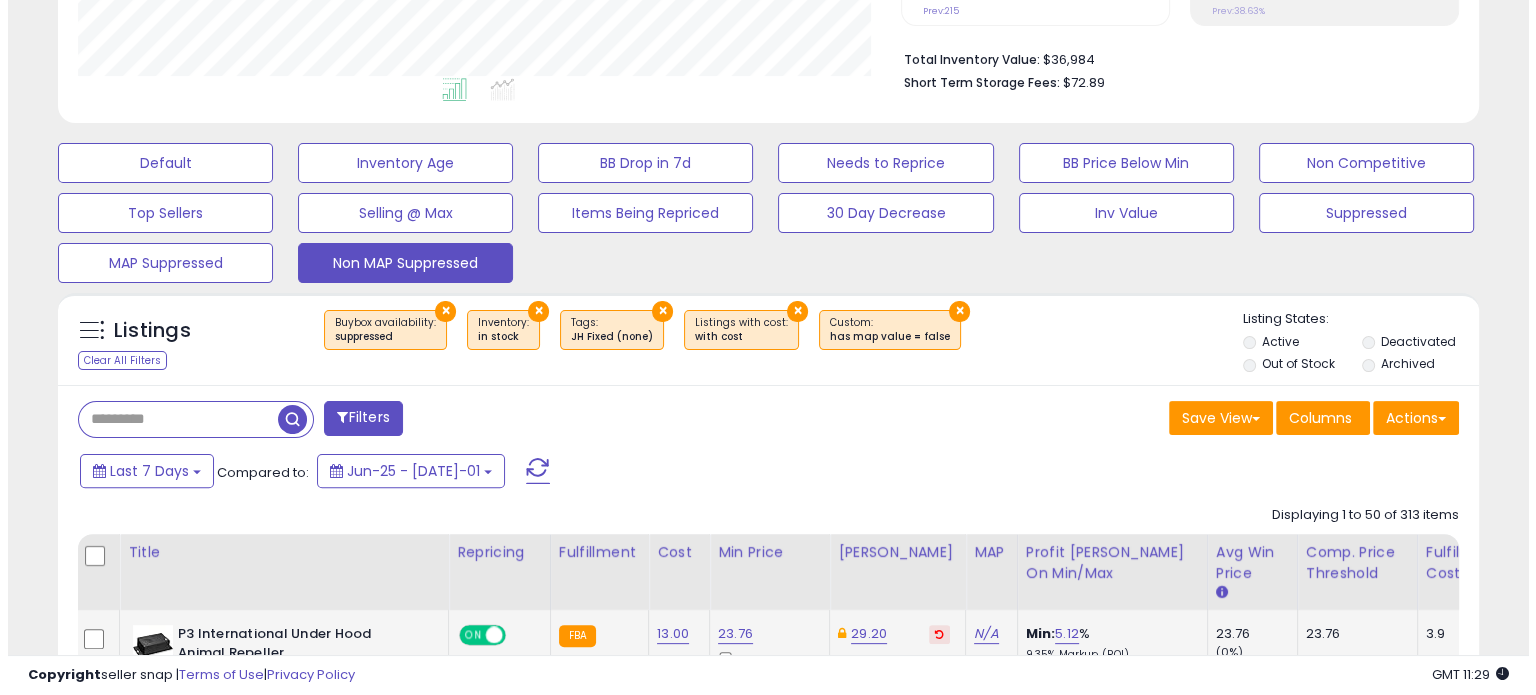 scroll, scrollTop: 486, scrollLeft: 0, axis: vertical 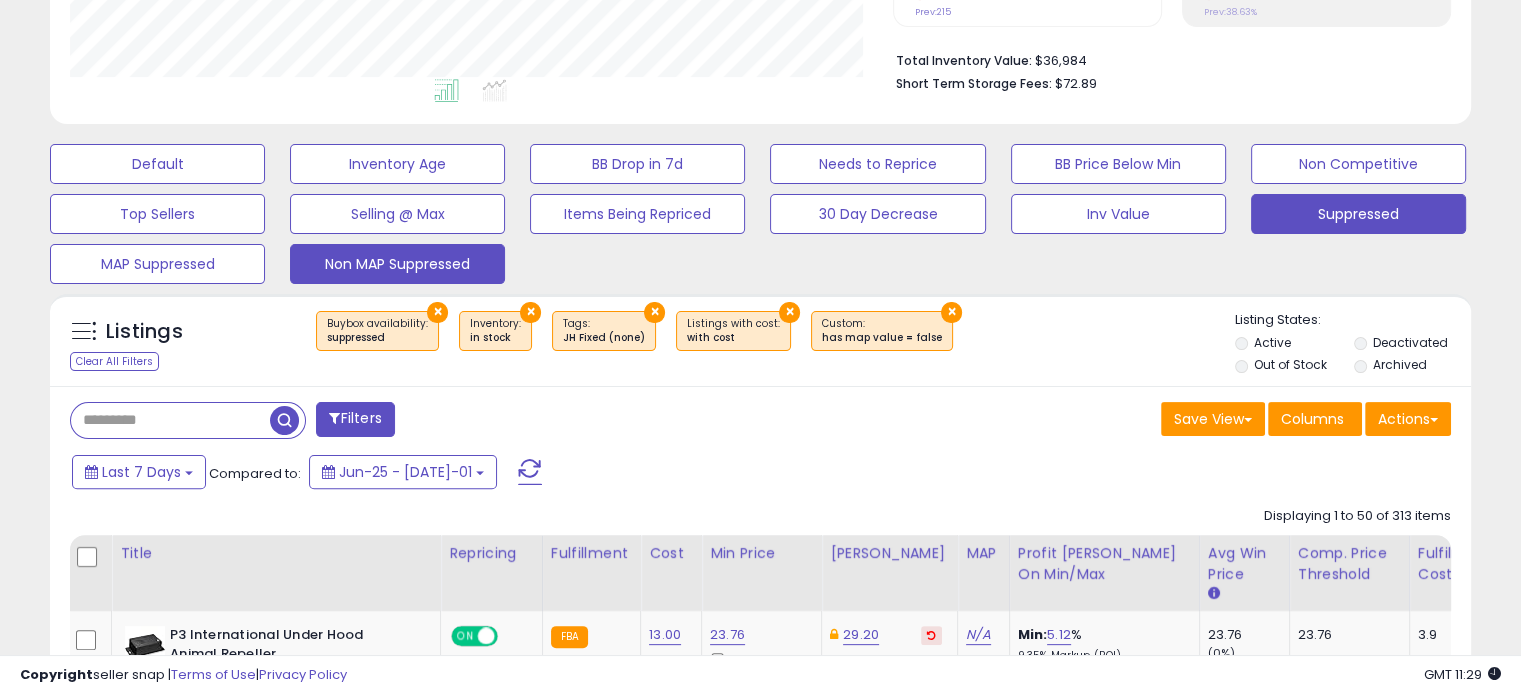 click on "Suppressed" at bounding box center (157, 164) 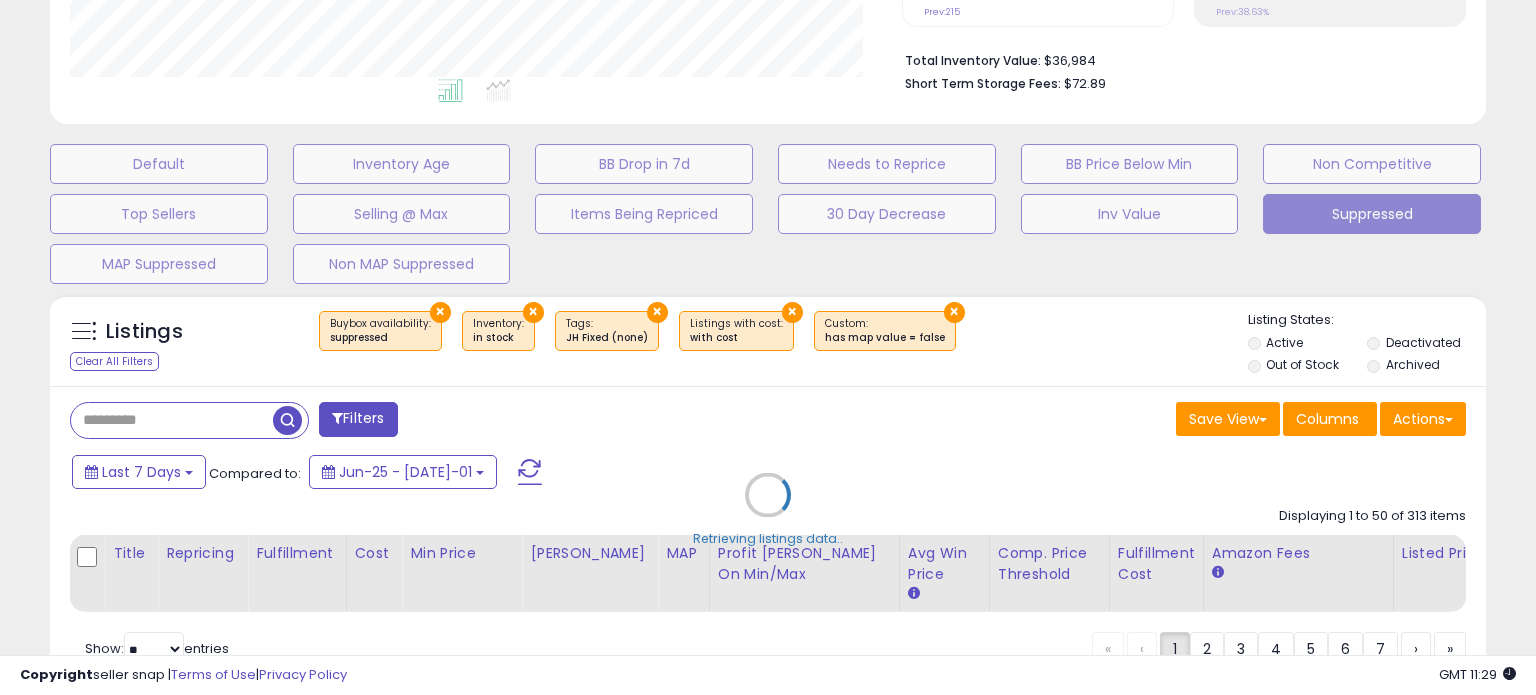 scroll, scrollTop: 999589, scrollLeft: 999168, axis: both 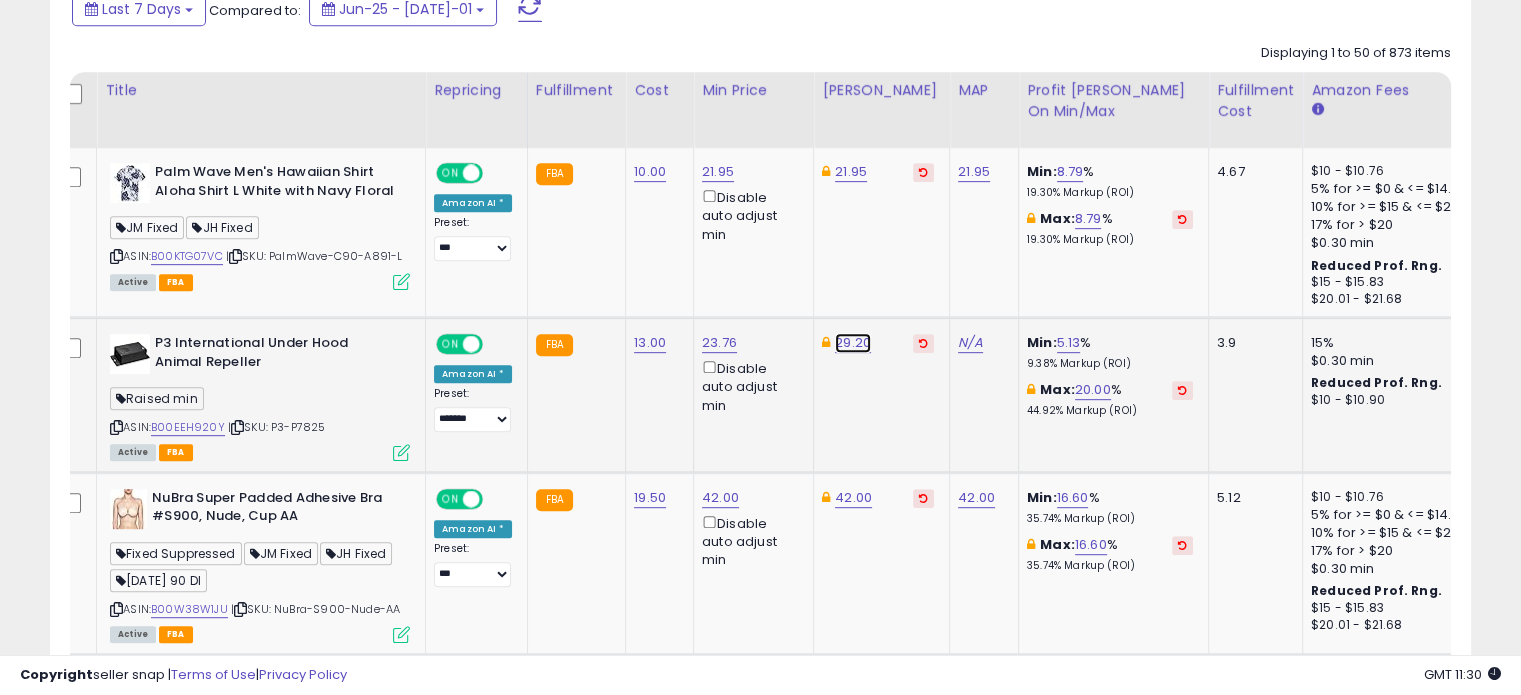 click on "29.20" at bounding box center (851, 172) 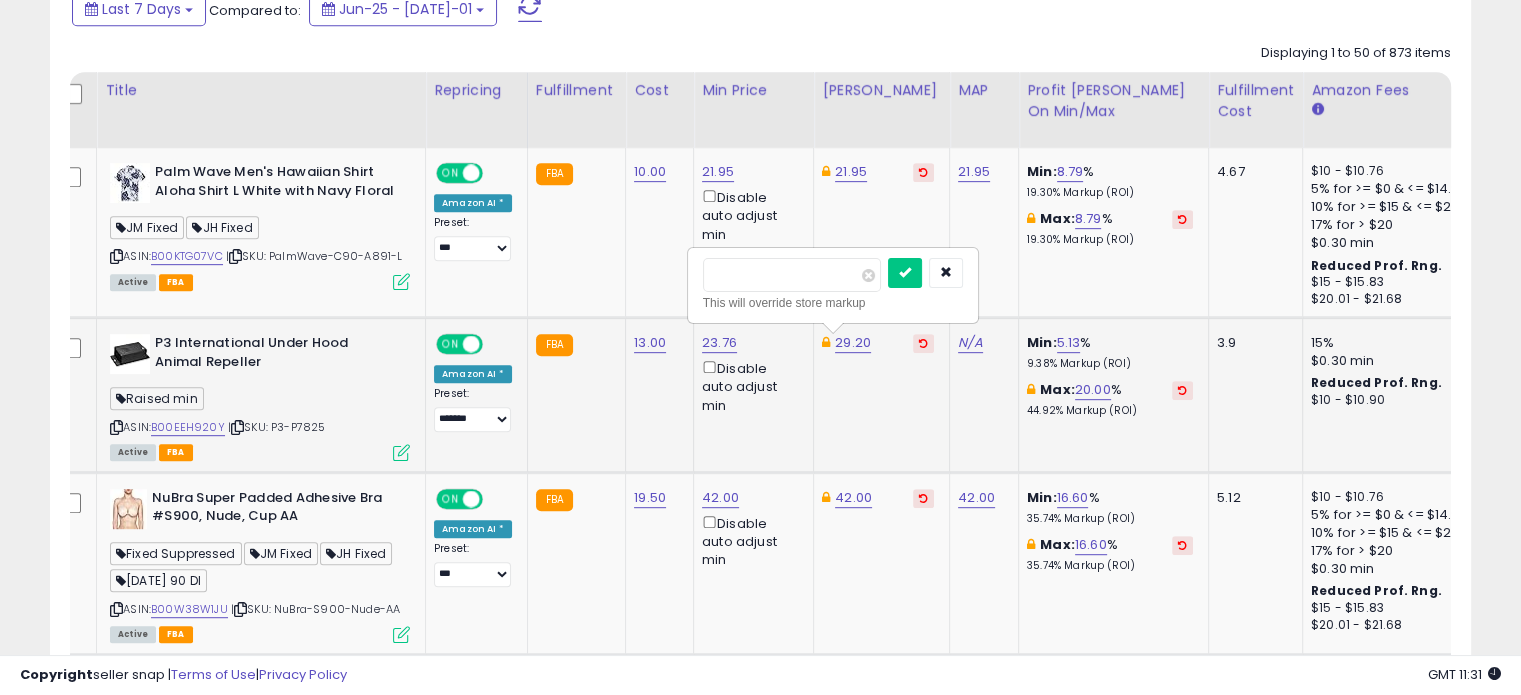 type on "*" 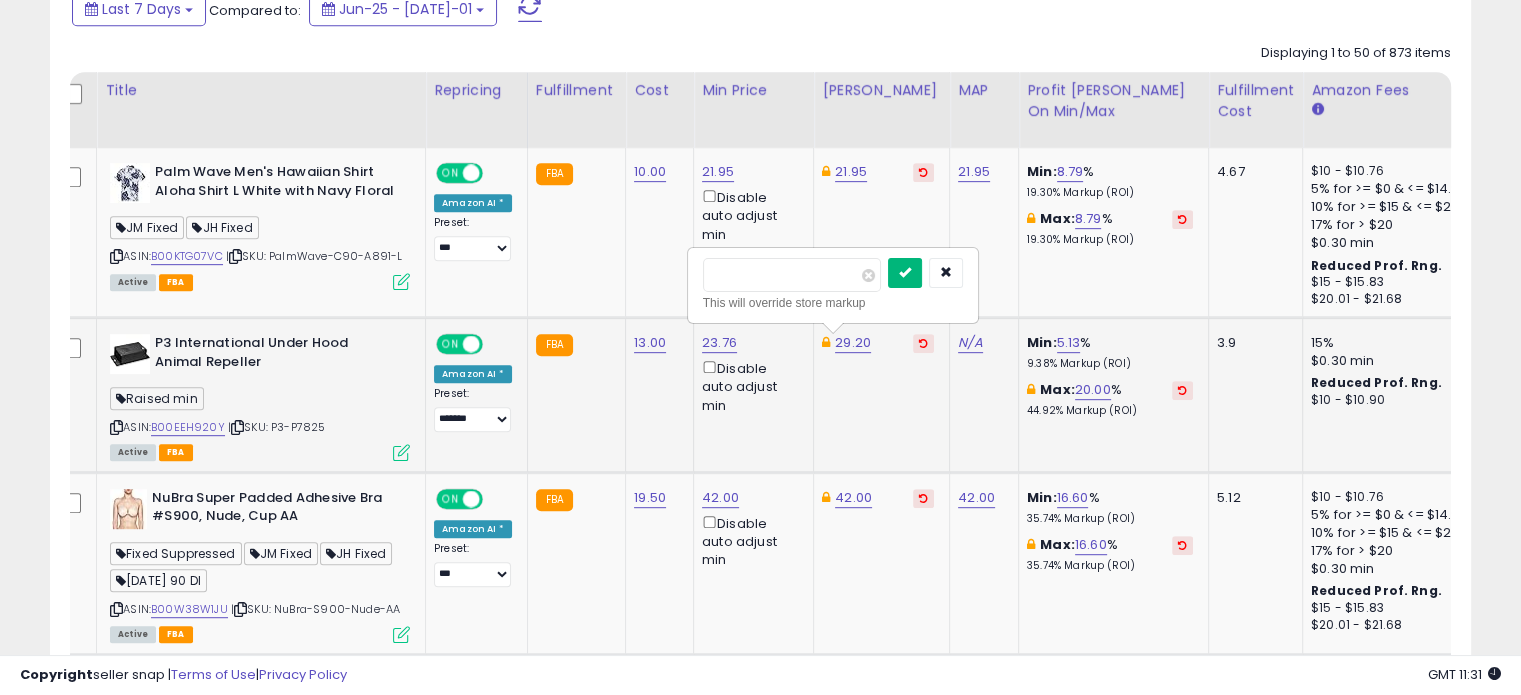 type on "*****" 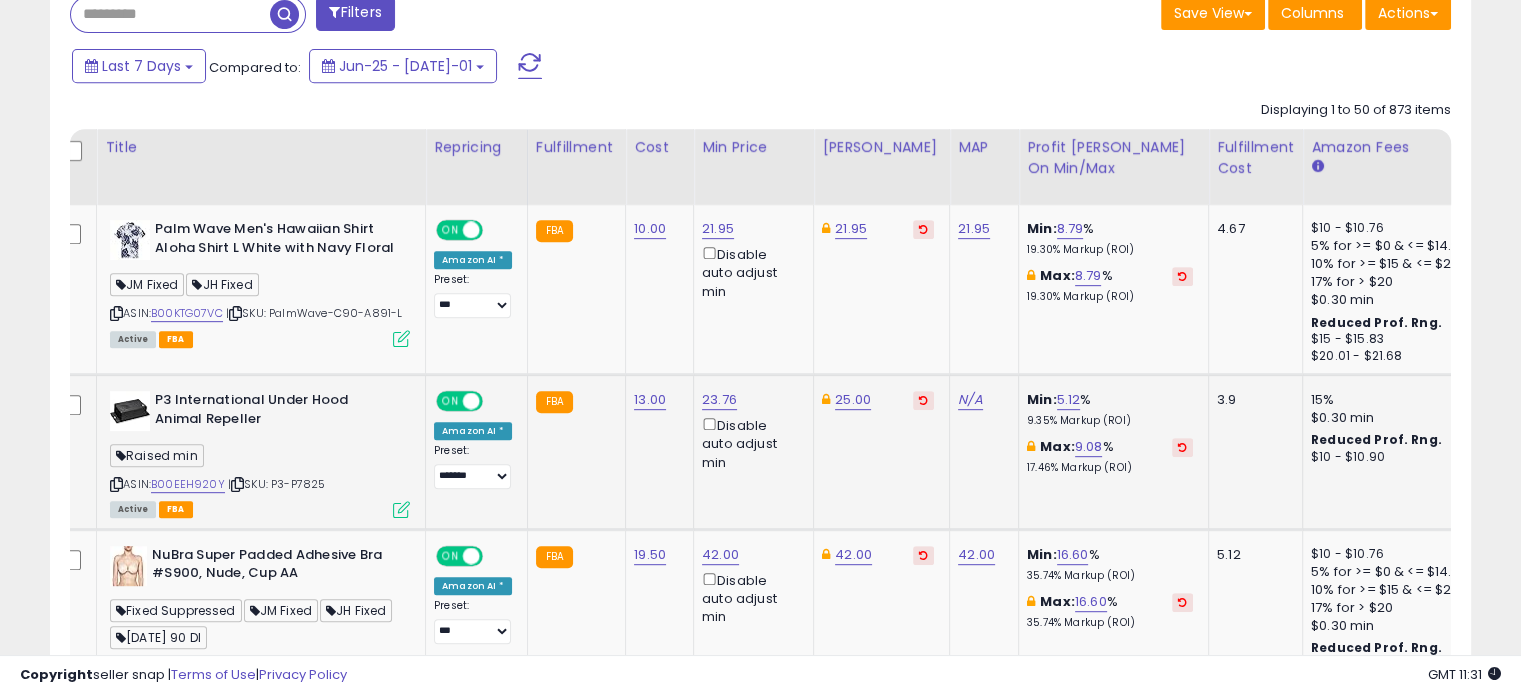 scroll, scrollTop: 902, scrollLeft: 0, axis: vertical 